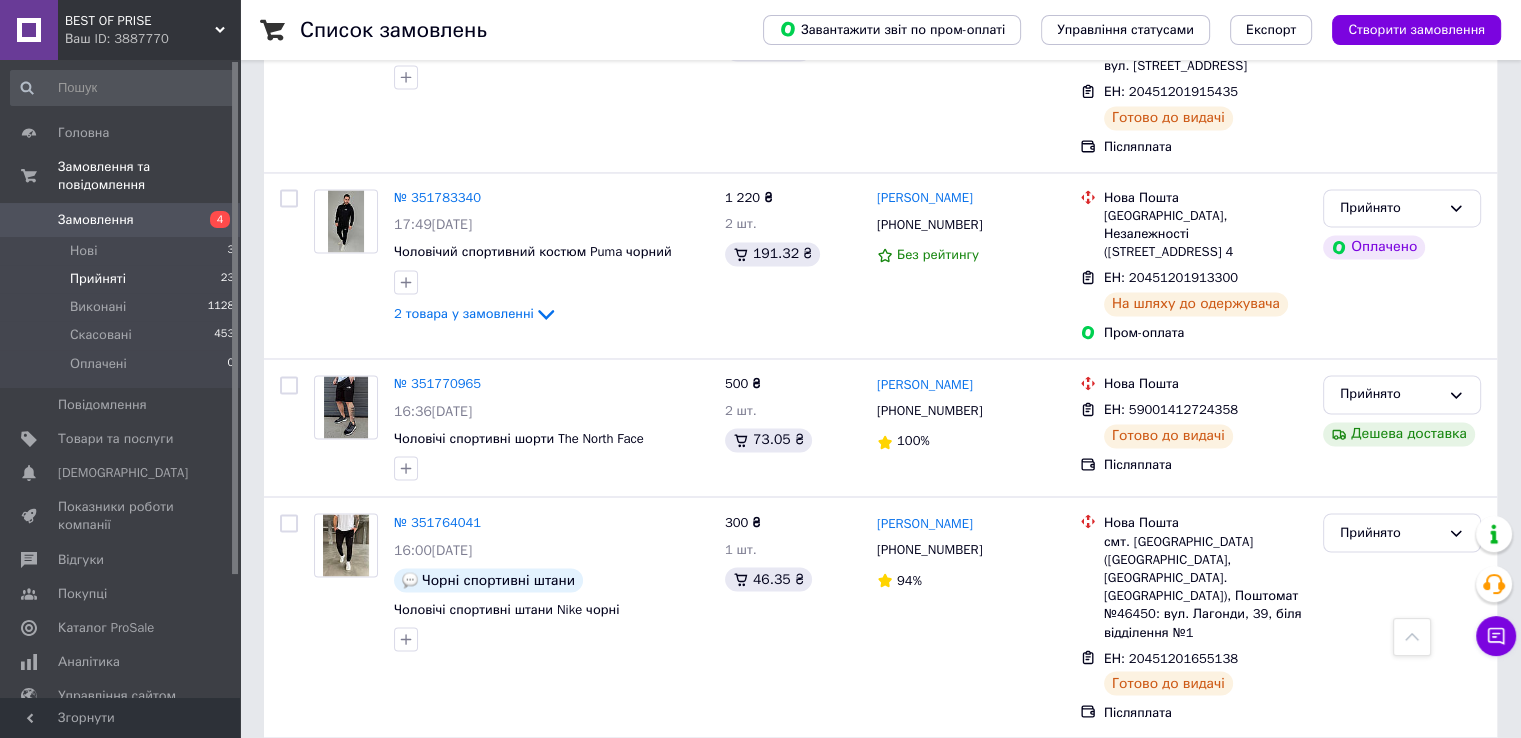 scroll, scrollTop: 3298, scrollLeft: 0, axis: vertical 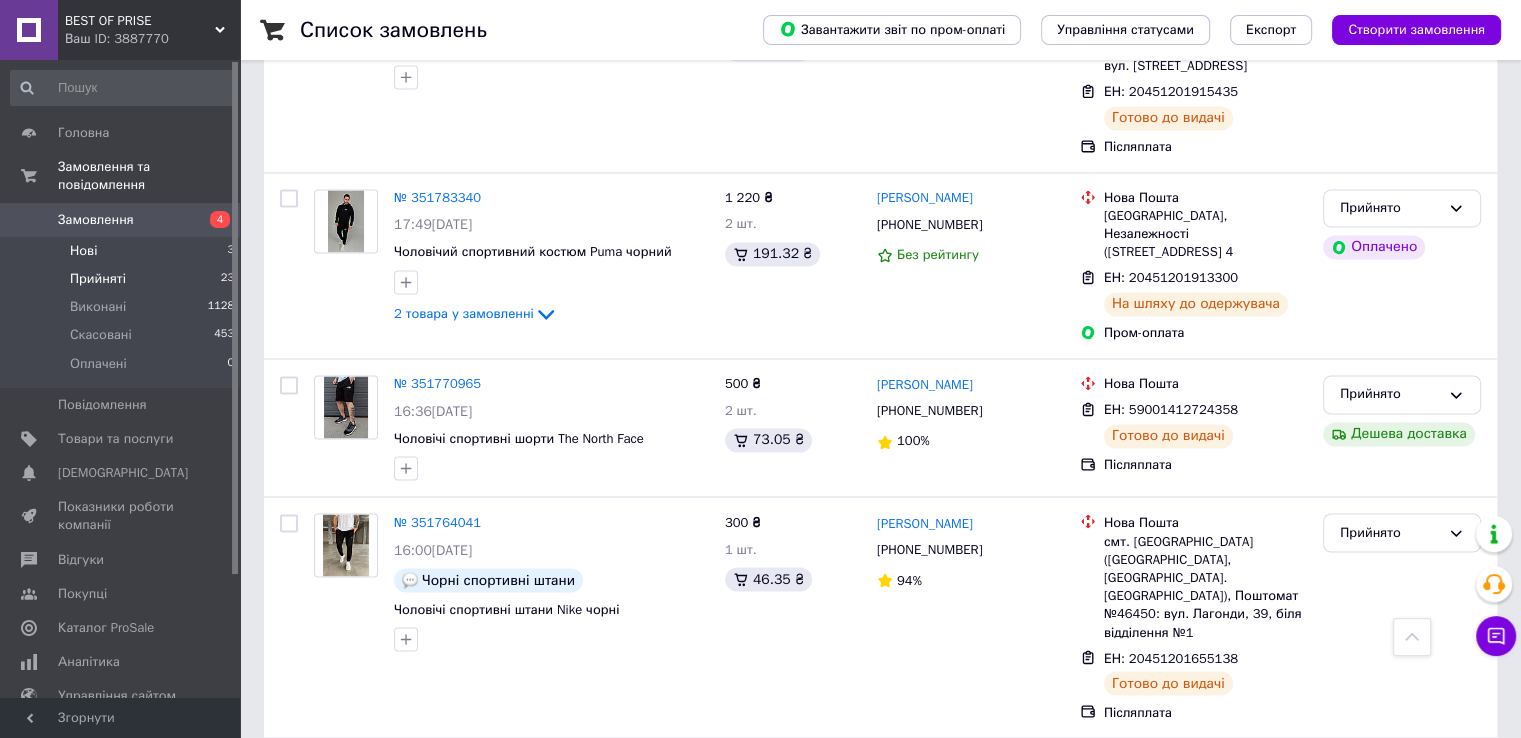 click on "Нові 3" at bounding box center (123, 251) 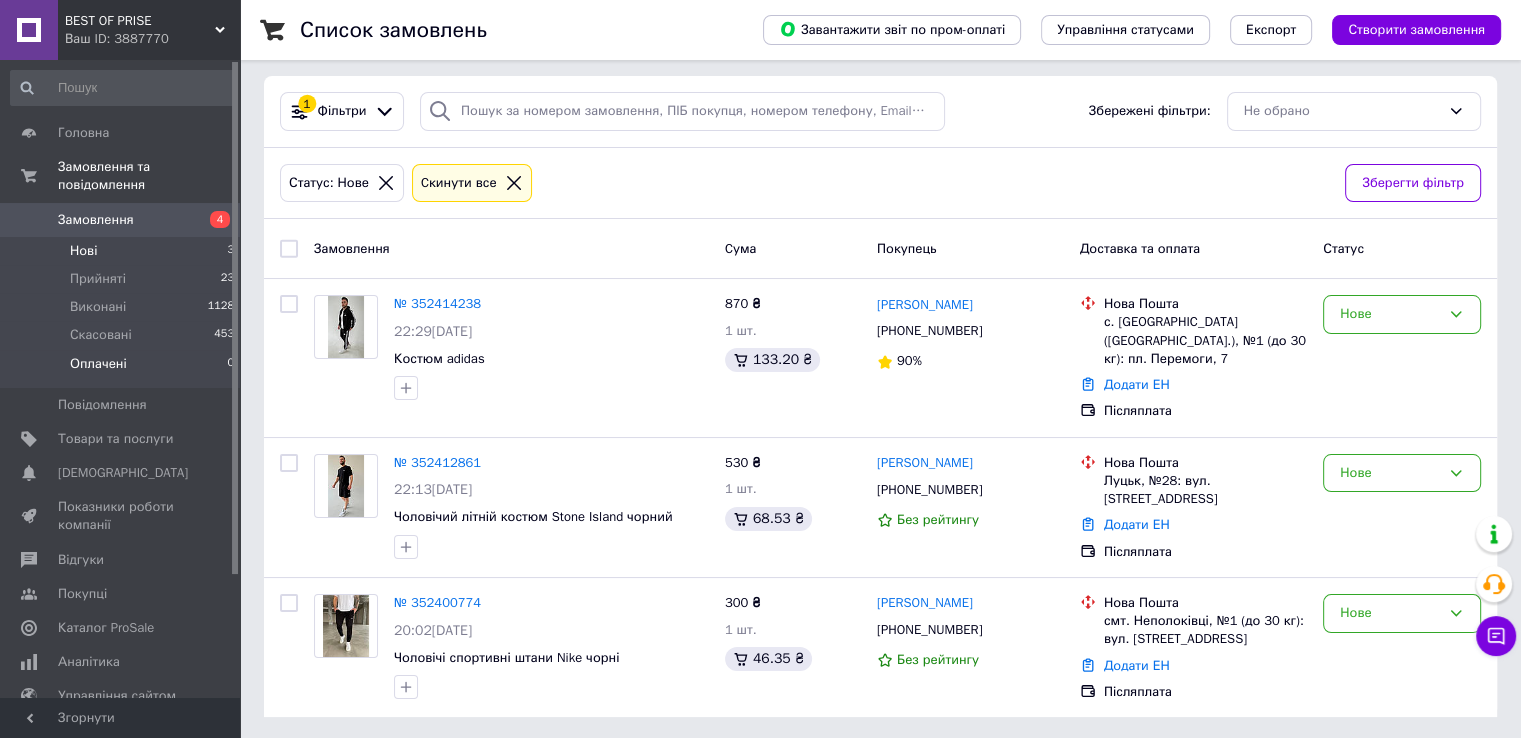 scroll, scrollTop: 10, scrollLeft: 0, axis: vertical 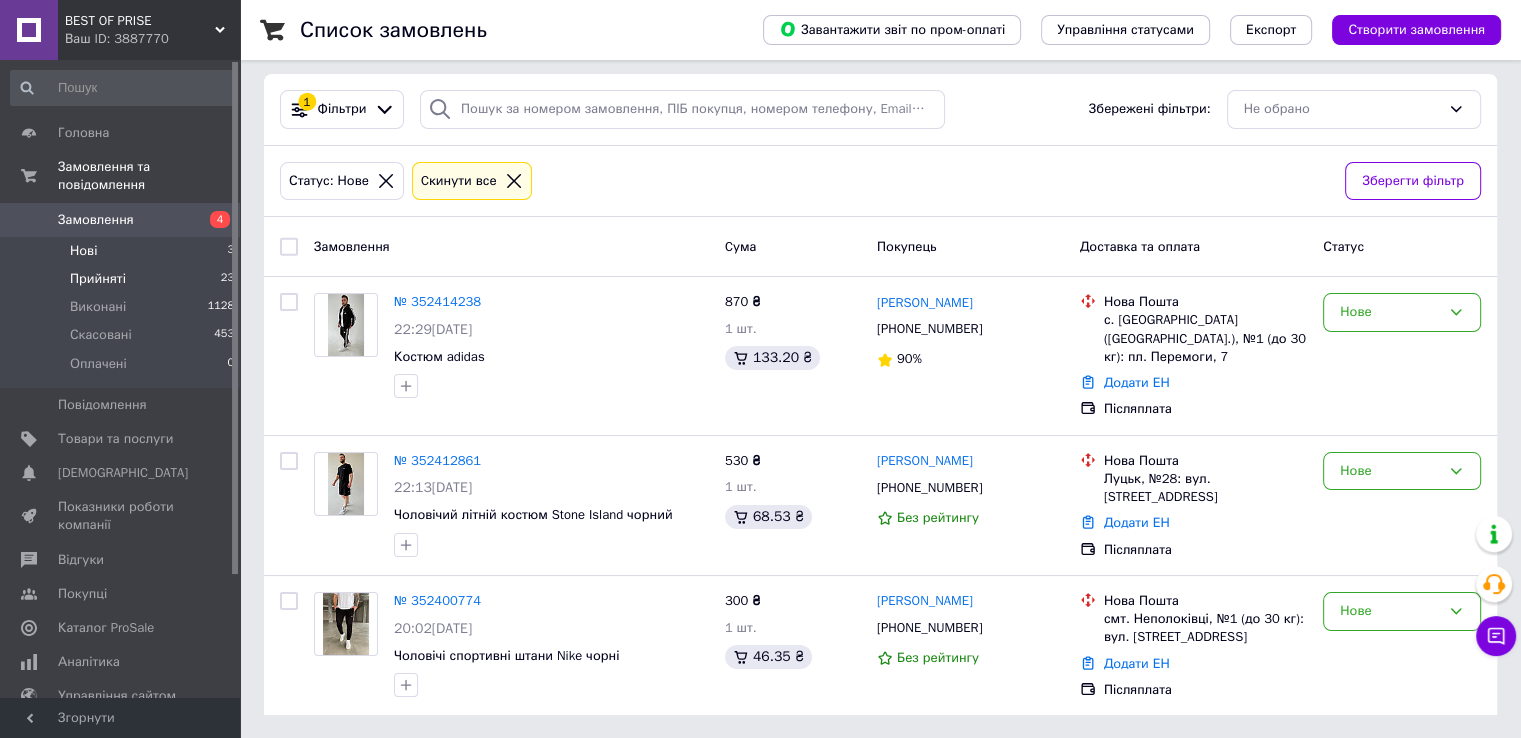 click on "Прийняті" at bounding box center (98, 279) 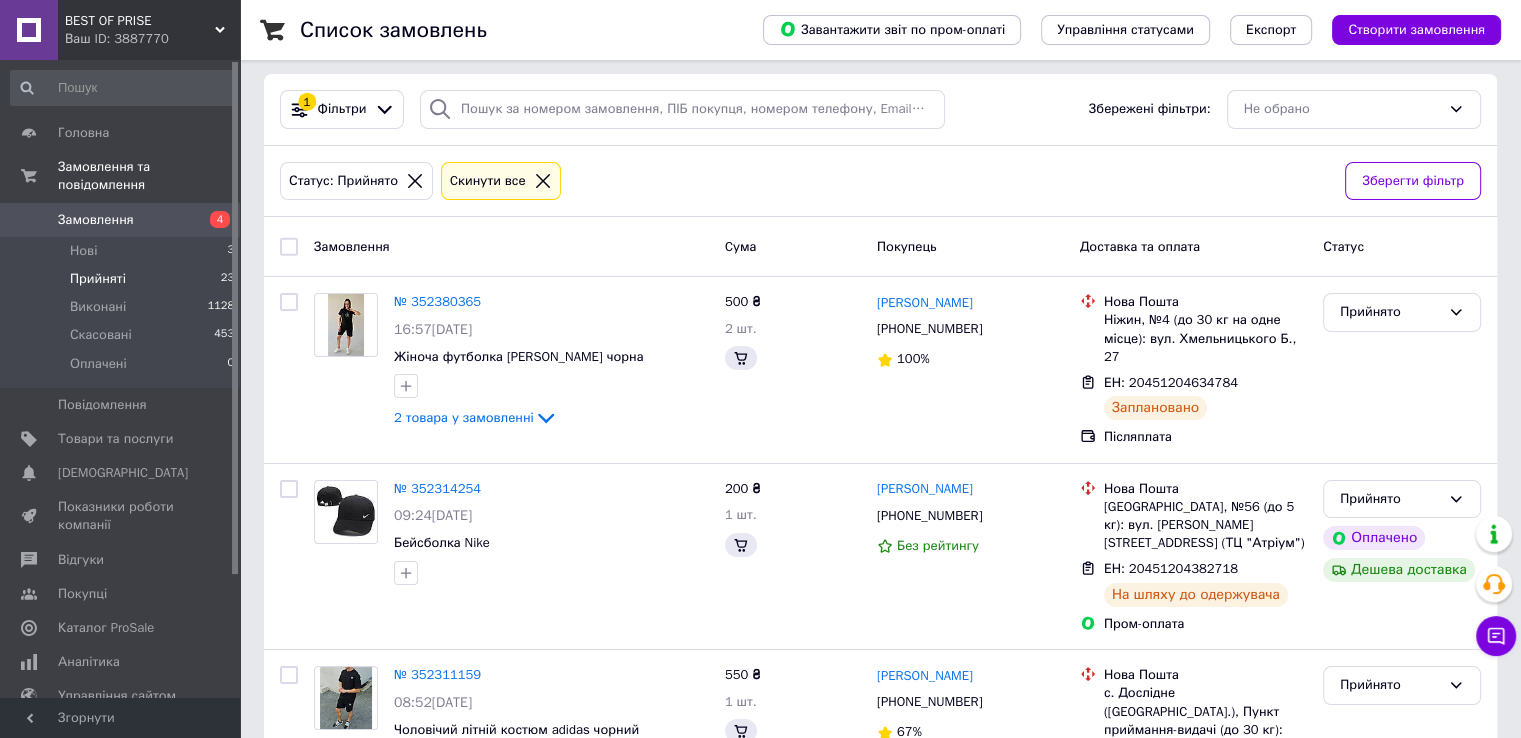 scroll, scrollTop: 0, scrollLeft: 0, axis: both 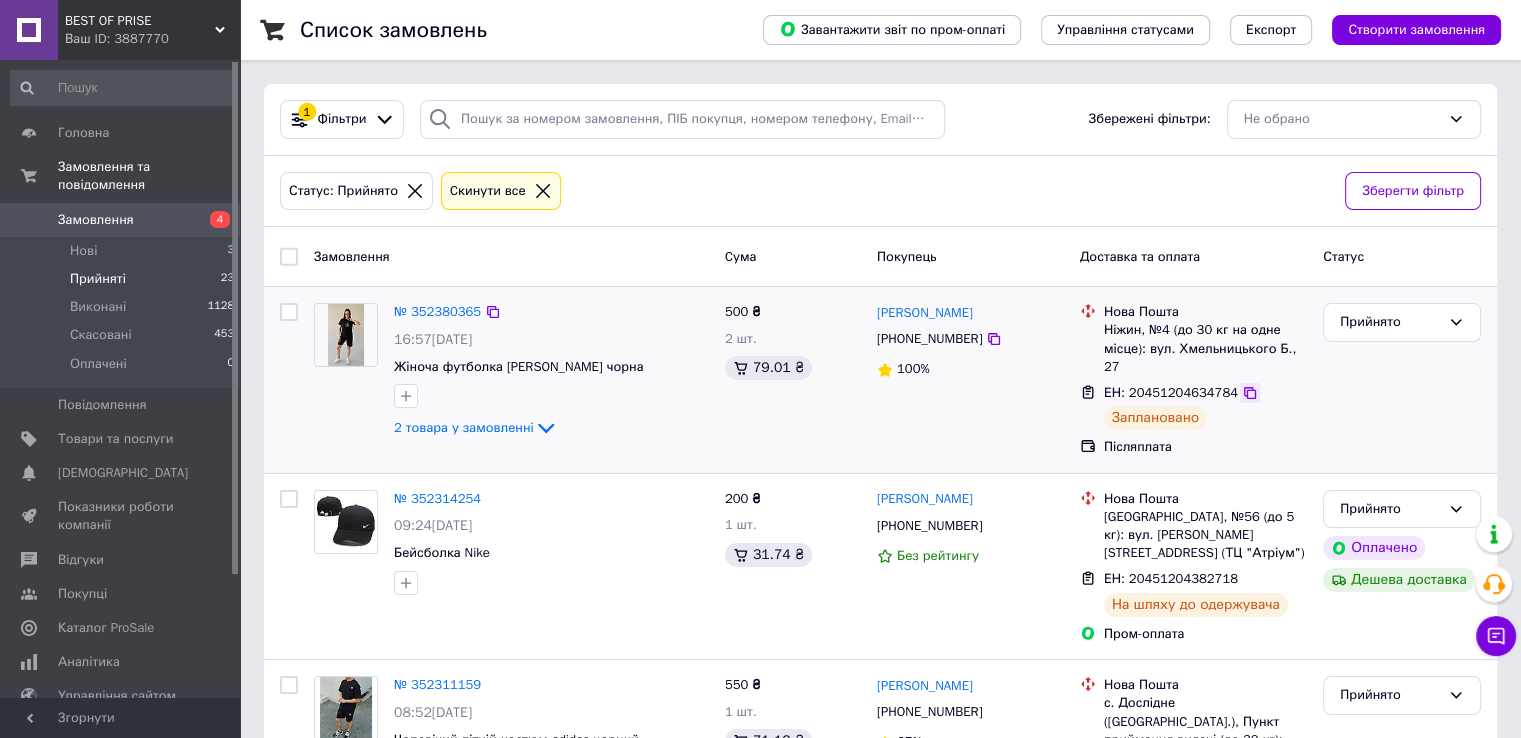click 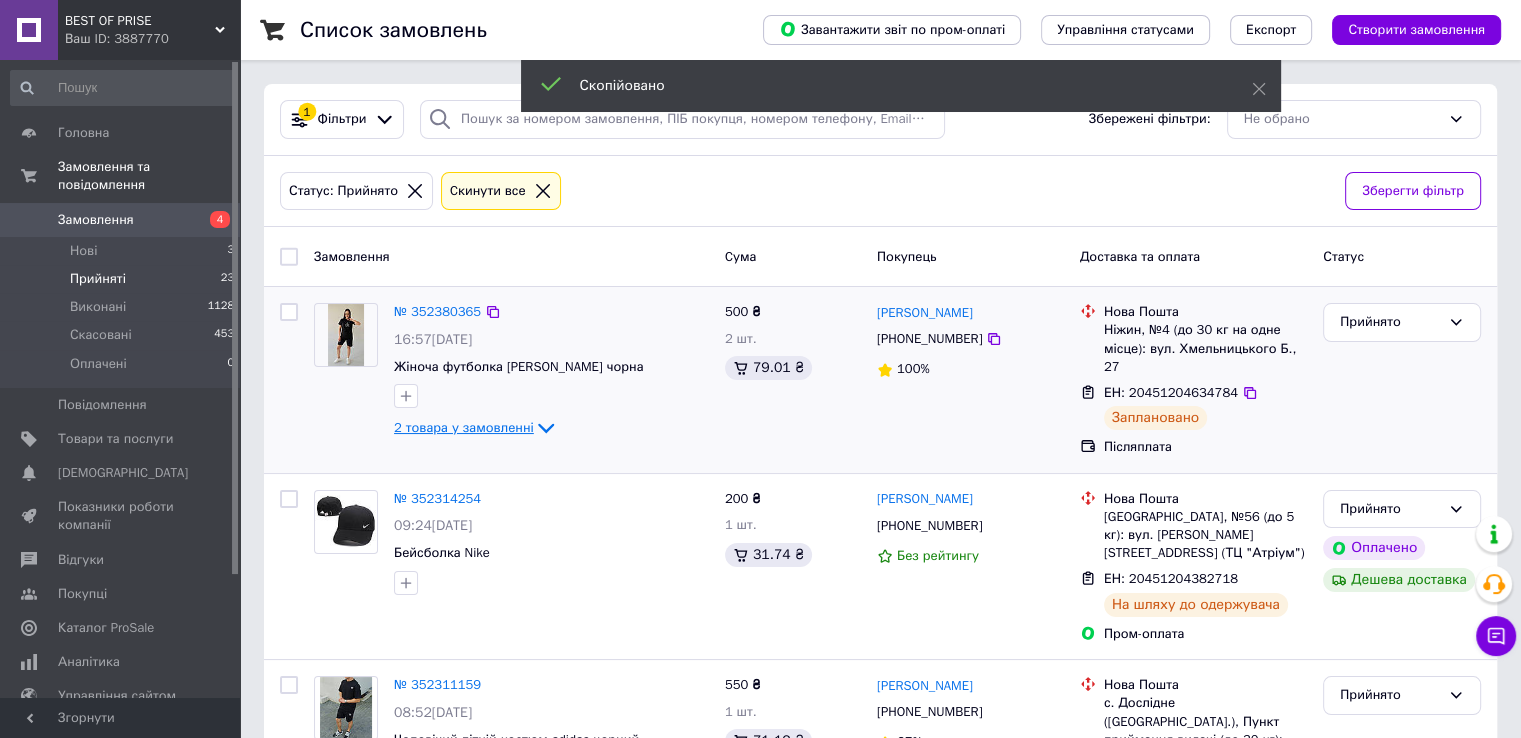 click on "2 товара у замовленні" at bounding box center (464, 427) 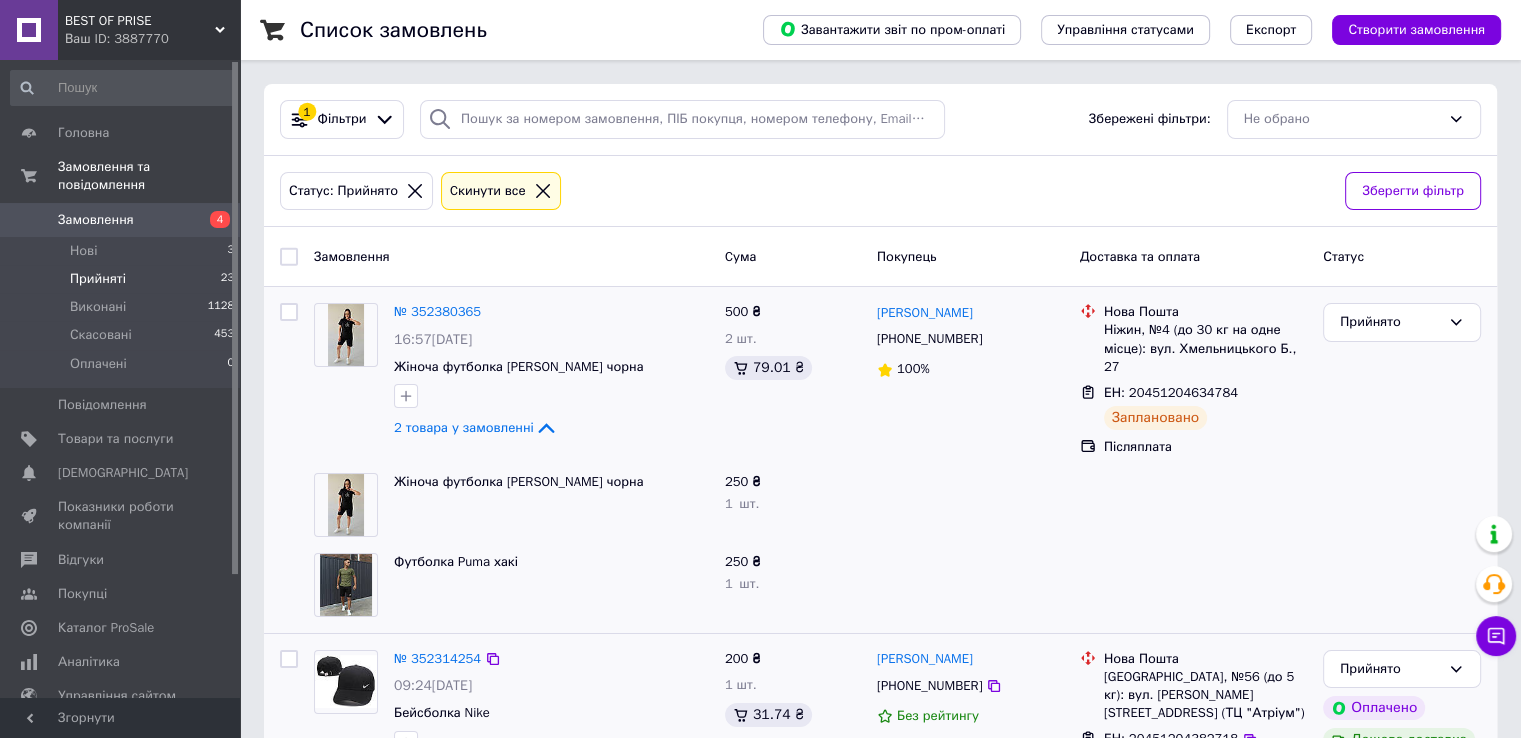 click on "№ 352314254 09:24, 12.07.2025 Бейсболка Nike 200 ₴ 1 шт. 31.74 ₴ Инна Пиляева +380984042426 Без рейтингу Нова Пошта Одеса, №56 (до 5 кг): вул. Владислава Бувалкіна, 50 (ТЦ "Атріум") ЕН: 20451204382718 На шляху до одержувача Пром-оплата Прийнято Оплачено Дешева доставка" at bounding box center [880, 727] 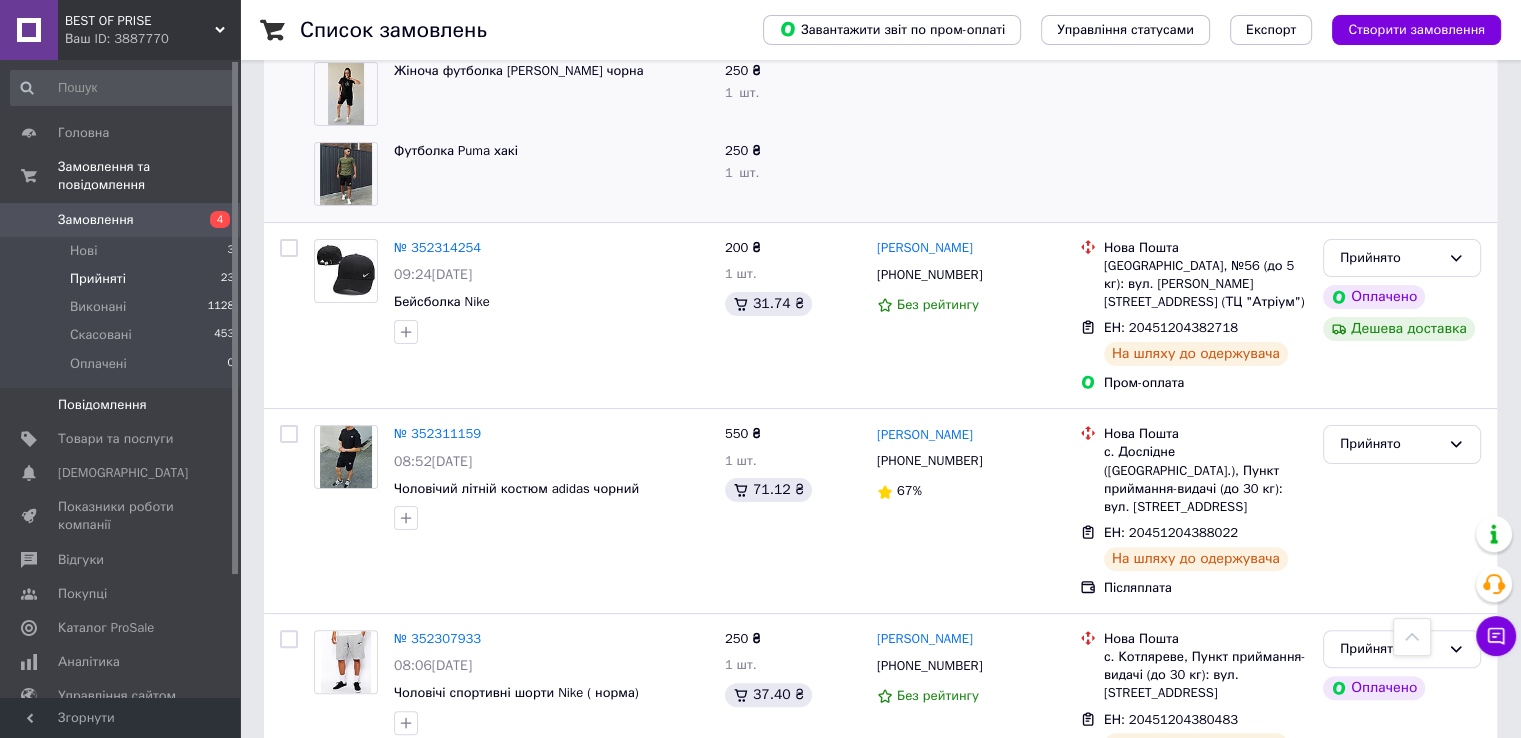 scroll, scrollTop: 300, scrollLeft: 0, axis: vertical 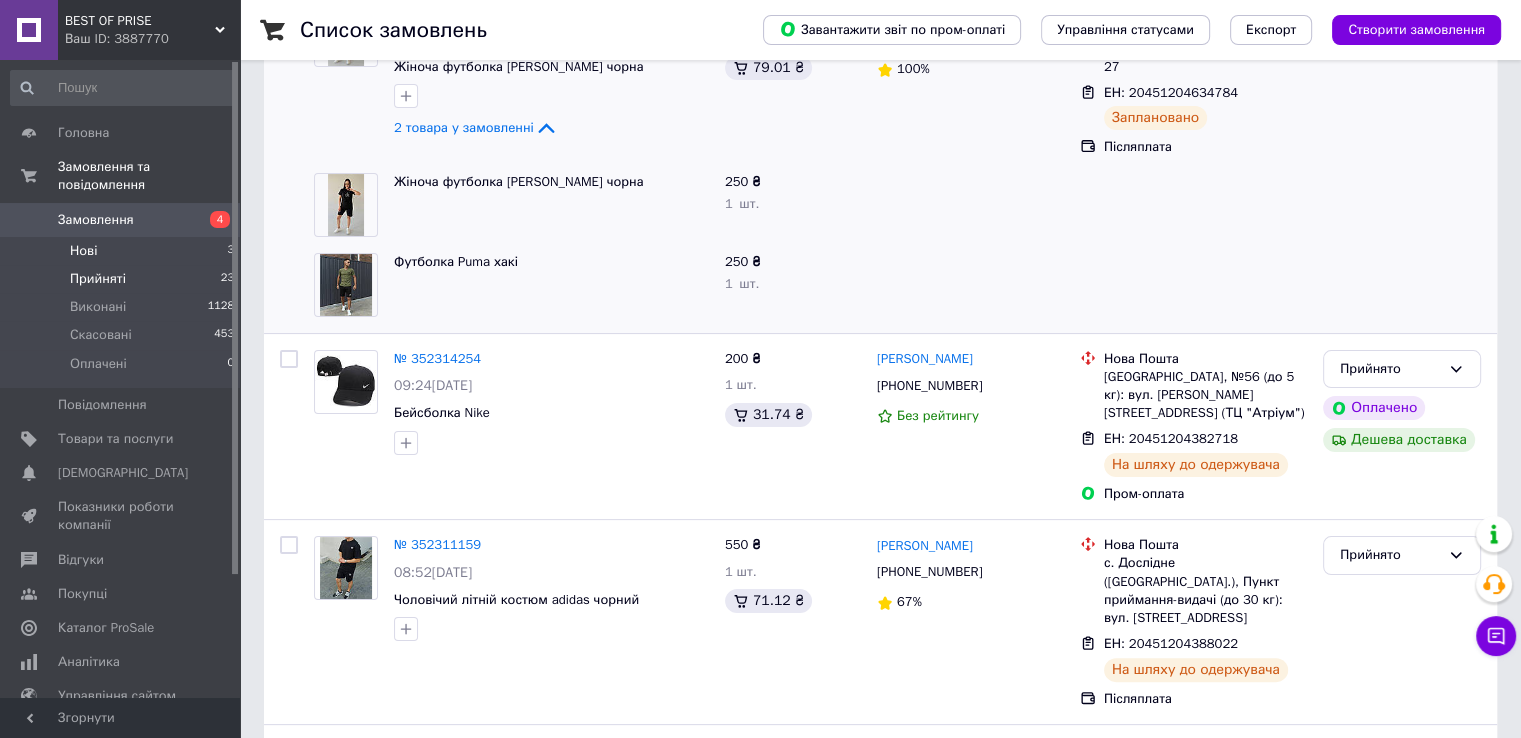click on "Нові 3" at bounding box center (123, 251) 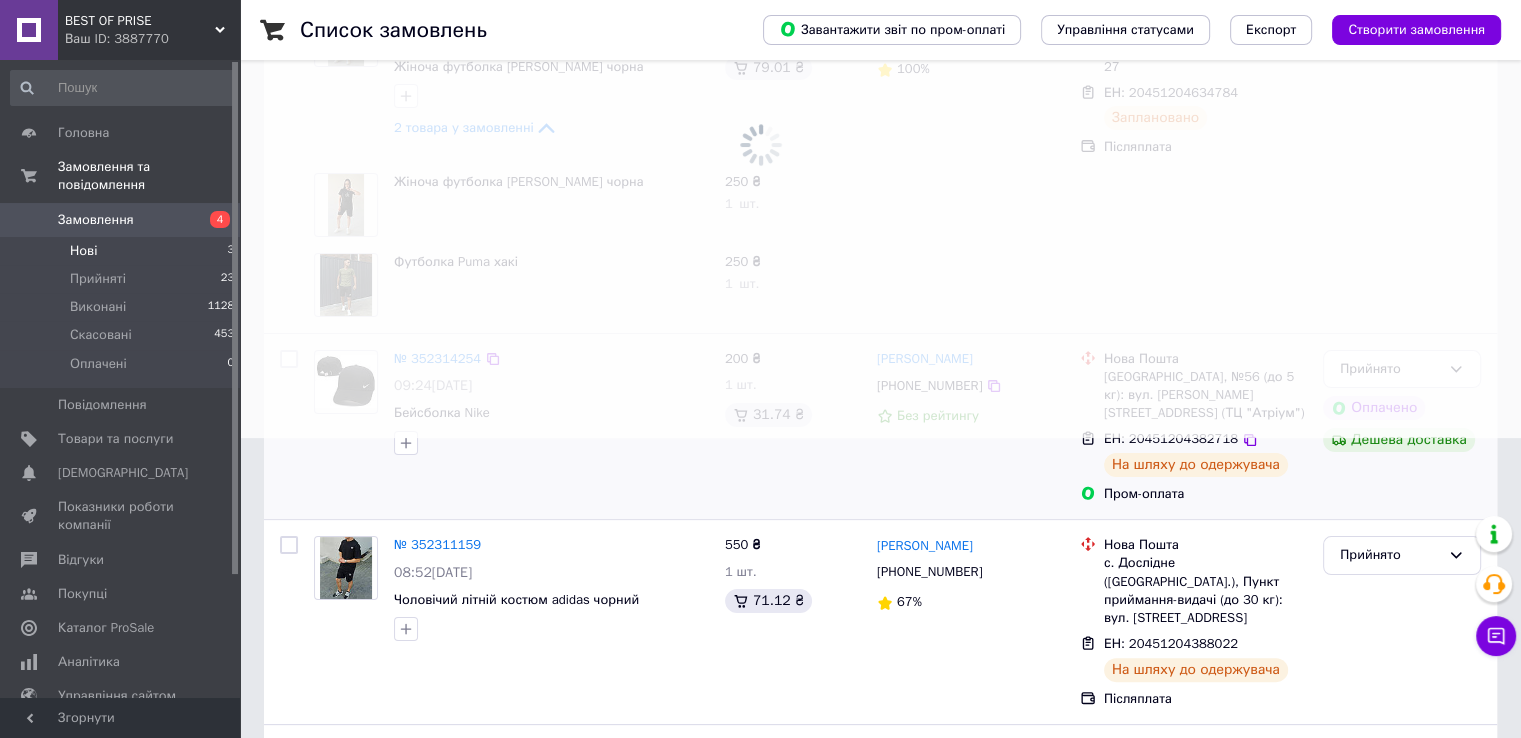 scroll, scrollTop: 0, scrollLeft: 0, axis: both 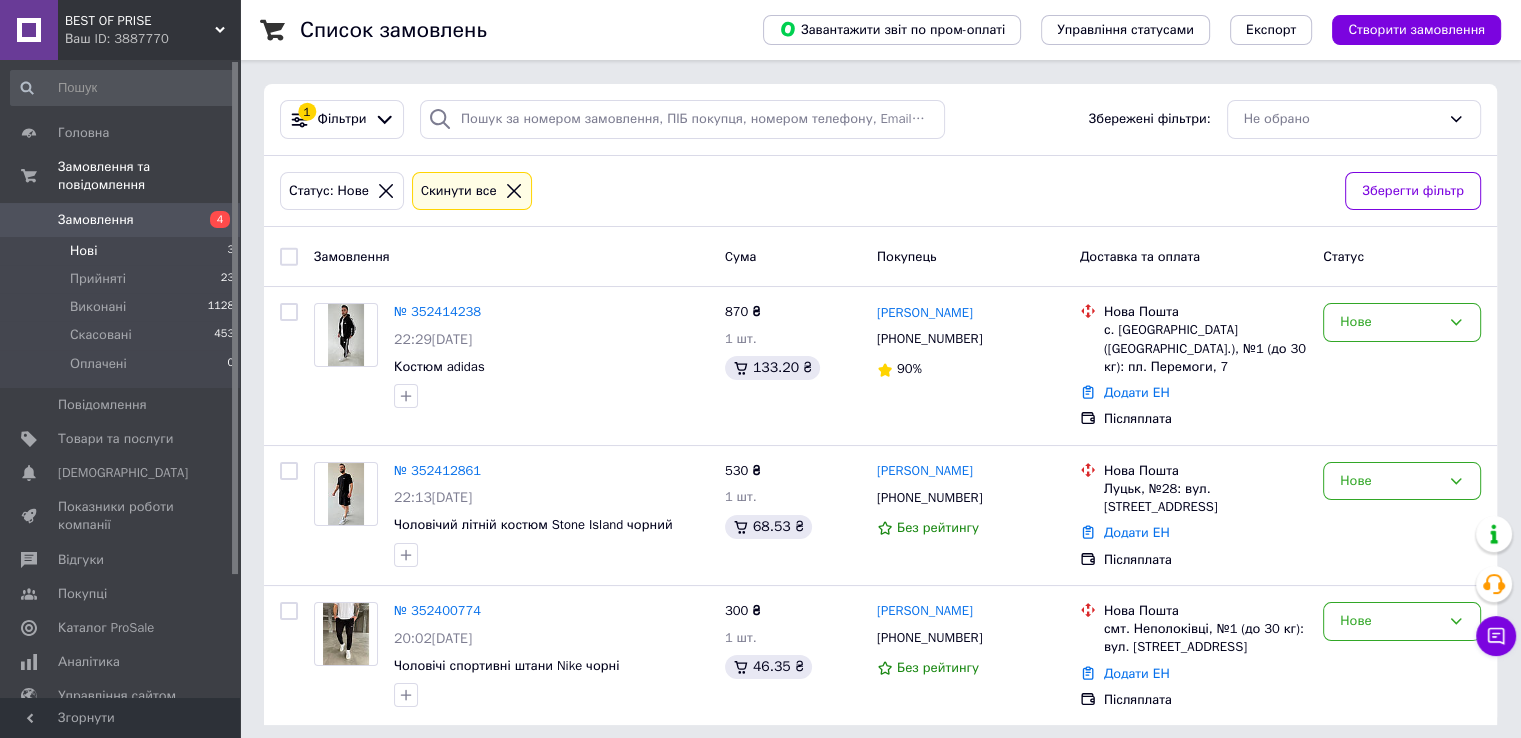 drag, startPoint x: 257, startPoint y: 597, endPoint x: 257, endPoint y: 581, distance: 16 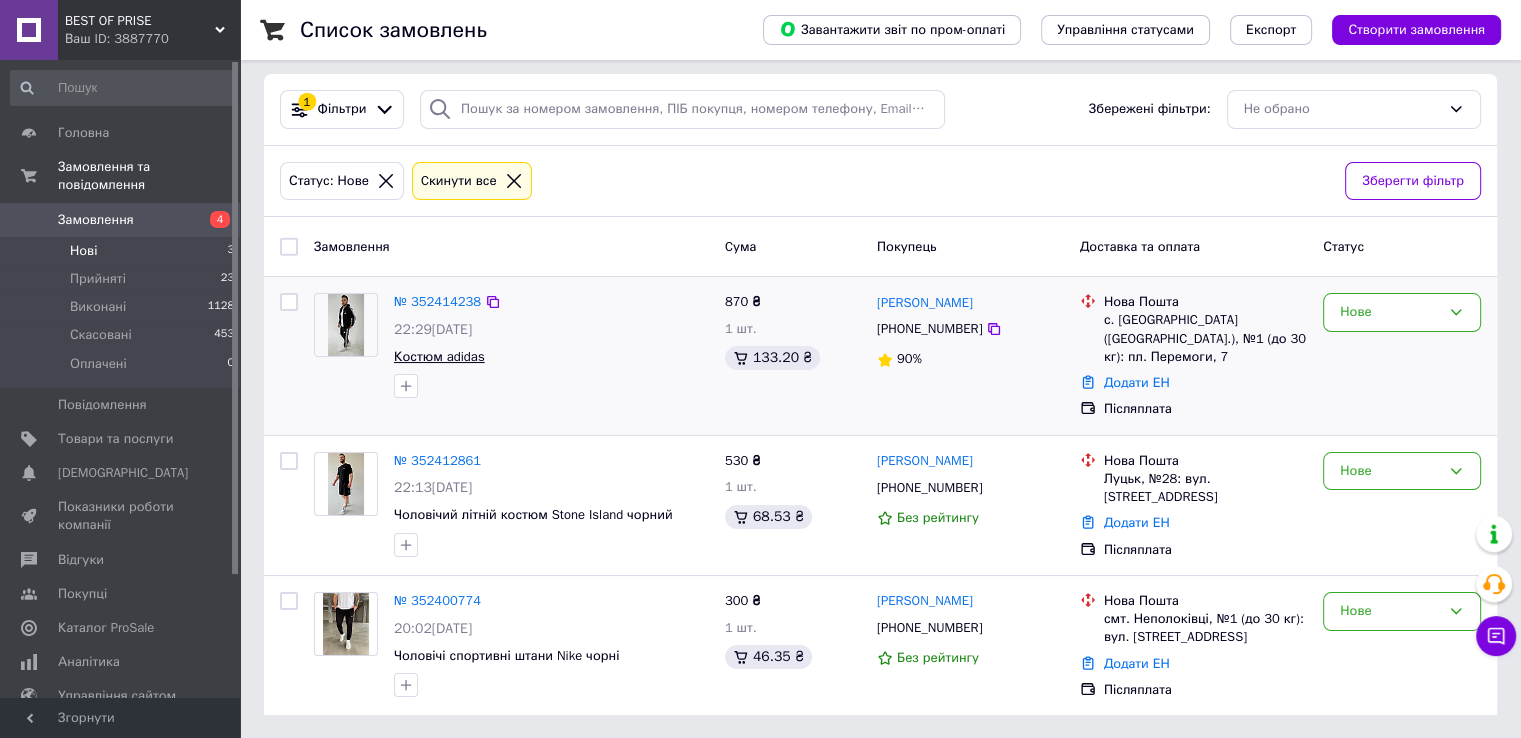 scroll, scrollTop: 0, scrollLeft: 0, axis: both 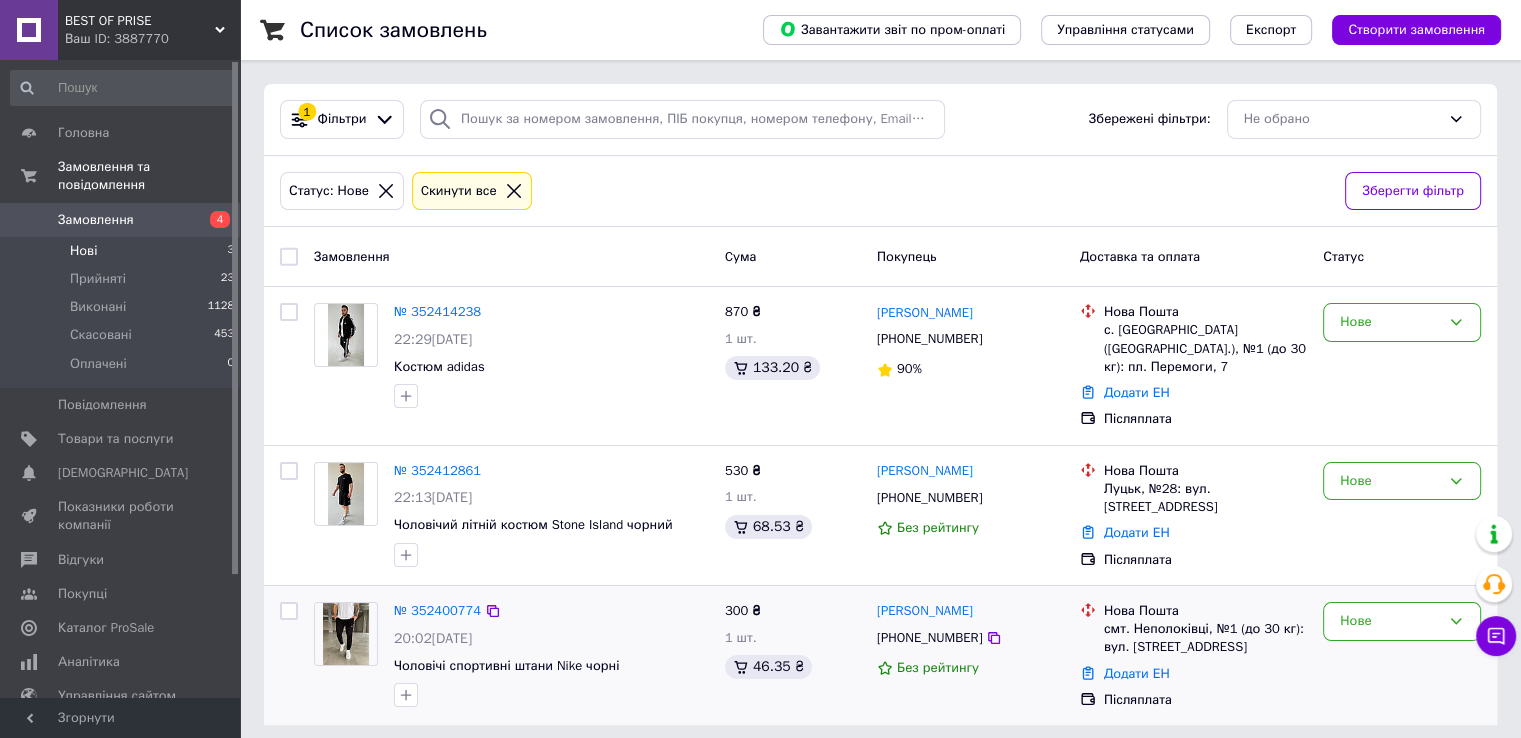 click at bounding box center [345, 634] 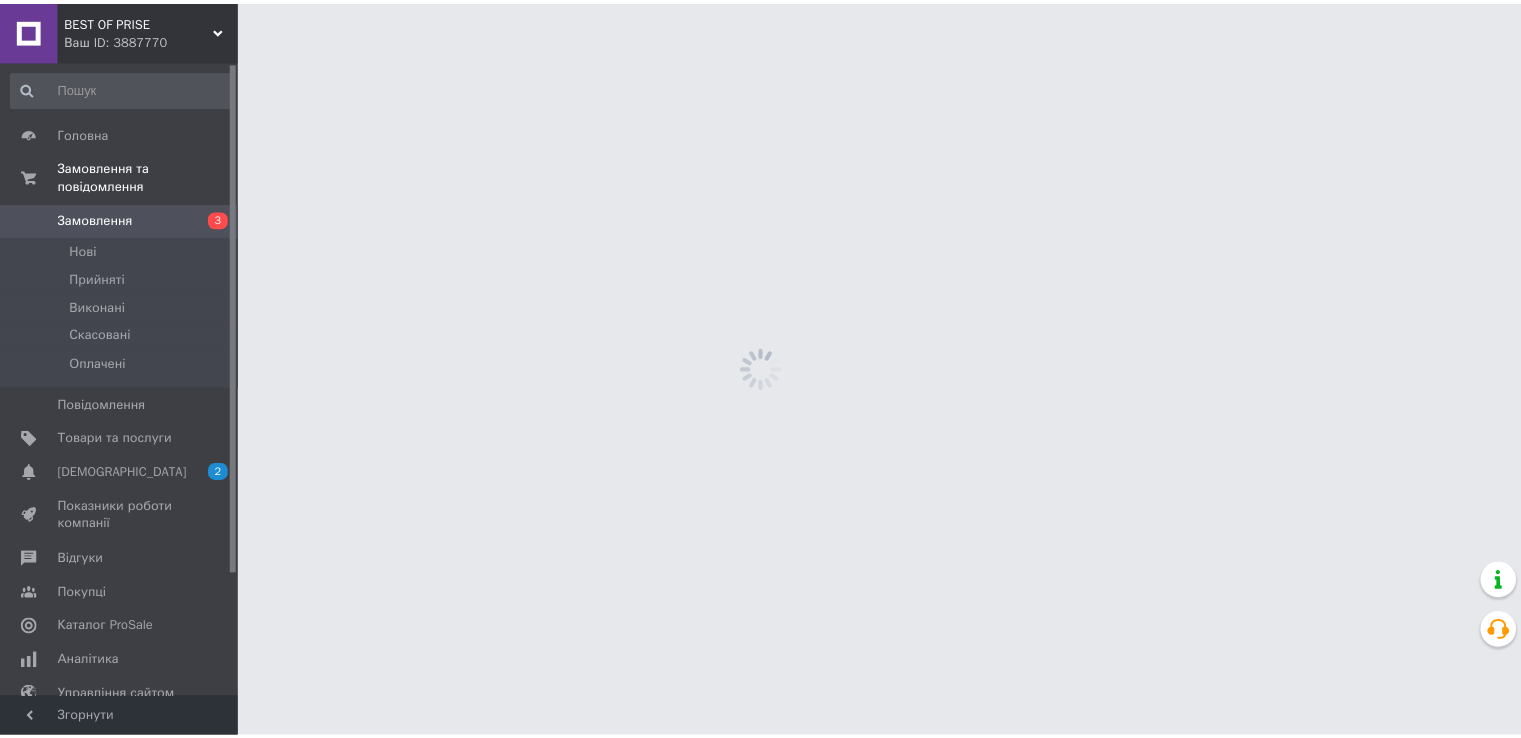 scroll, scrollTop: 0, scrollLeft: 0, axis: both 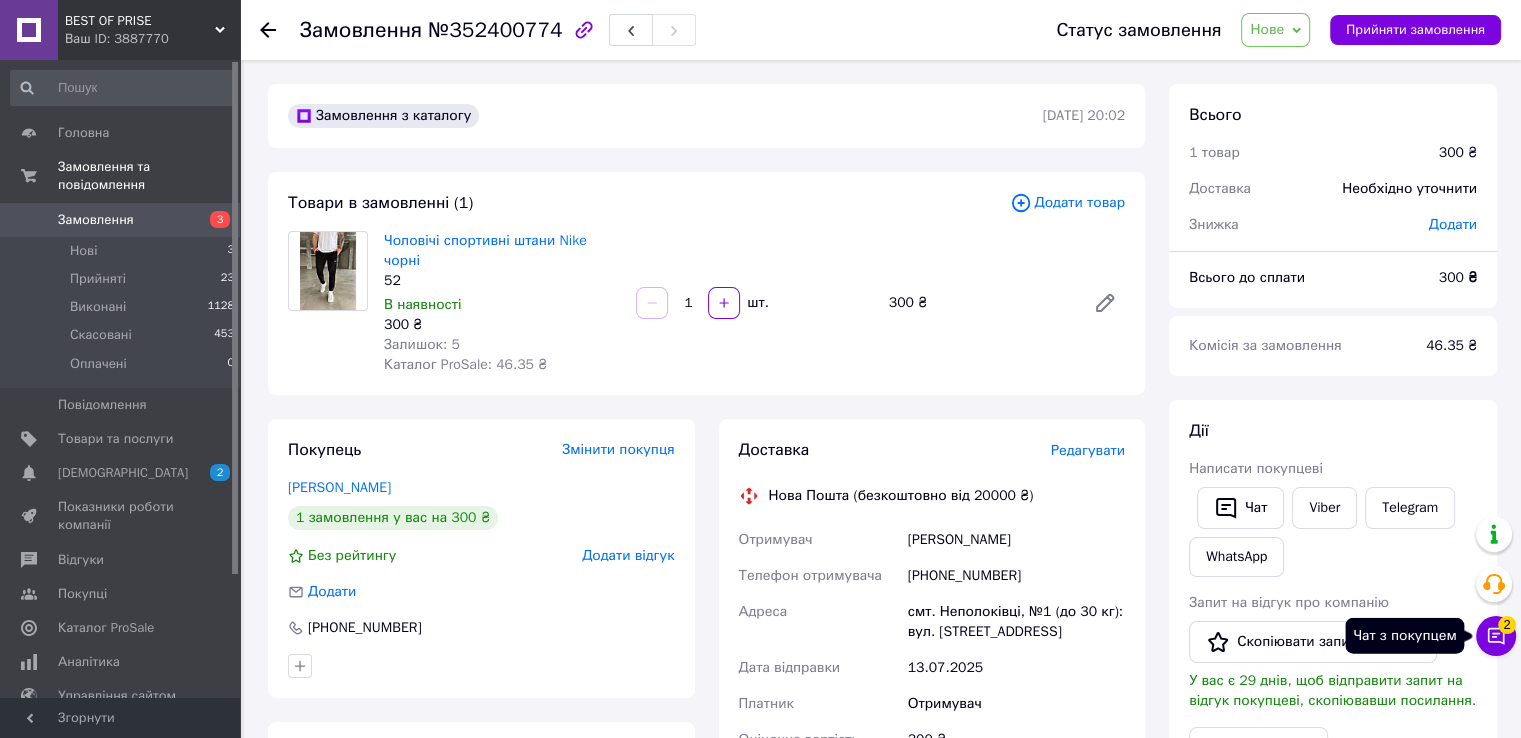 click 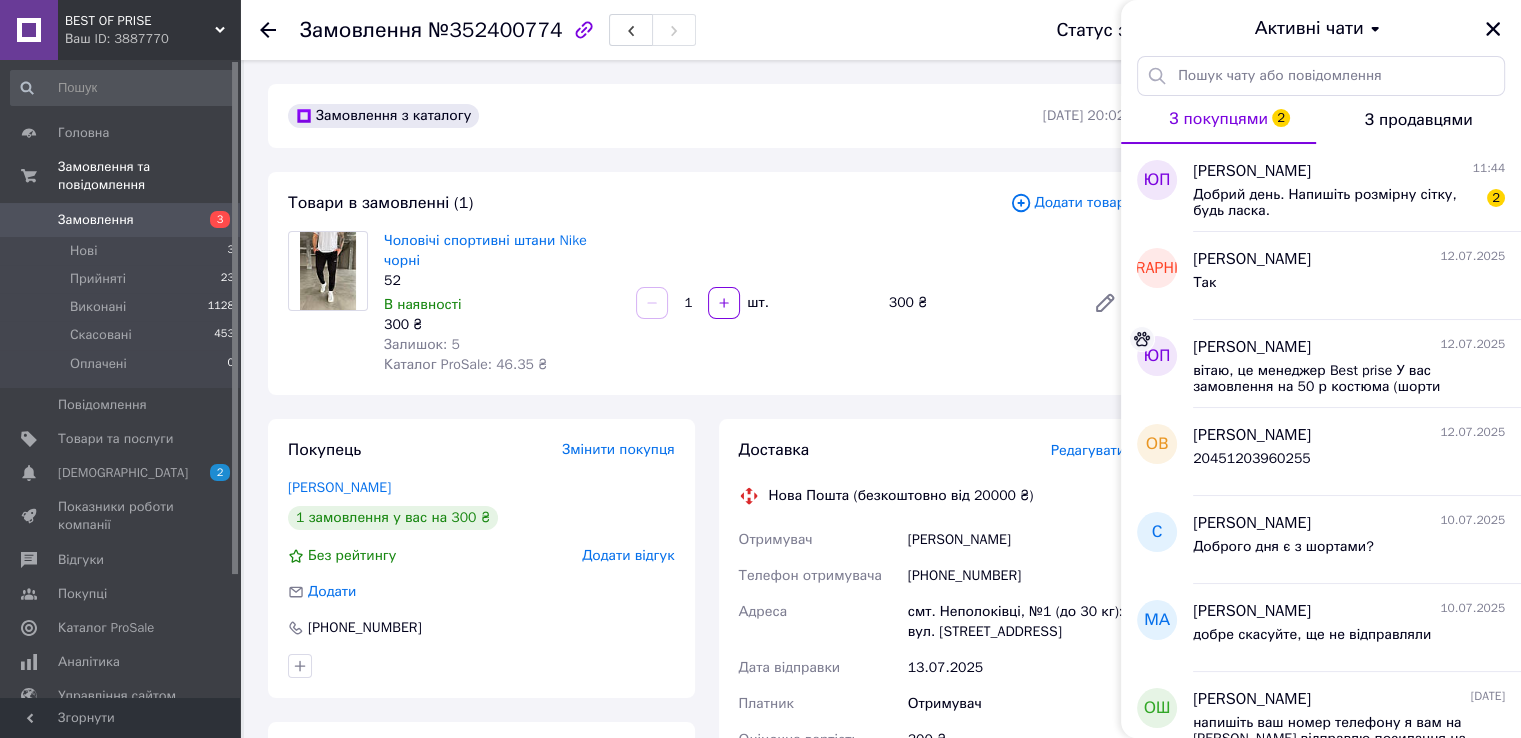 click on "Юлія Павлиш" at bounding box center [1252, 171] 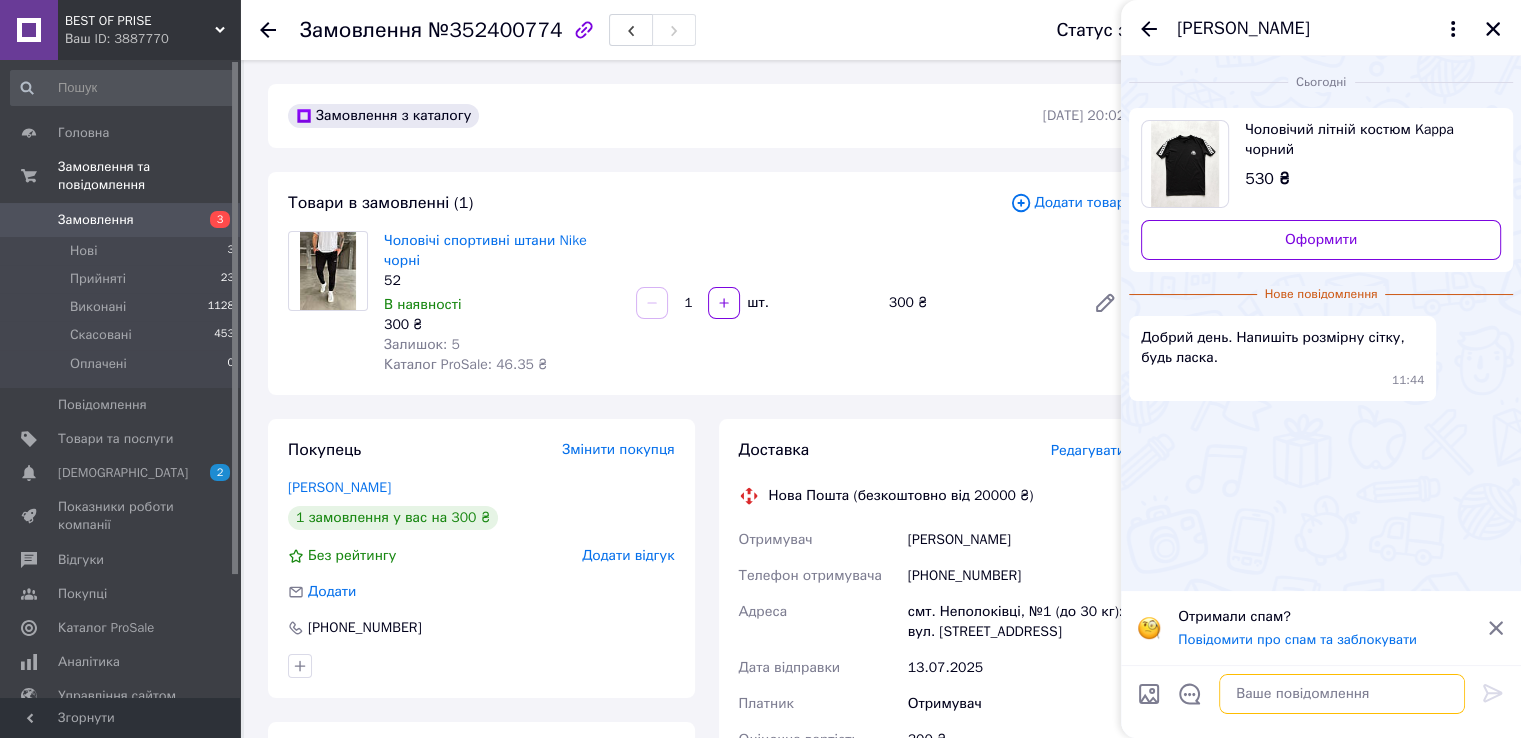 click at bounding box center [1342, 694] 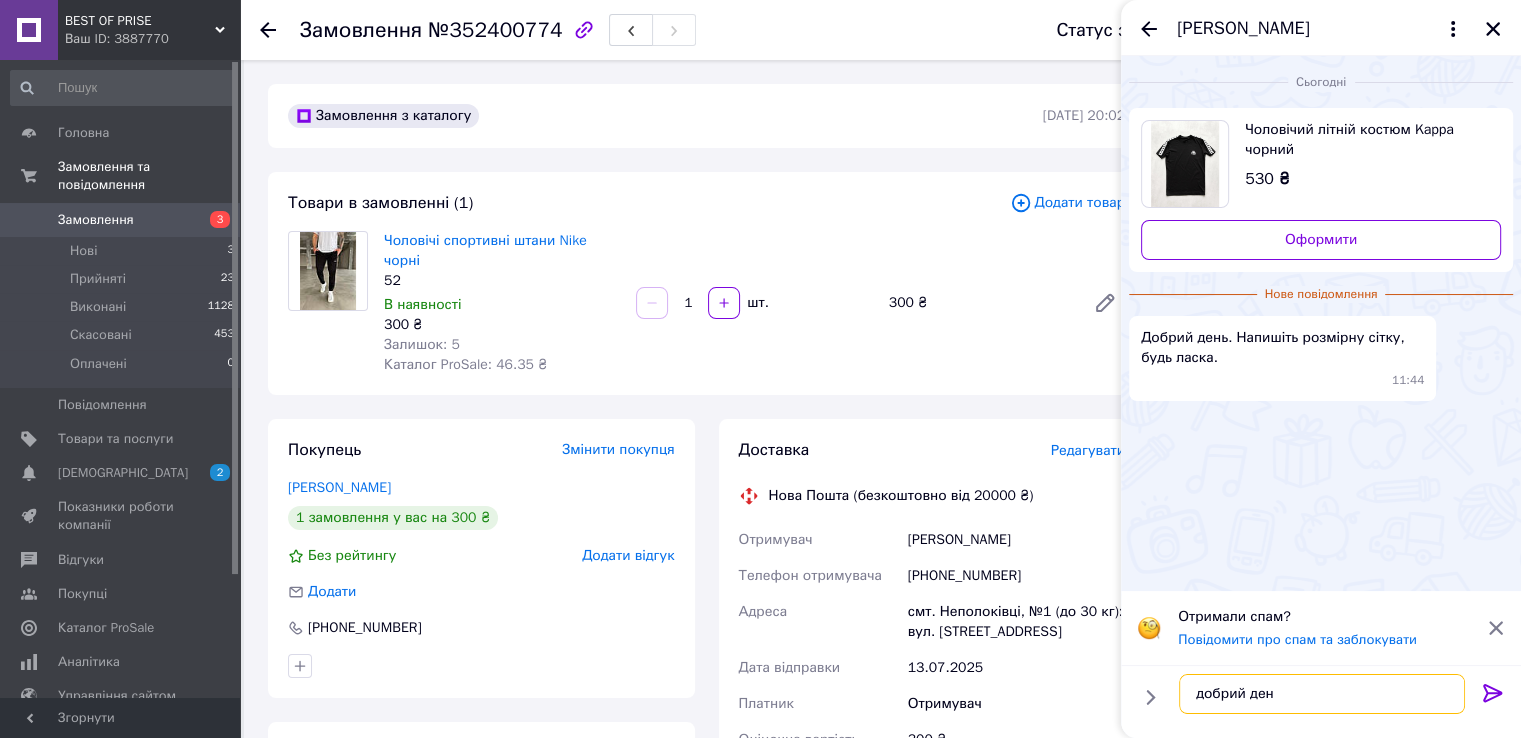 type on "добрий день" 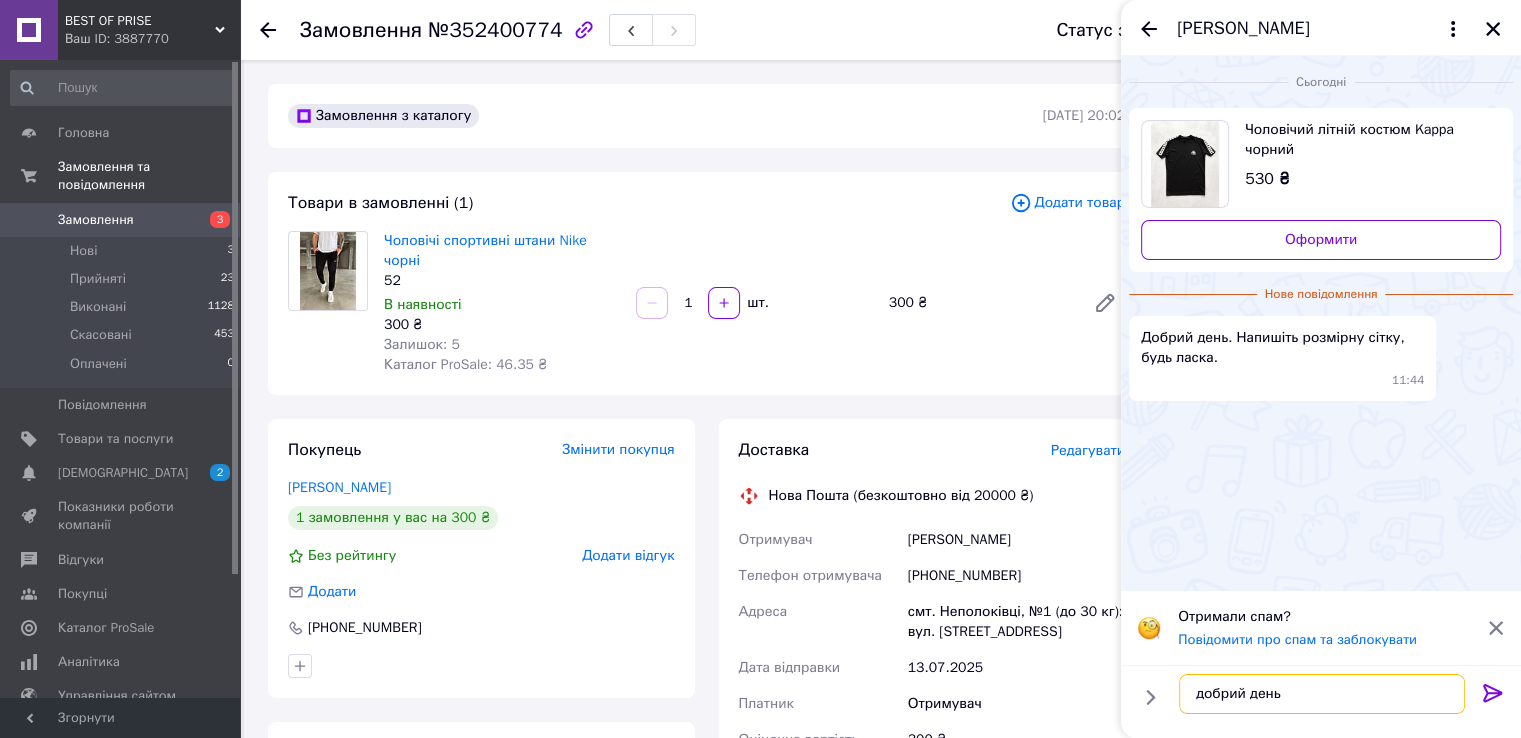 type 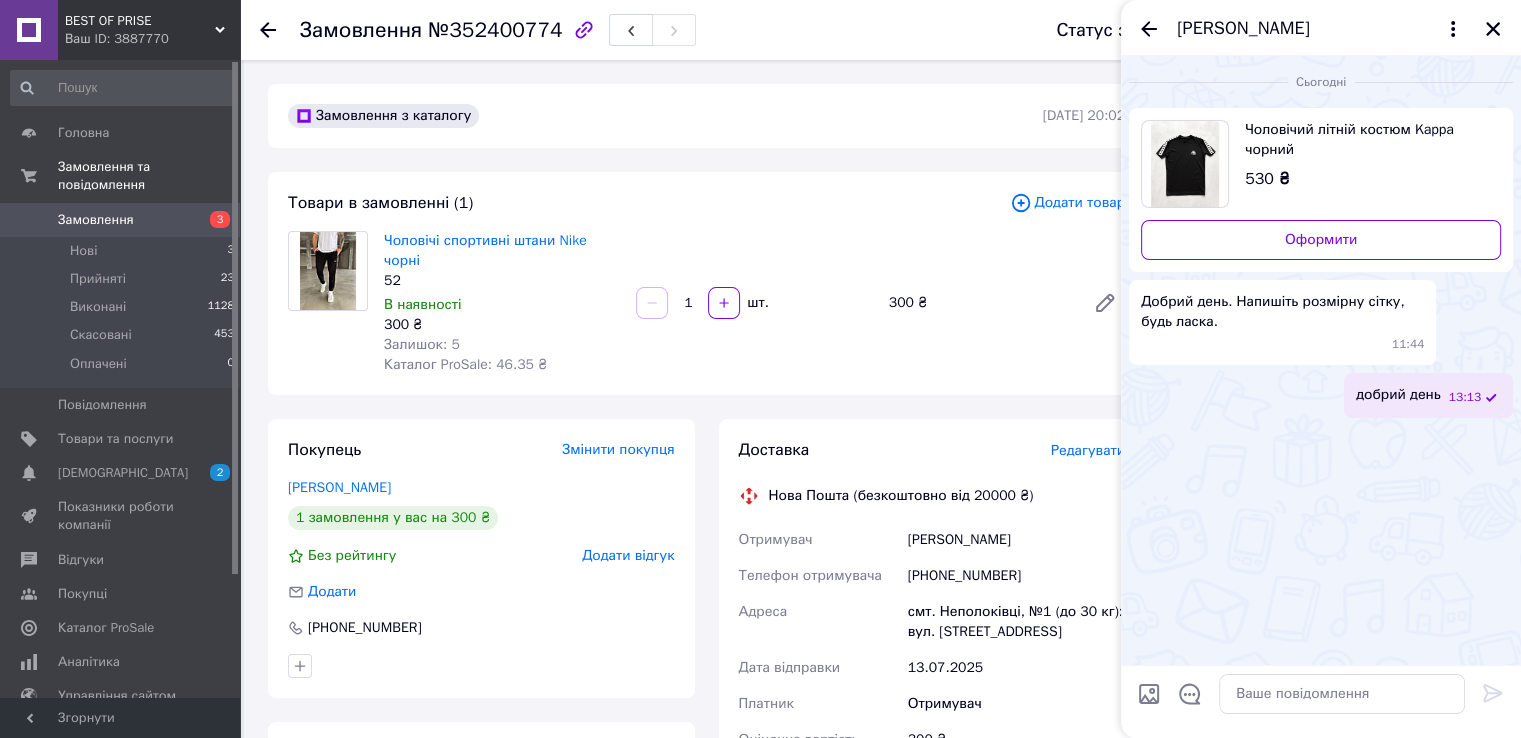 click at bounding box center (1149, 694) 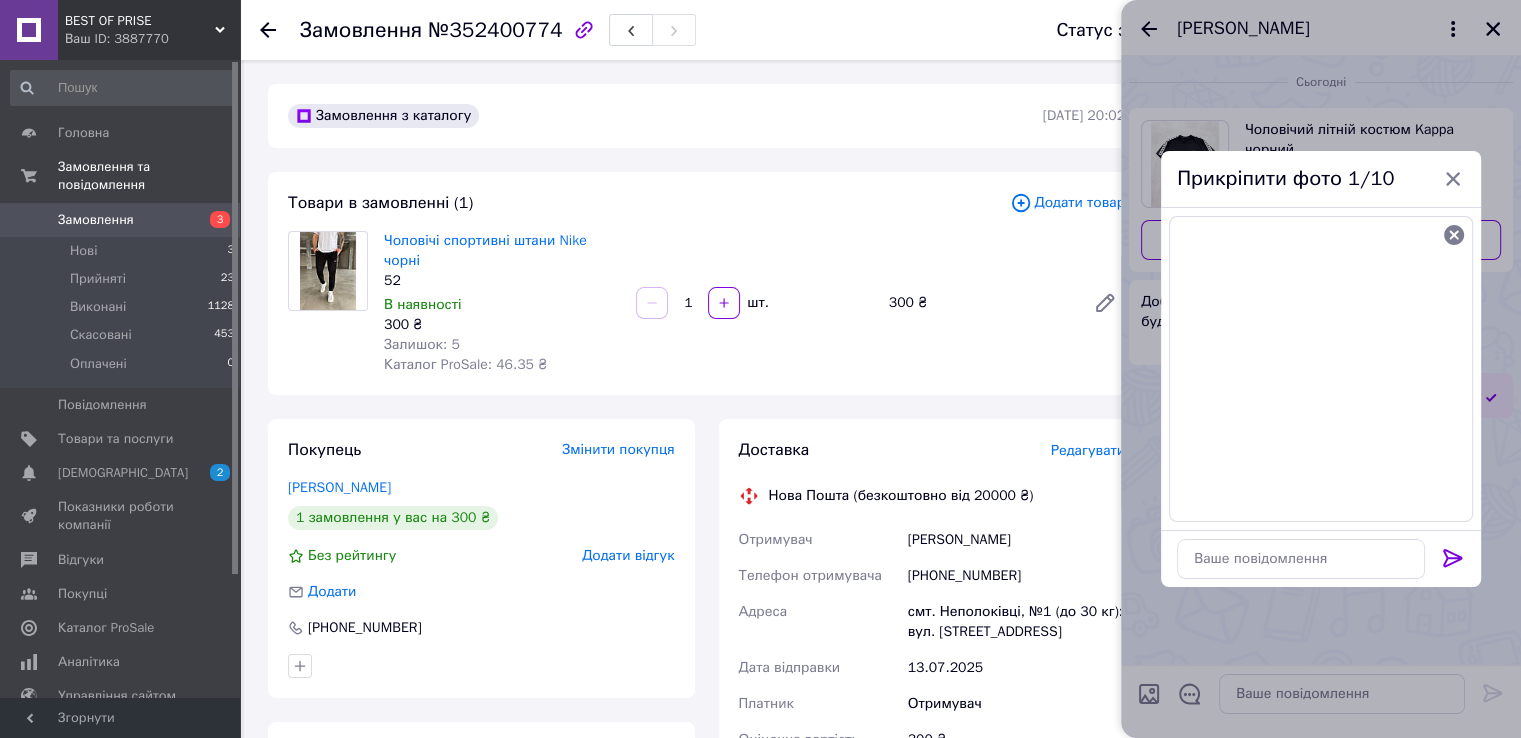 click 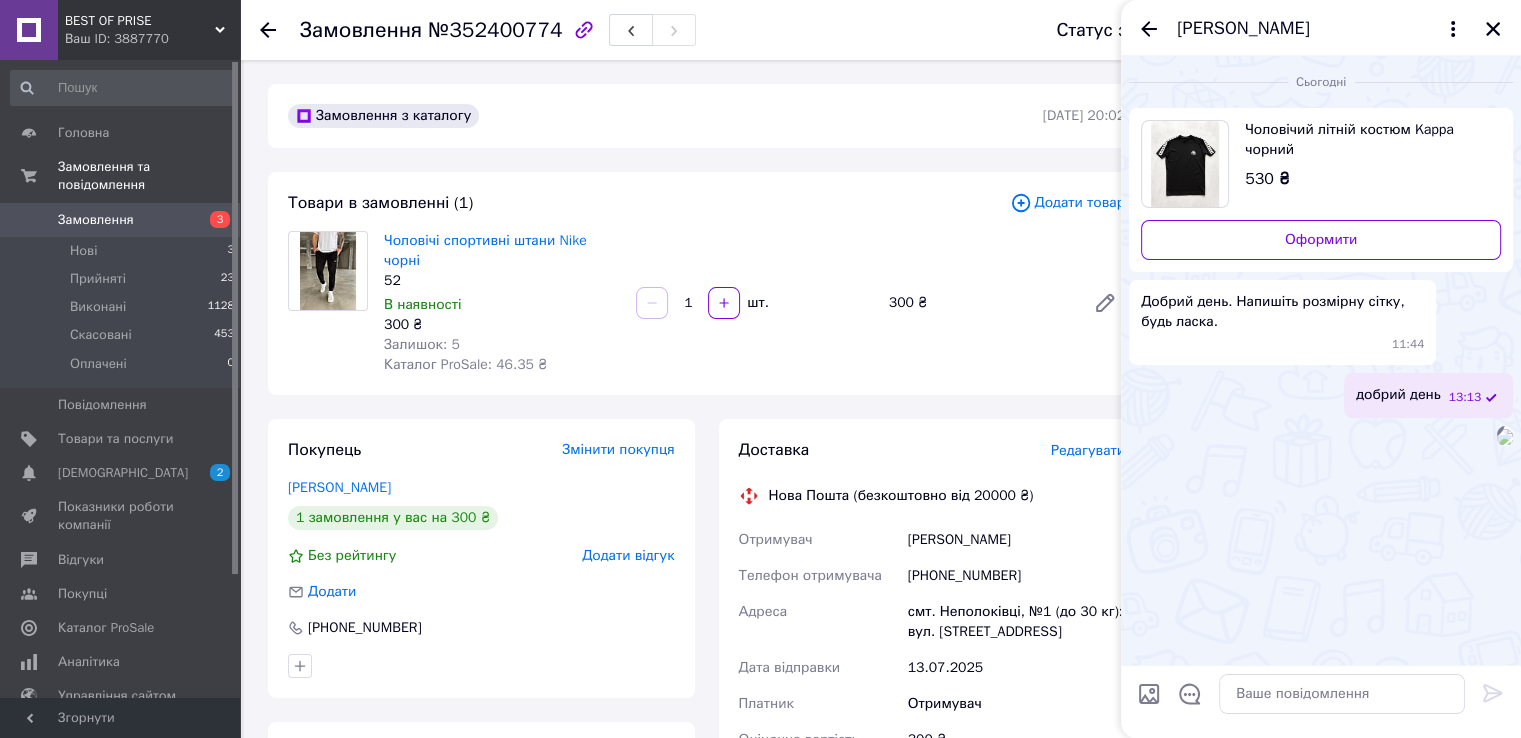 click at bounding box center (1149, 694) 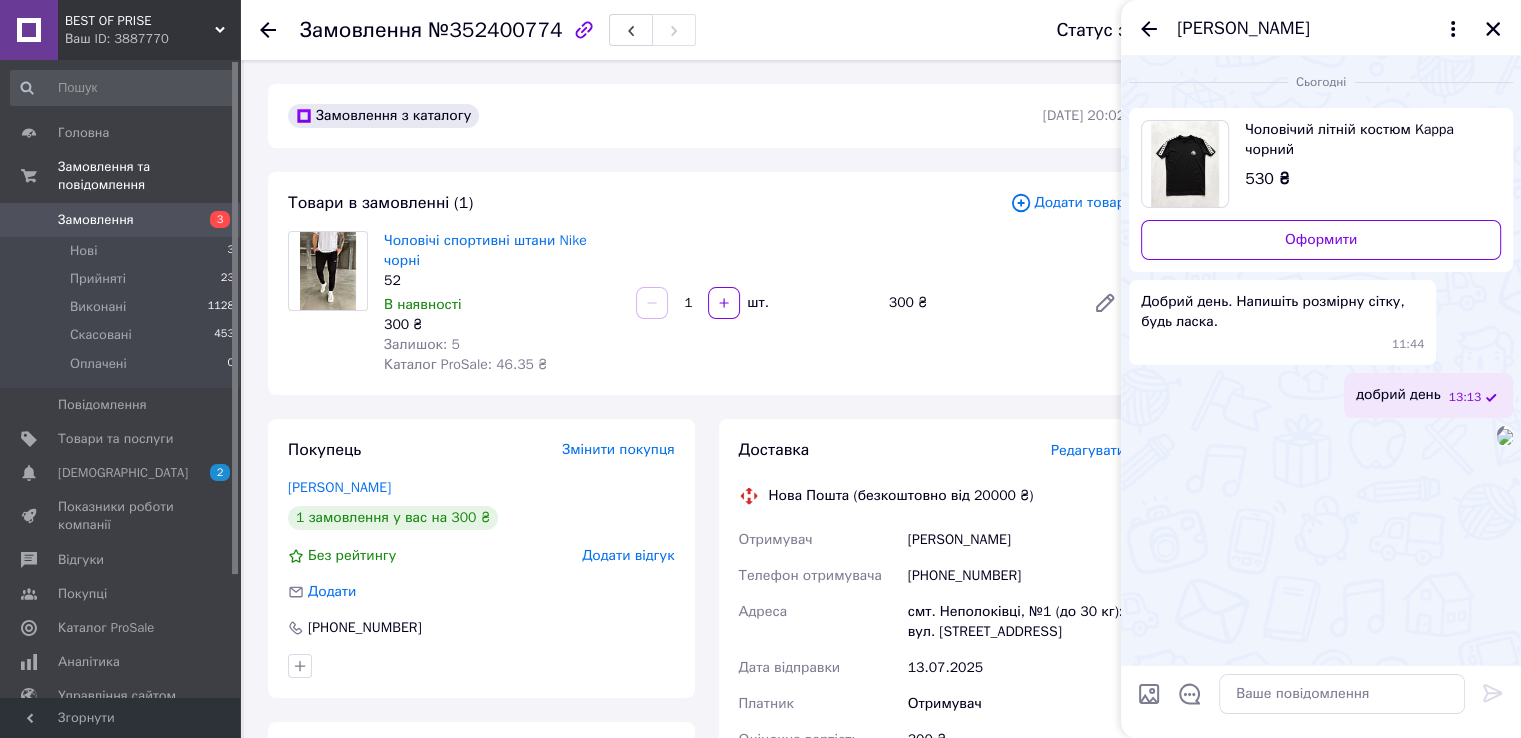 type on "C:\fakepath\зображення_viber_2025-04-19_14-46-46-054.jpg" 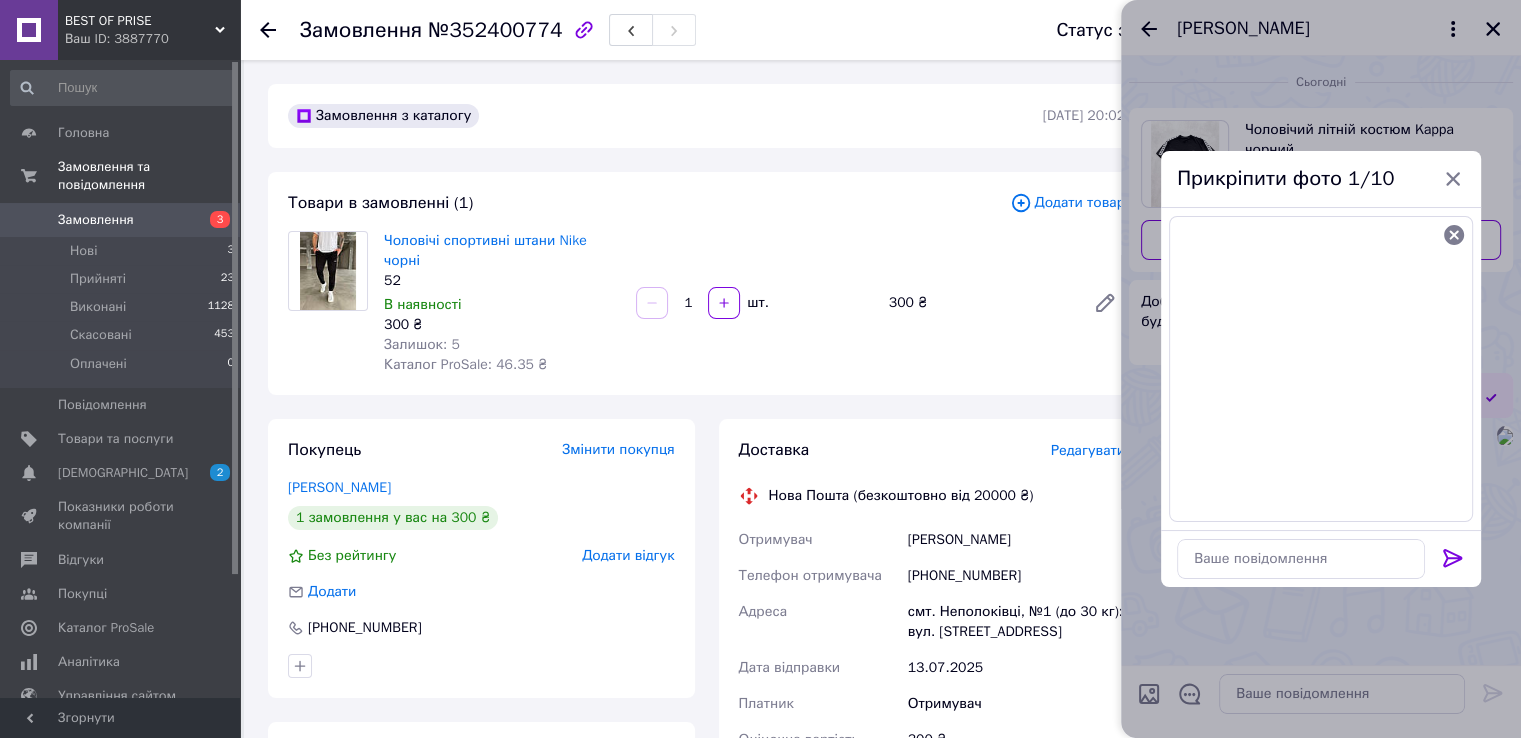 click 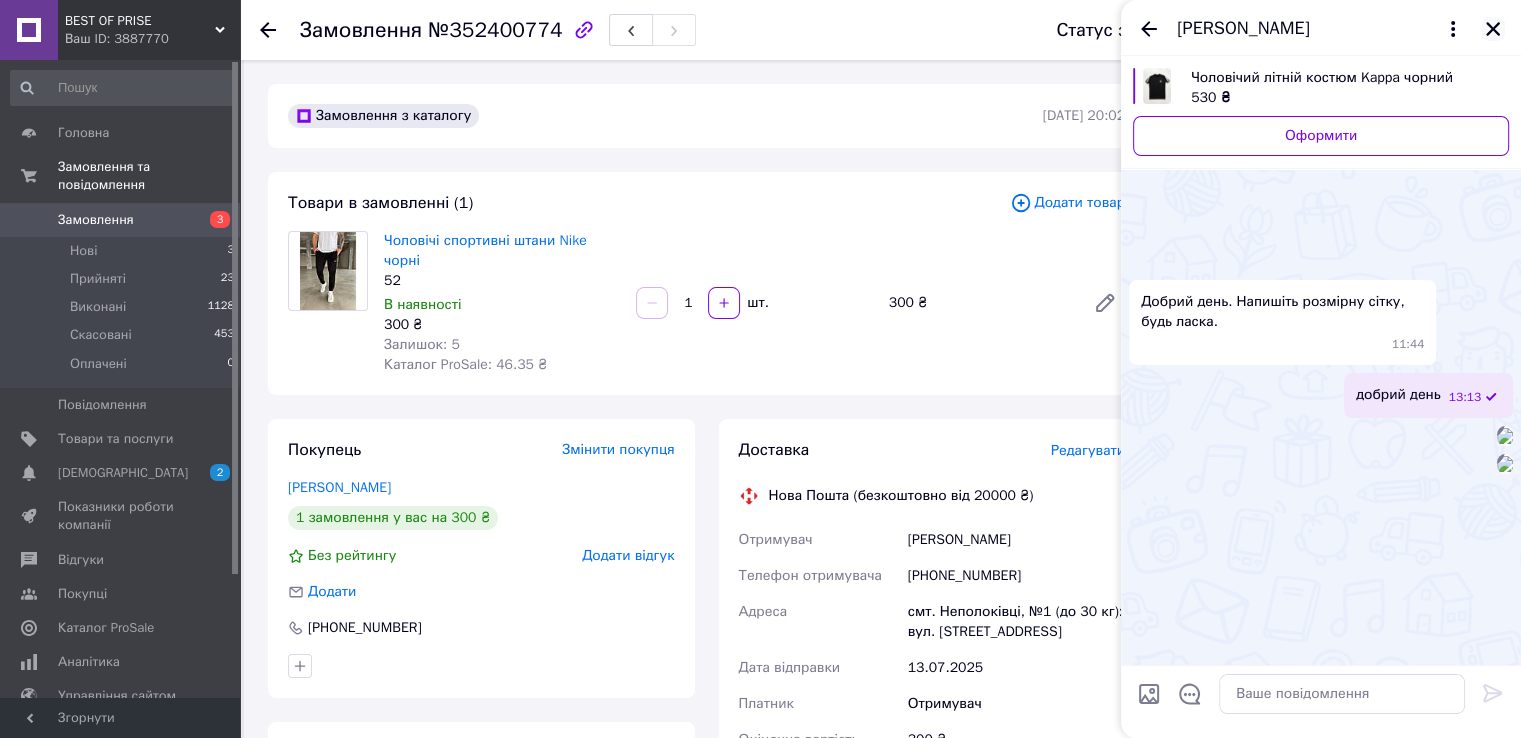 scroll, scrollTop: 253, scrollLeft: 0, axis: vertical 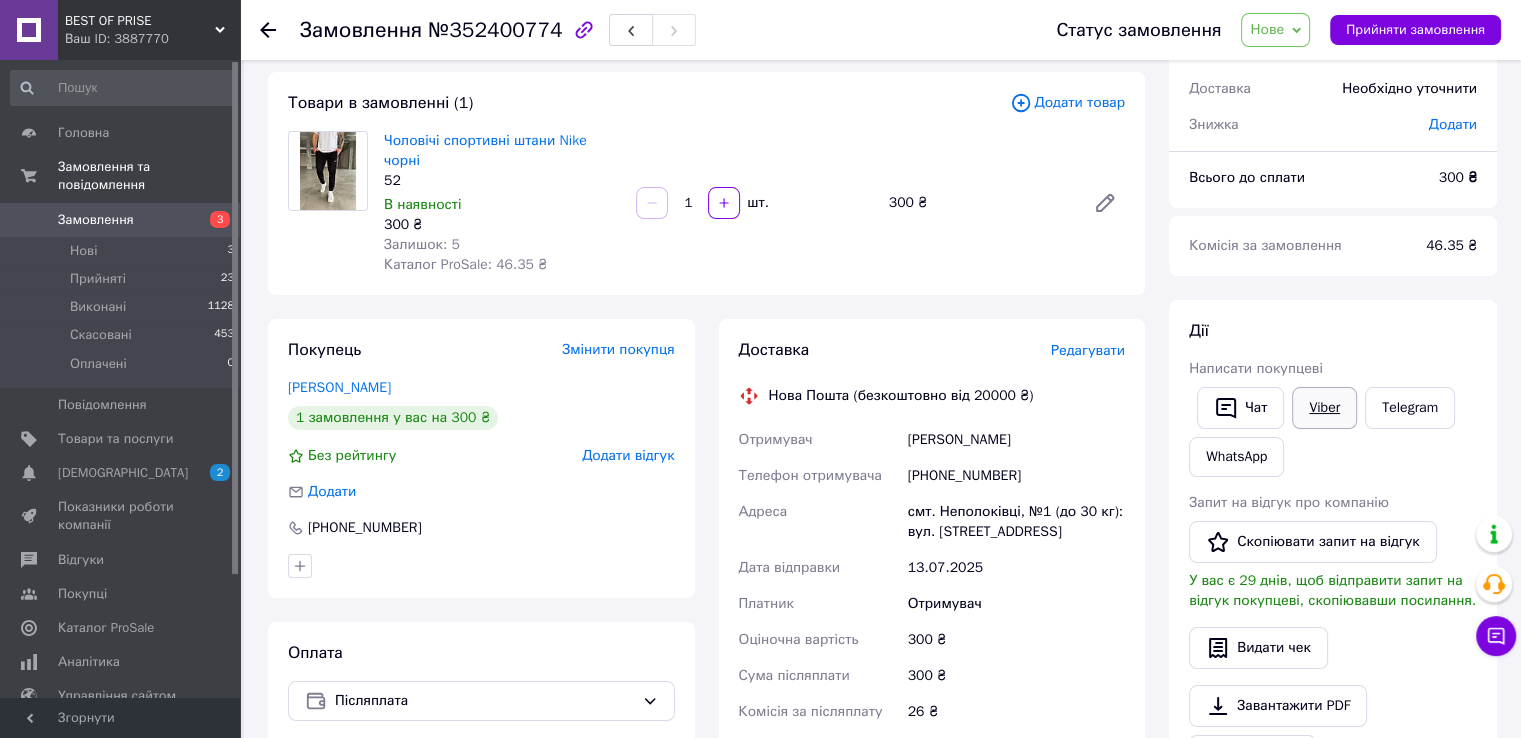 click on "Viber" at bounding box center (1324, 408) 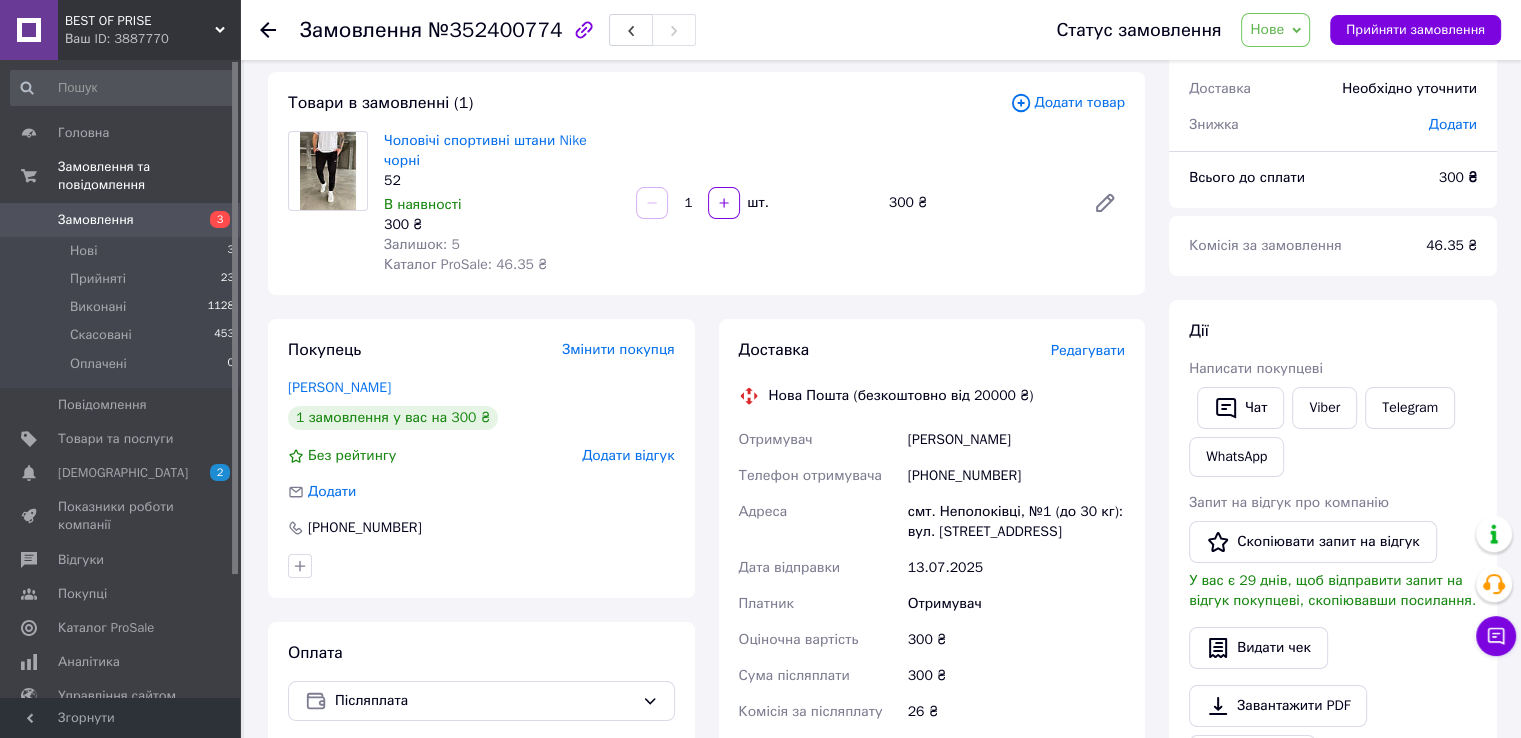 click on "Замовлення №352400774 Статус замовлення Нове Прийнято Виконано Скасовано Оплачено Прийняти замовлення Замовлення з каталогу 12.07.2025 | 20:02 Товари в замовленні (1) Додати товар Чоловічі спортивні штани Nike чорні 52 В наявності 300 ₴ Залишок: 5 Каталог ProSale: 46.35 ₴  1   шт. 300 ₴ Покупець Змінити покупця Болотинюк Міша 1 замовлення у вас на 300 ₴ Без рейтингу   Додати відгук Додати +380972288525 Оплата Післяплата Доставка Редагувати Нова Пошта (безкоштовно від 20000 ₴) Отримувач Болотинюк Міша Телефон отримувача +380972288525 Адреса смт. Неполоківці, №1 (до 30 кг): вул. Головна, 28 13.07.2025 300 ₴" at bounding box center (882, 657) 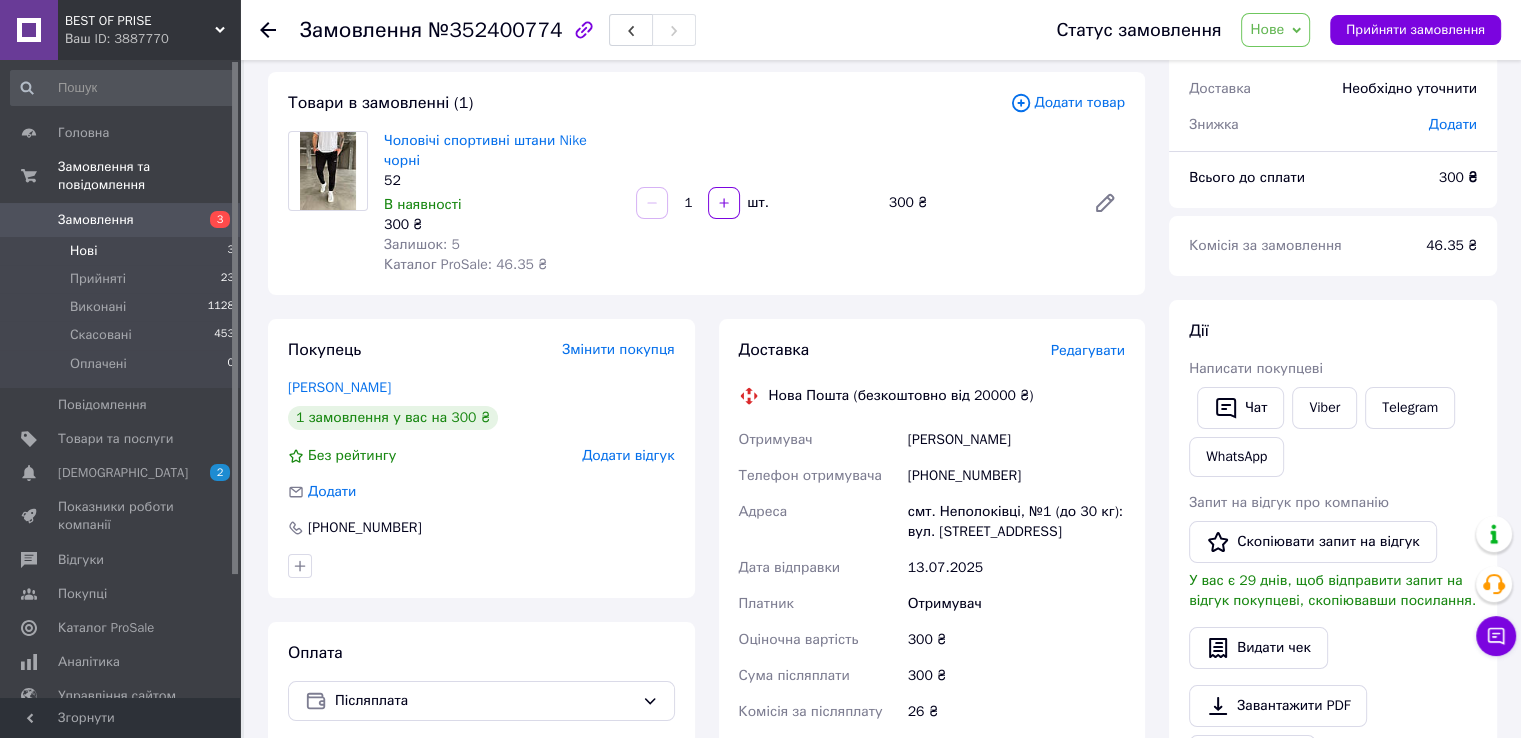 click on "Нові 3" at bounding box center (123, 251) 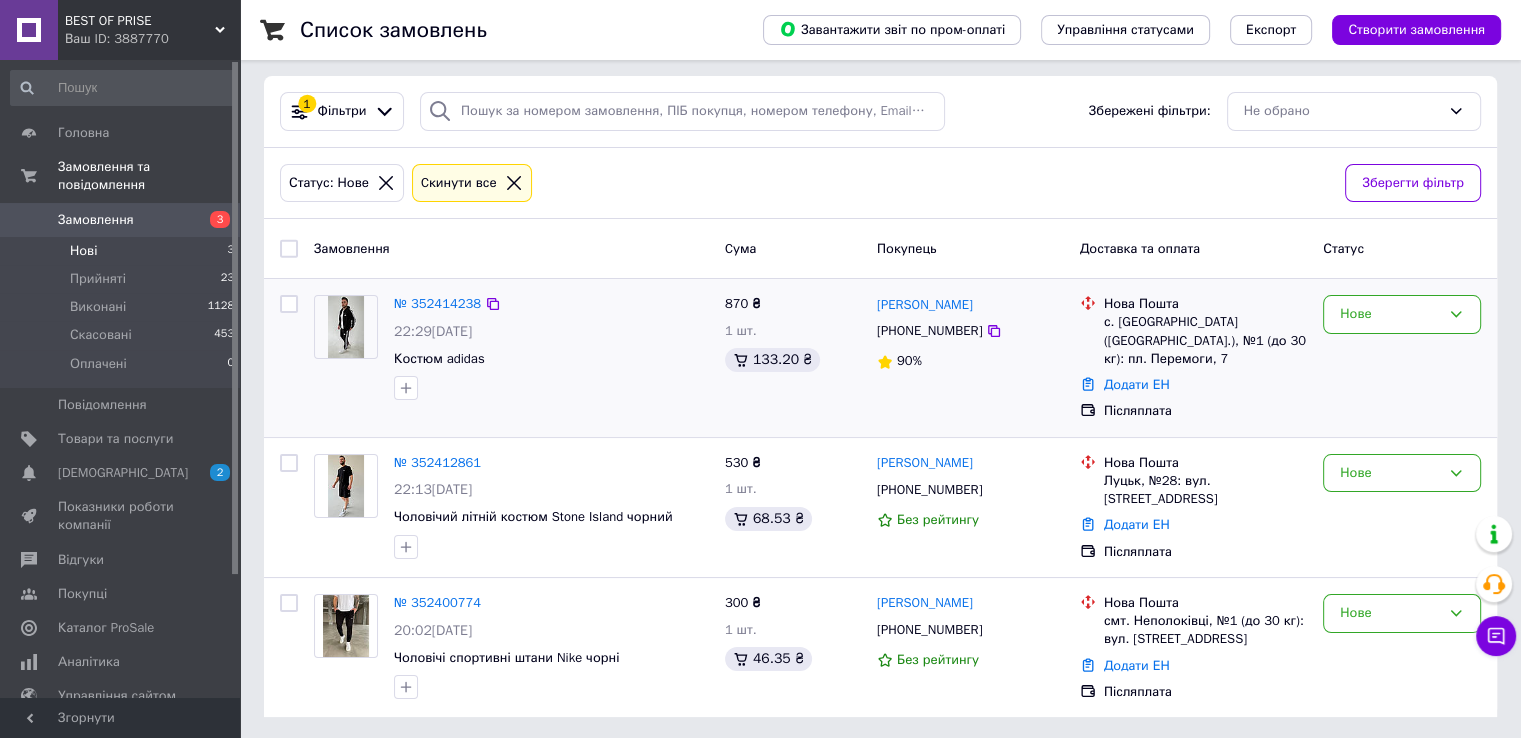 scroll, scrollTop: 10, scrollLeft: 0, axis: vertical 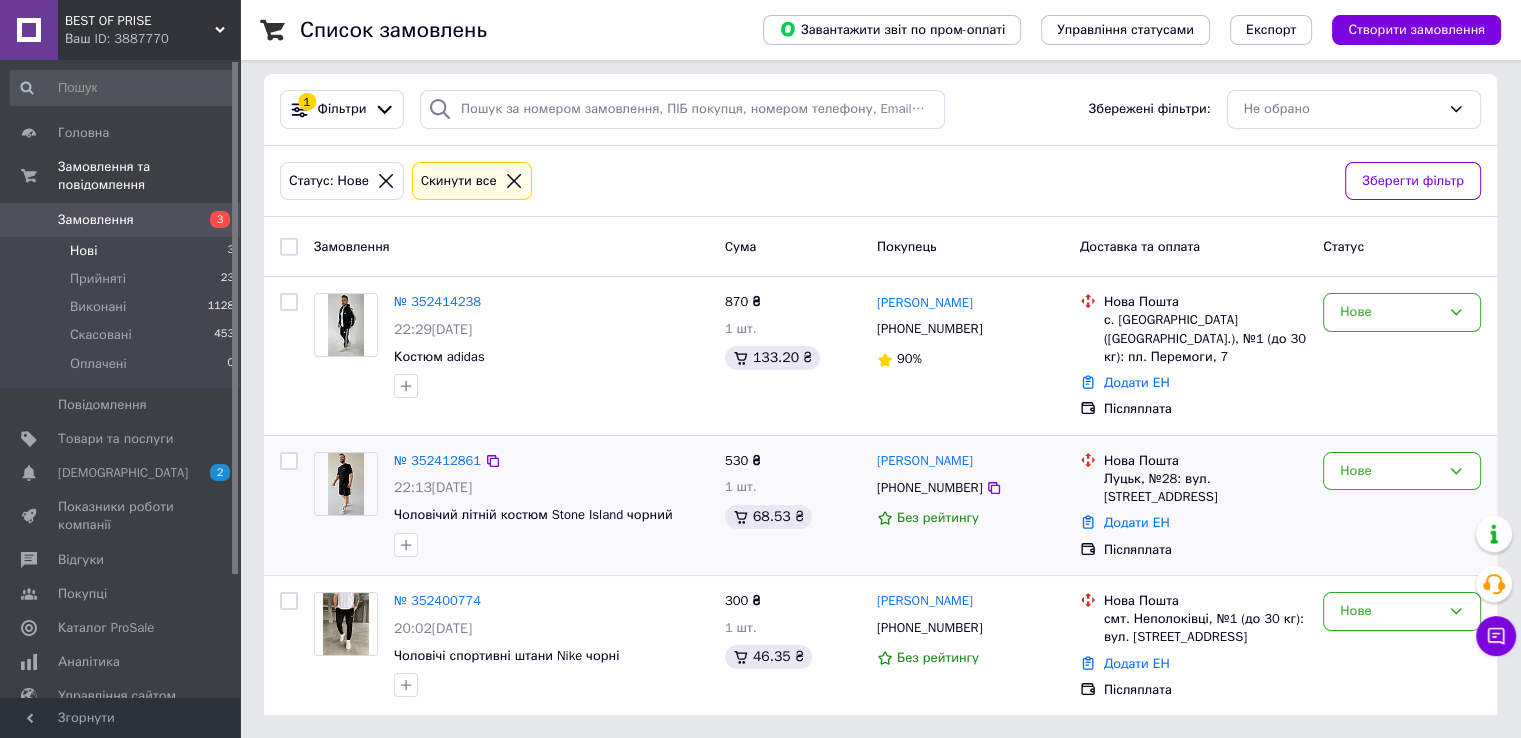 click at bounding box center [345, 484] 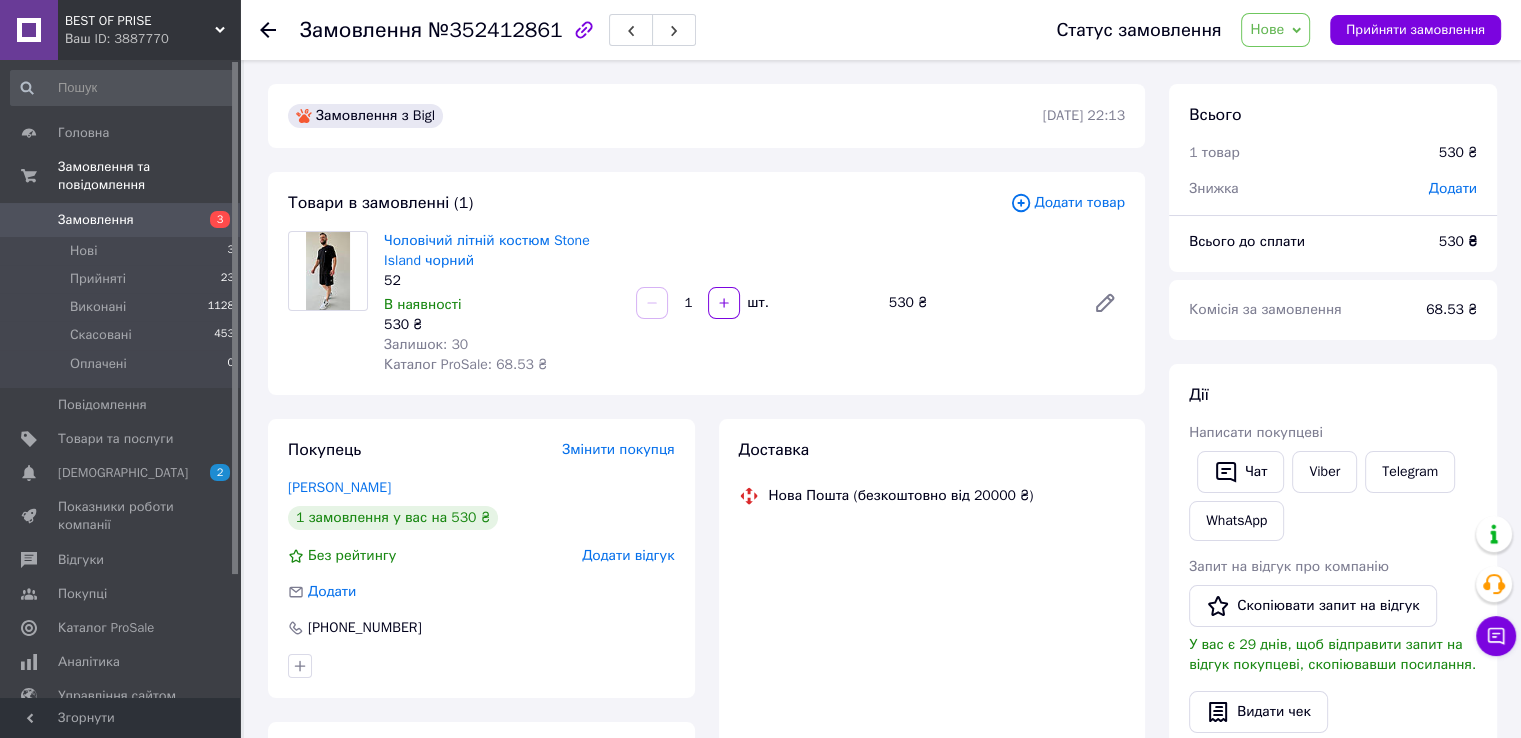 scroll, scrollTop: 100, scrollLeft: 0, axis: vertical 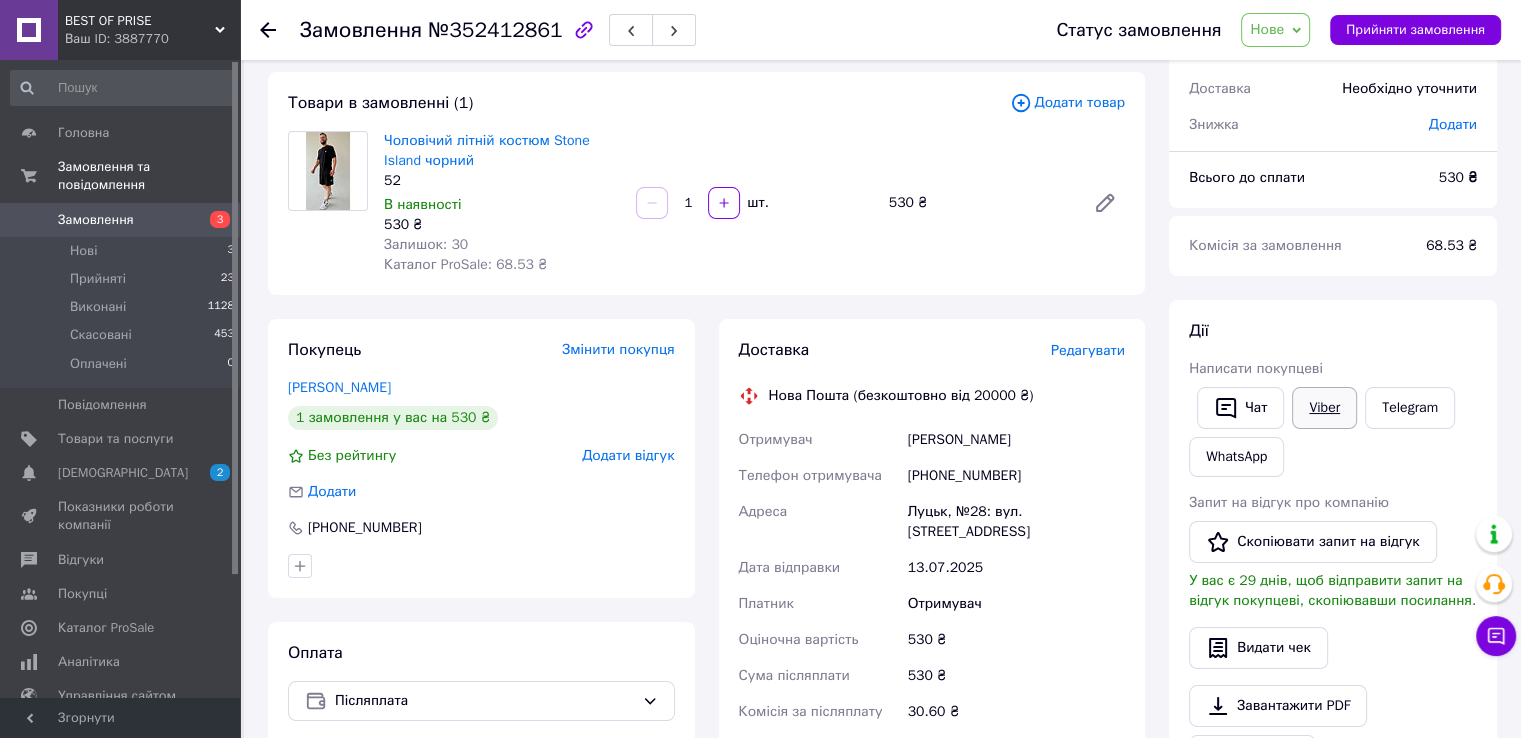 click on "Viber" at bounding box center [1324, 408] 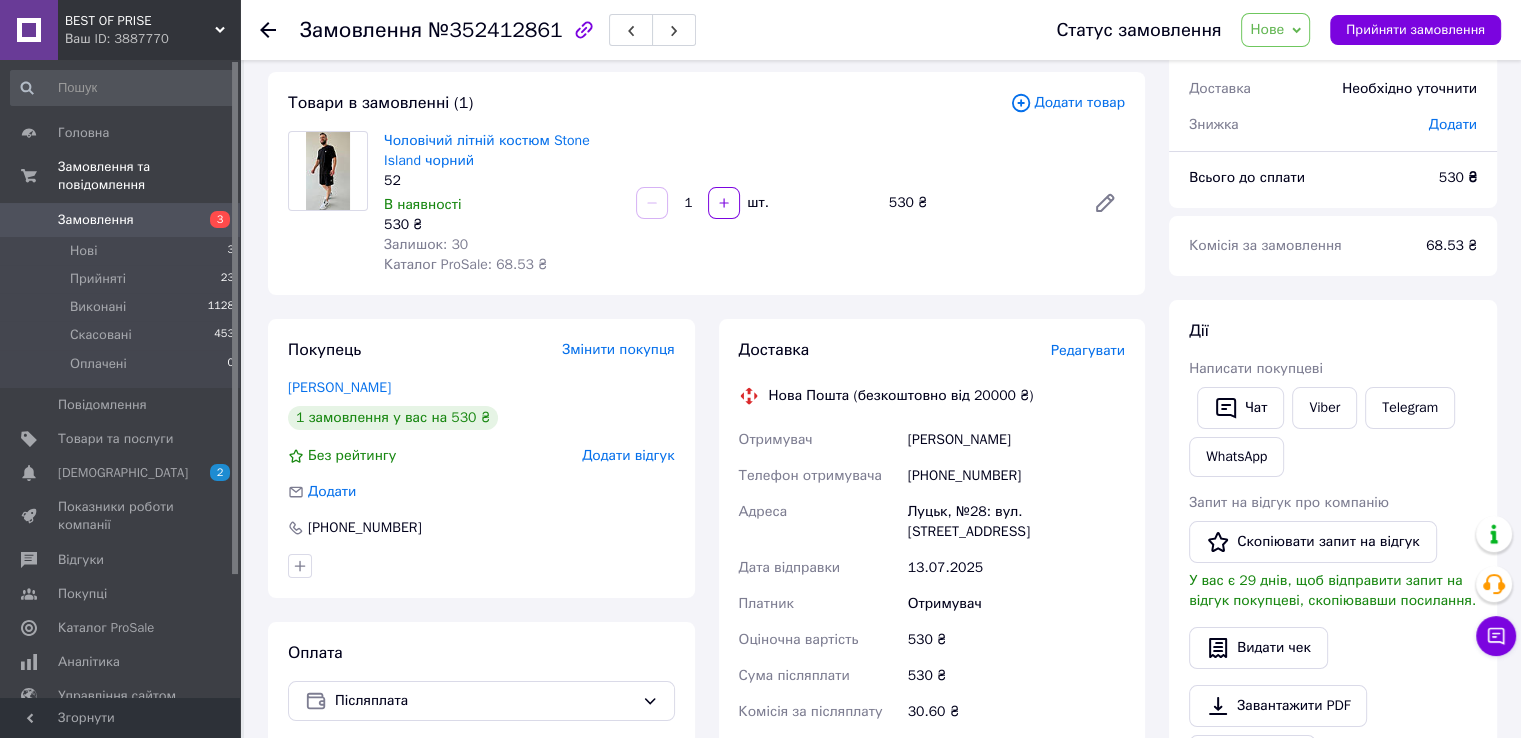 drag, startPoint x: 245, startPoint y: 612, endPoint x: 248, endPoint y: 601, distance: 11.401754 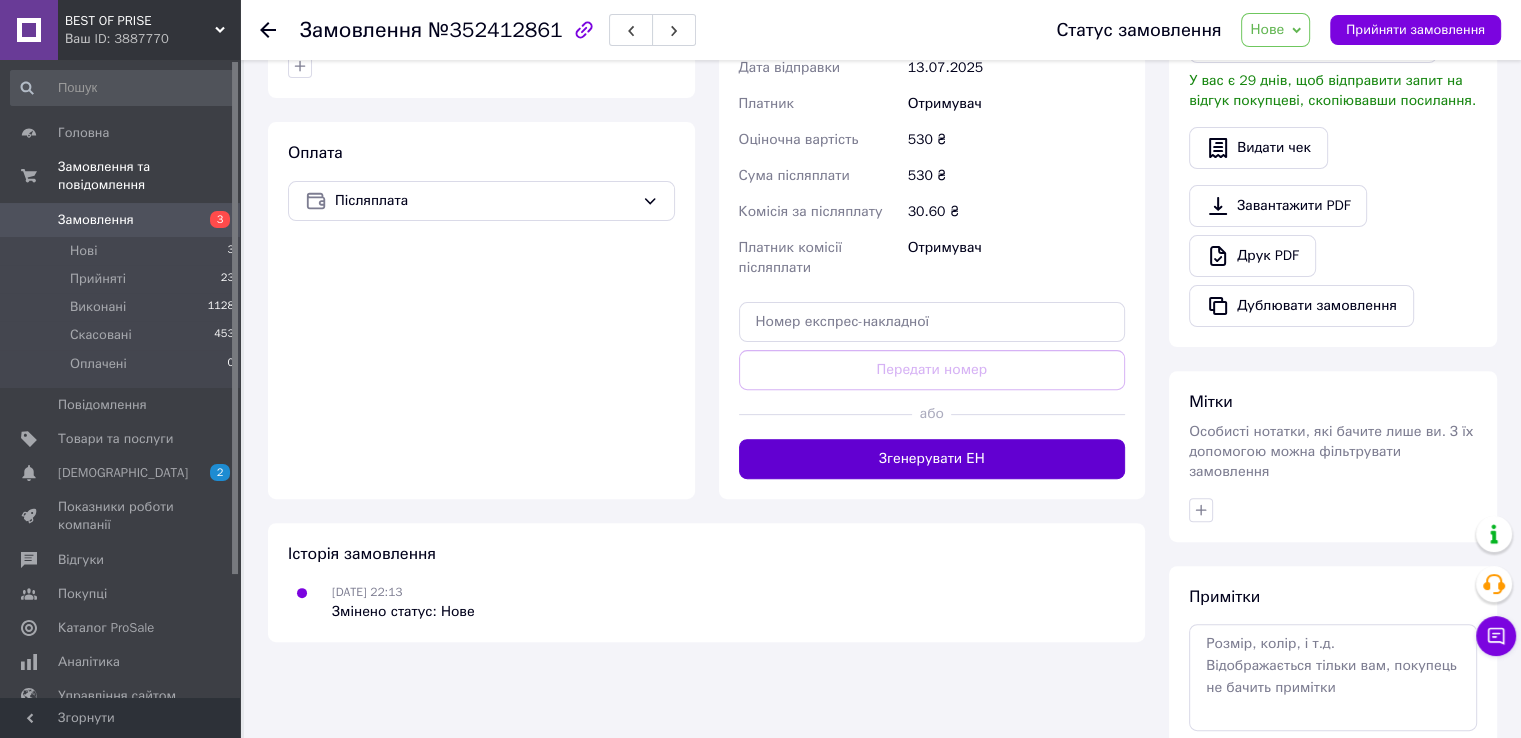 click on "Згенерувати ЕН" at bounding box center [932, 459] 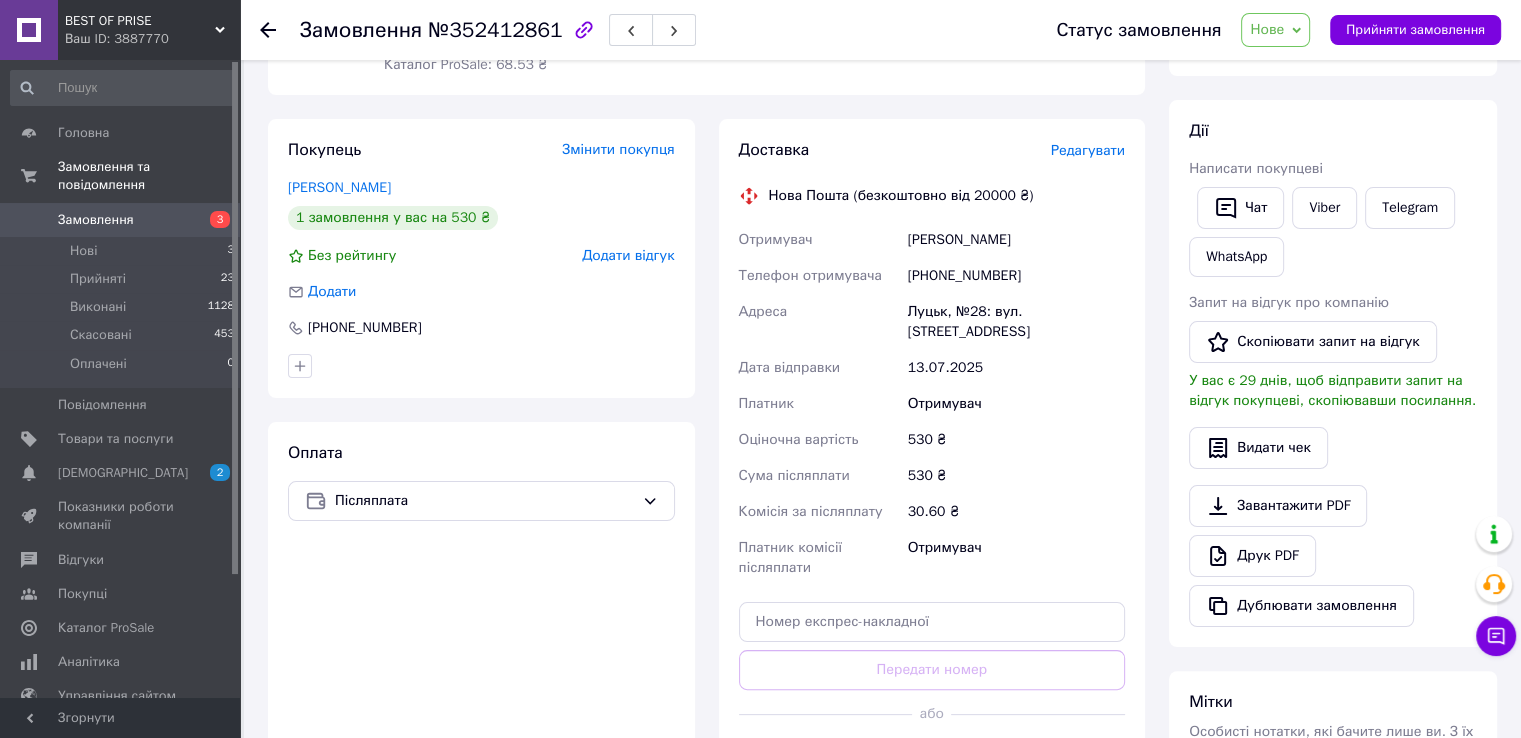 scroll, scrollTop: 100, scrollLeft: 0, axis: vertical 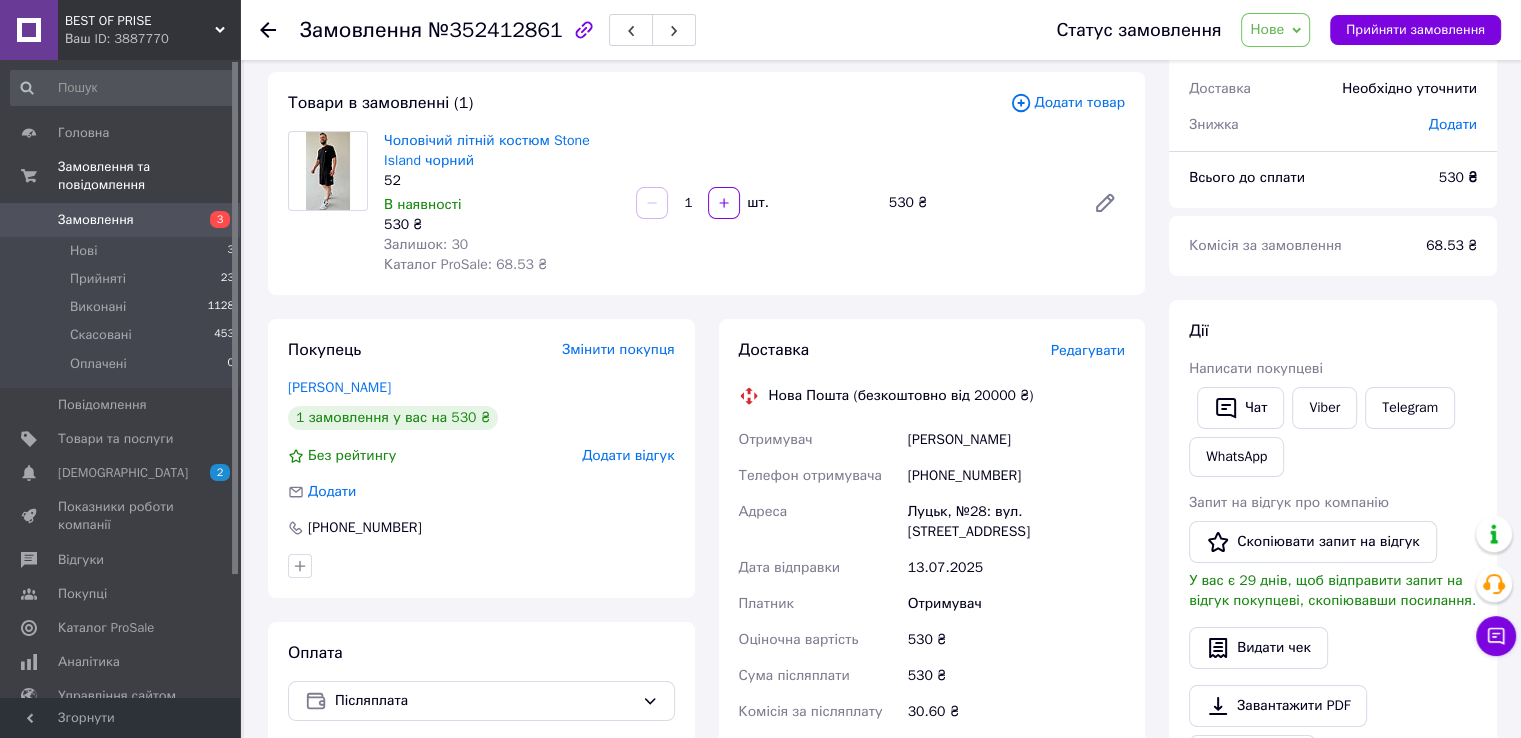 click on "Нове" at bounding box center (1267, 29) 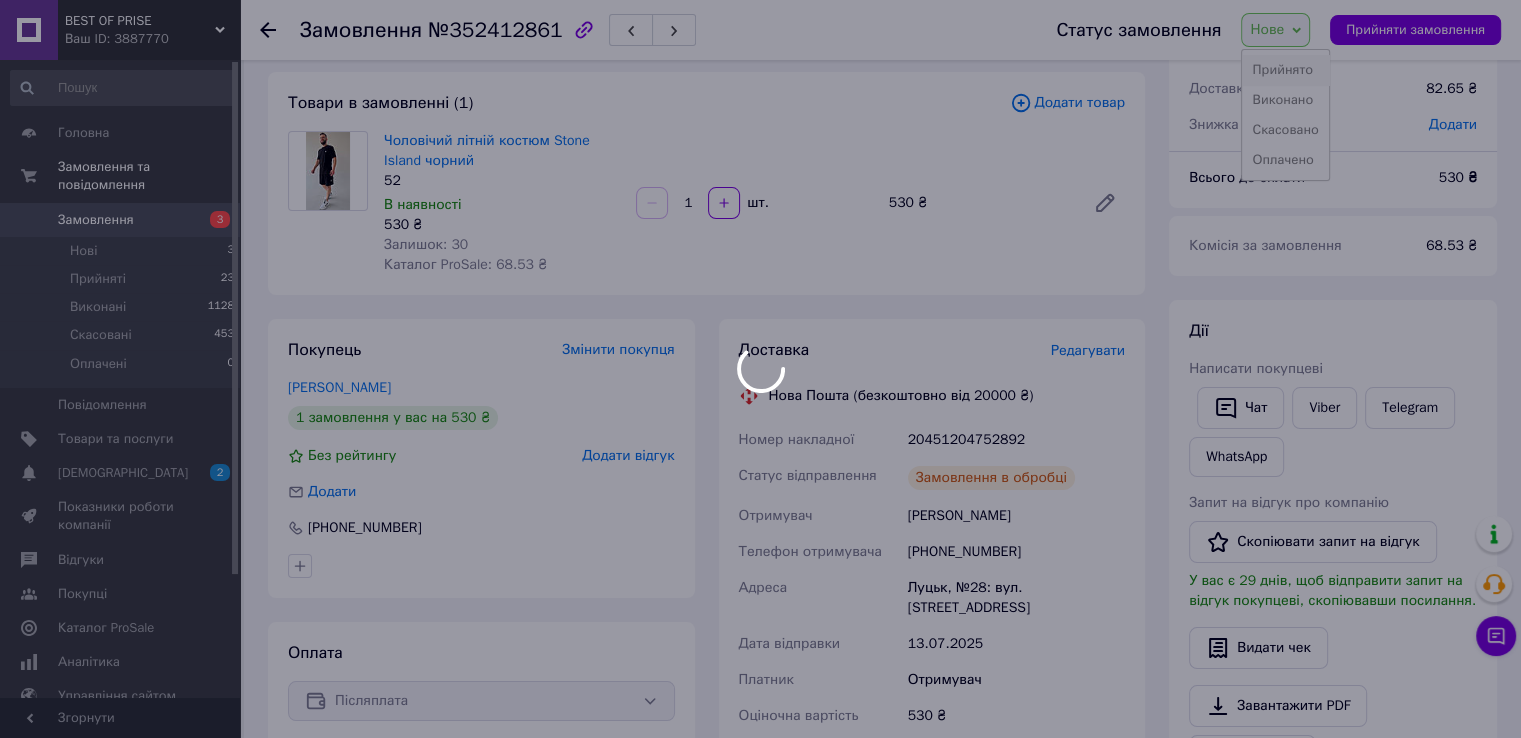 click on "Прийнято" at bounding box center (1285, 70) 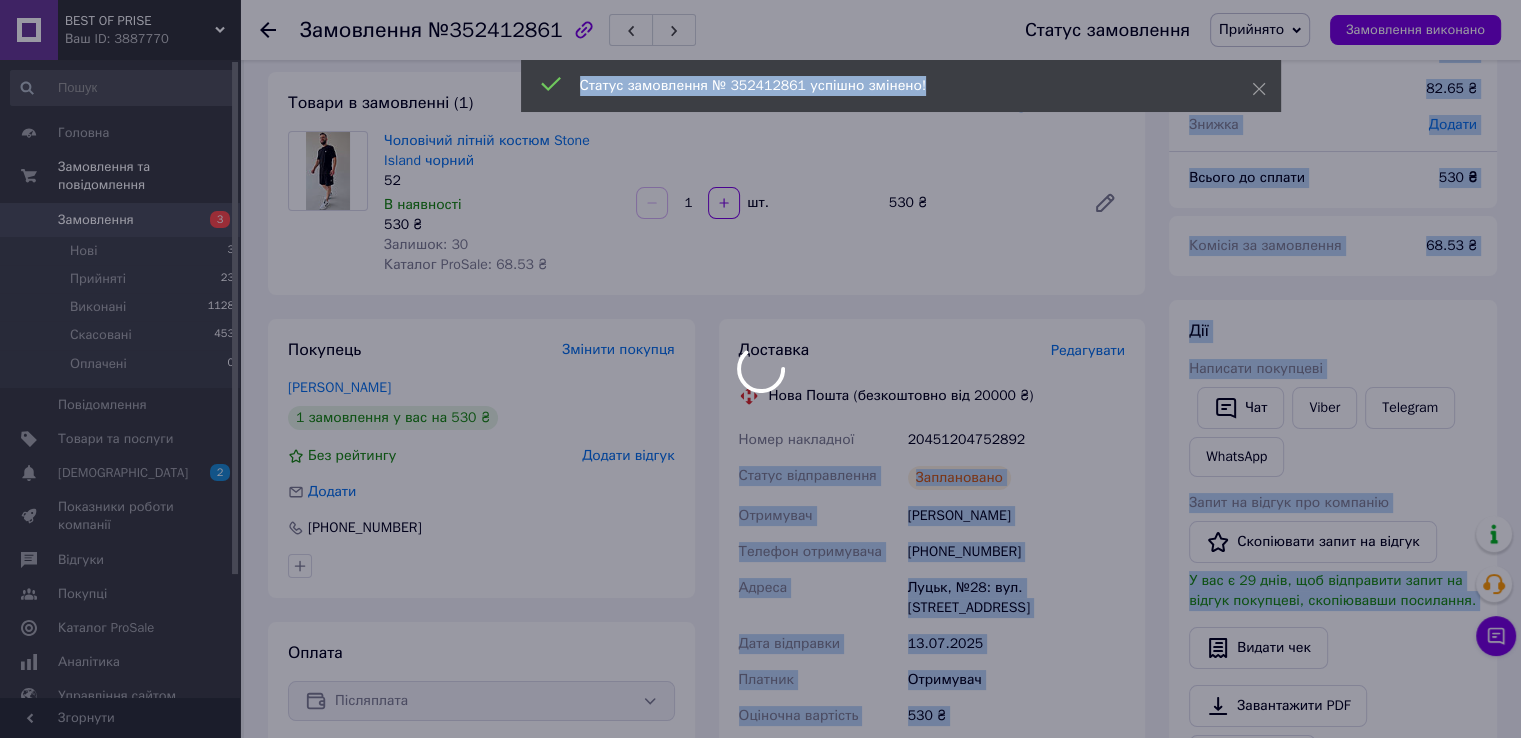 drag, startPoint x: 1016, startPoint y: 440, endPoint x: 893, endPoint y: 445, distance: 123.101585 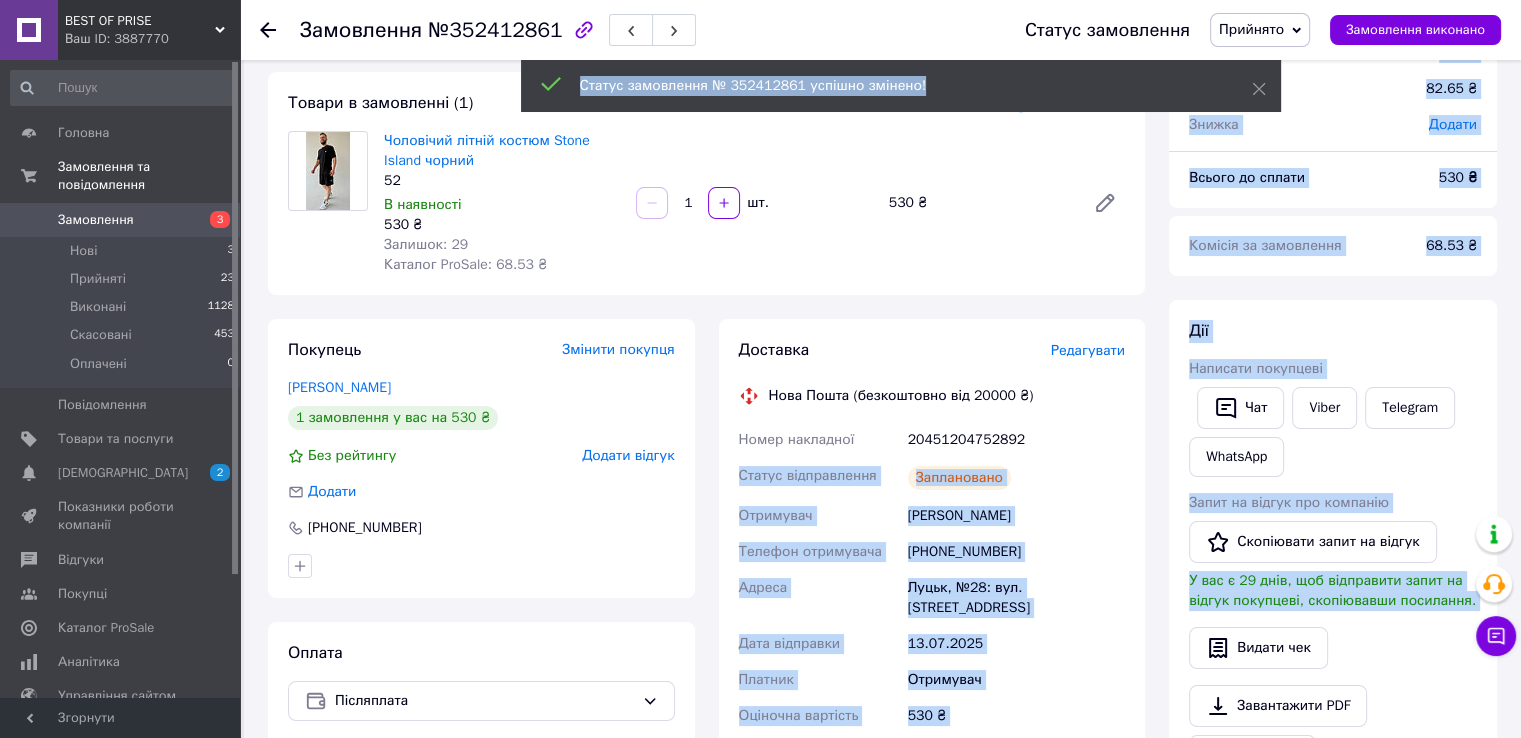 click on "Заплановано" at bounding box center [1016, 478] 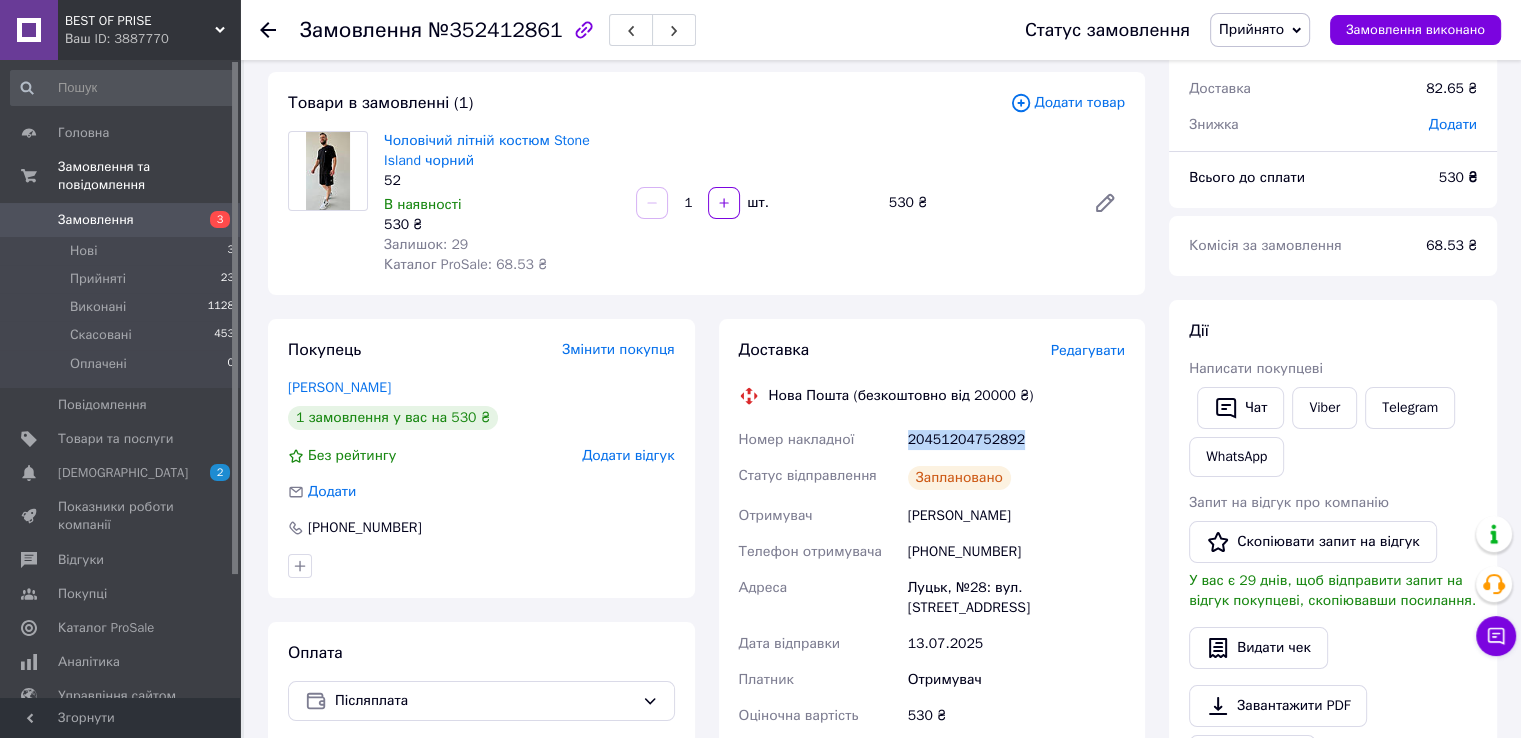 drag, startPoint x: 1009, startPoint y: 435, endPoint x: 904, endPoint y: 436, distance: 105.00476 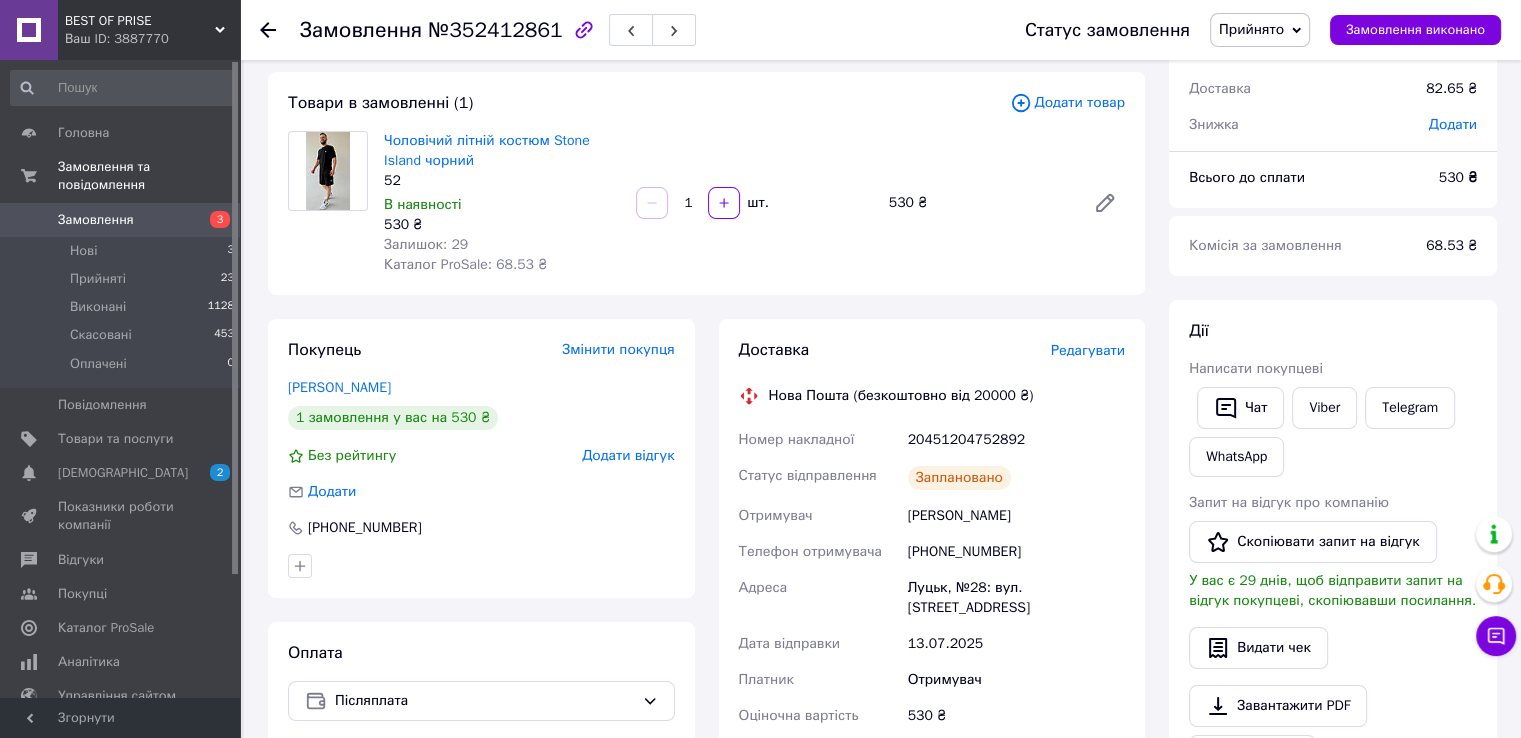 click on "Покупець Змінити покупця Гуляренко Леонід 1 замовлення у вас на 530 ₴ Без рейтингу   Додати відгук Додати +380638562673 Оплата Післяплата" at bounding box center (481, 646) 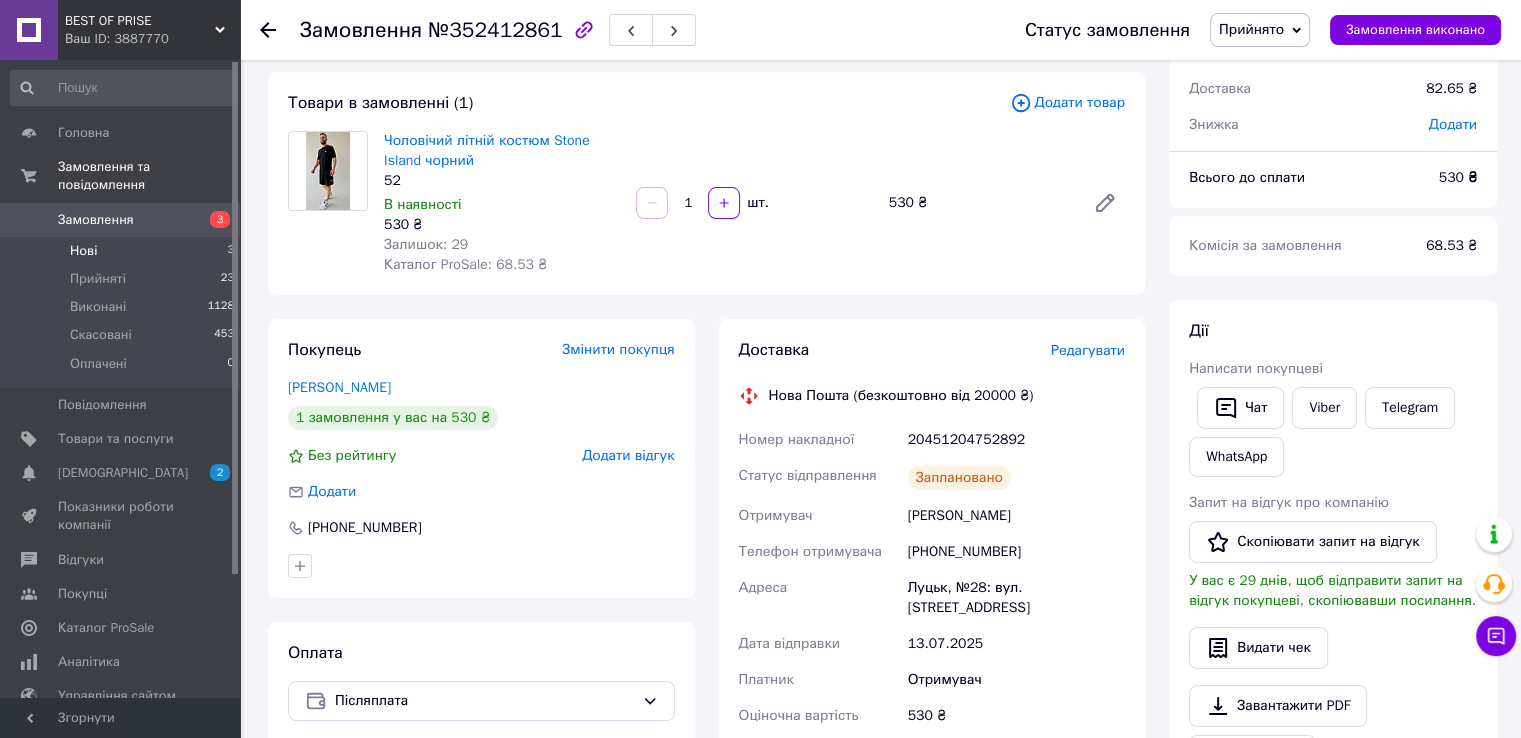 click on "Нові 3" at bounding box center (123, 251) 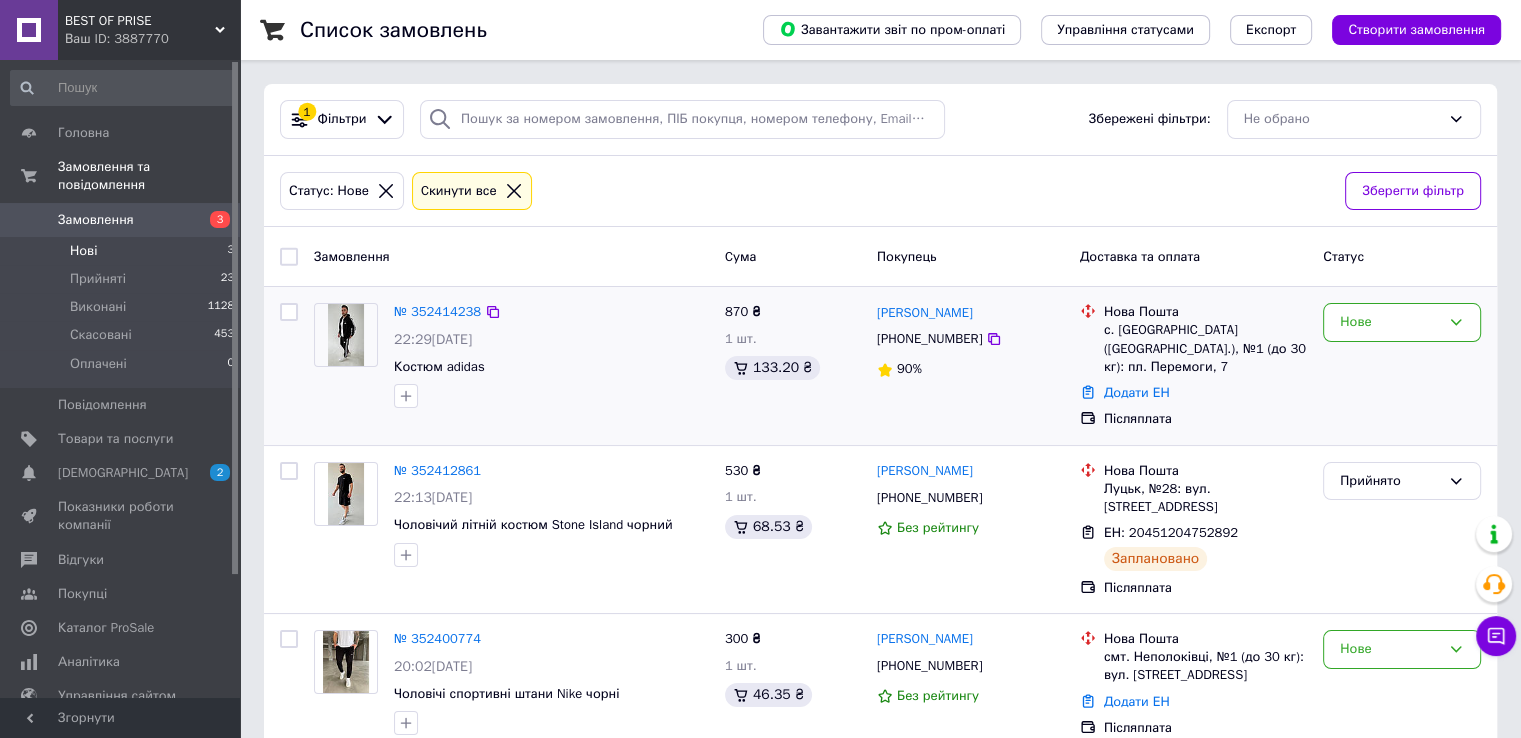 click at bounding box center (346, 335) 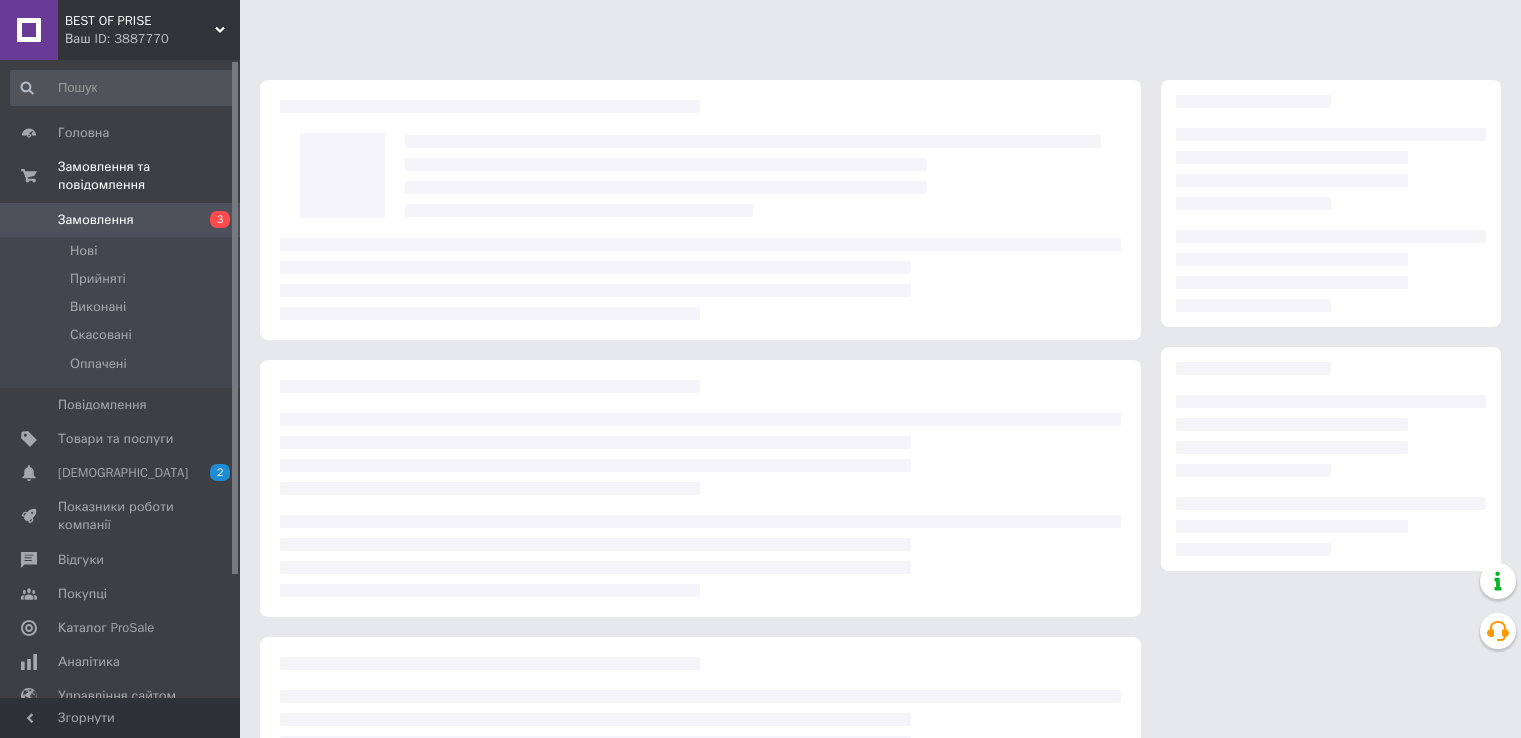 scroll, scrollTop: 0, scrollLeft: 0, axis: both 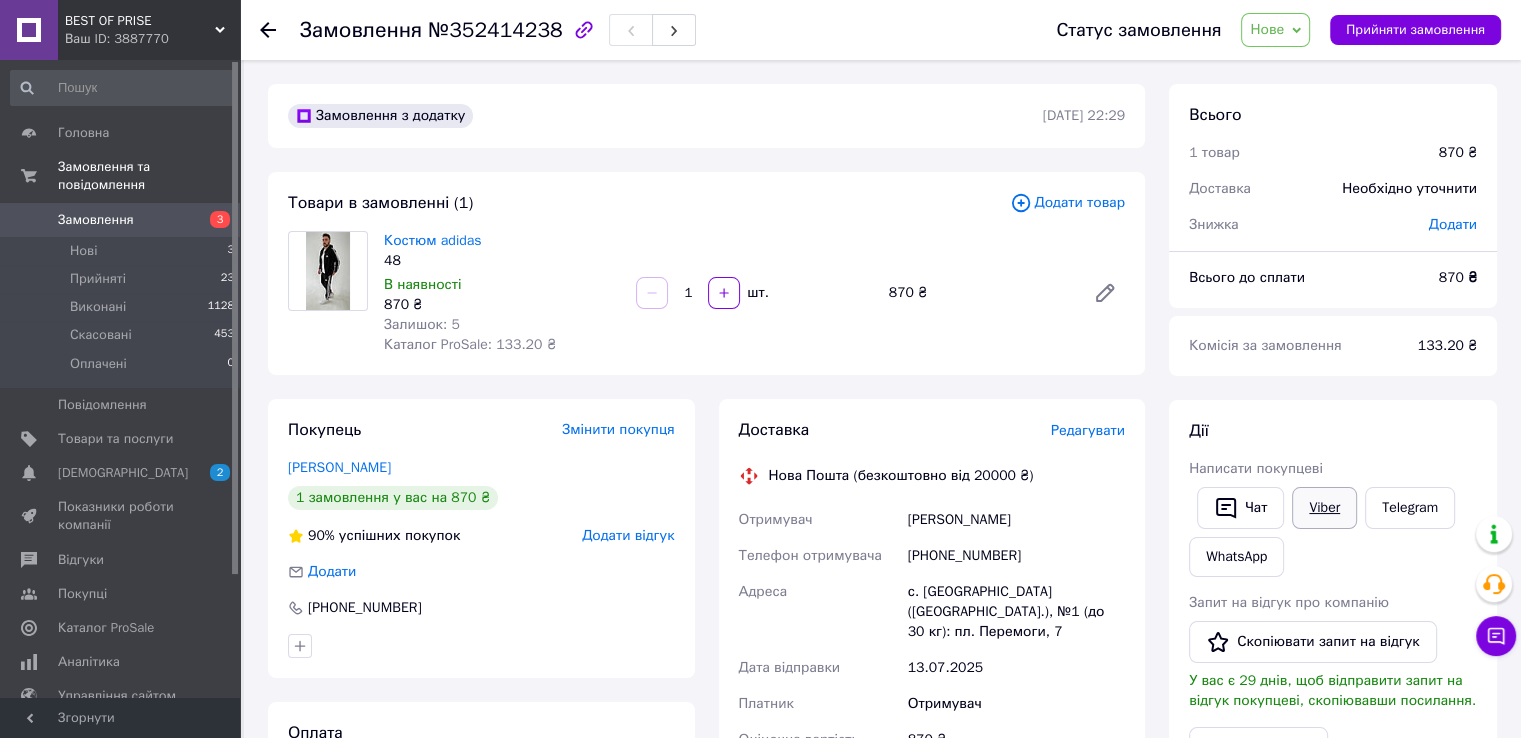 click on "Viber" at bounding box center [1324, 508] 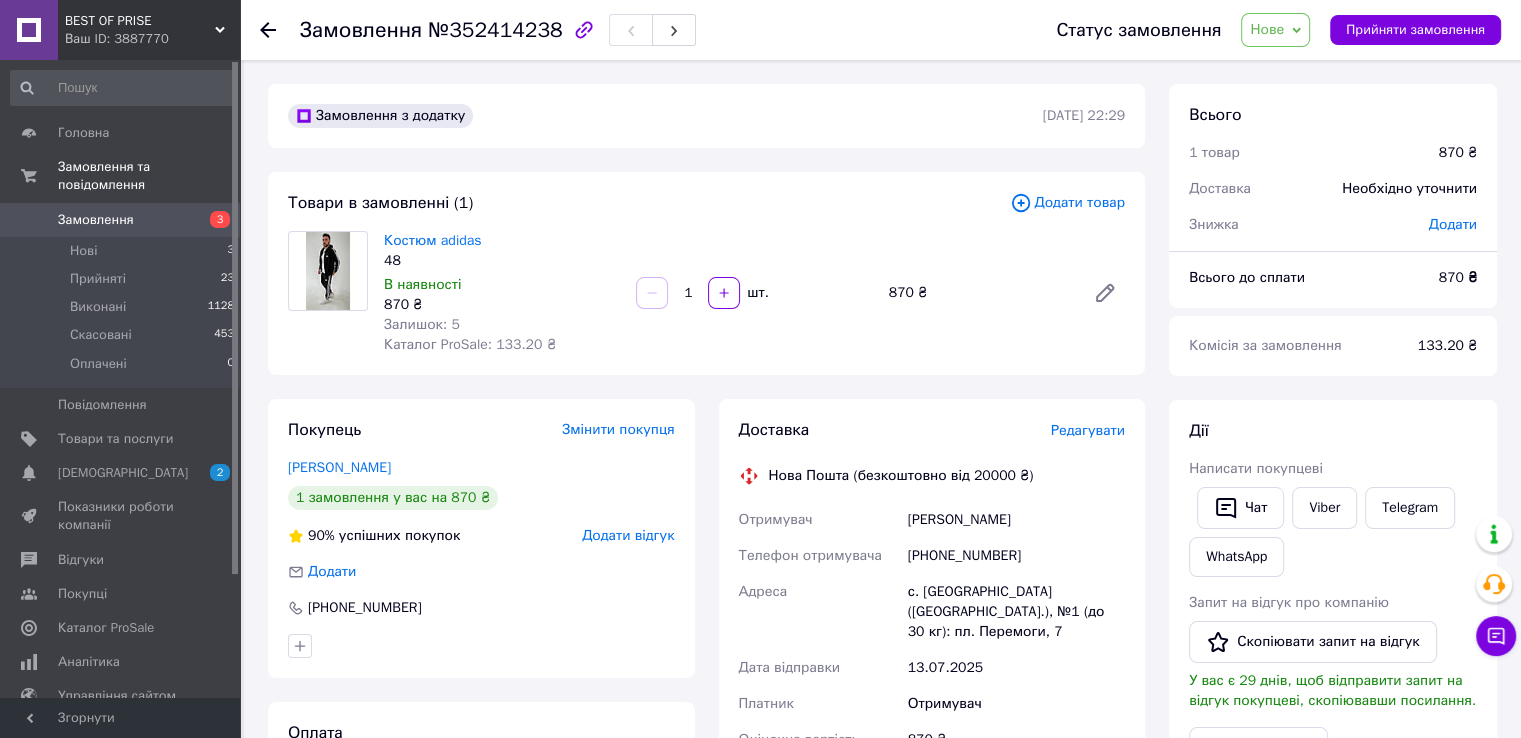 click on "Покупець Змінити покупця [PERSON_NAME] 1 замовлення у вас на 870 ₴ 90%   успішних покупок Додати відгук Додати [PHONE_NUMBER] Оплата Післяплата" at bounding box center [481, 749] 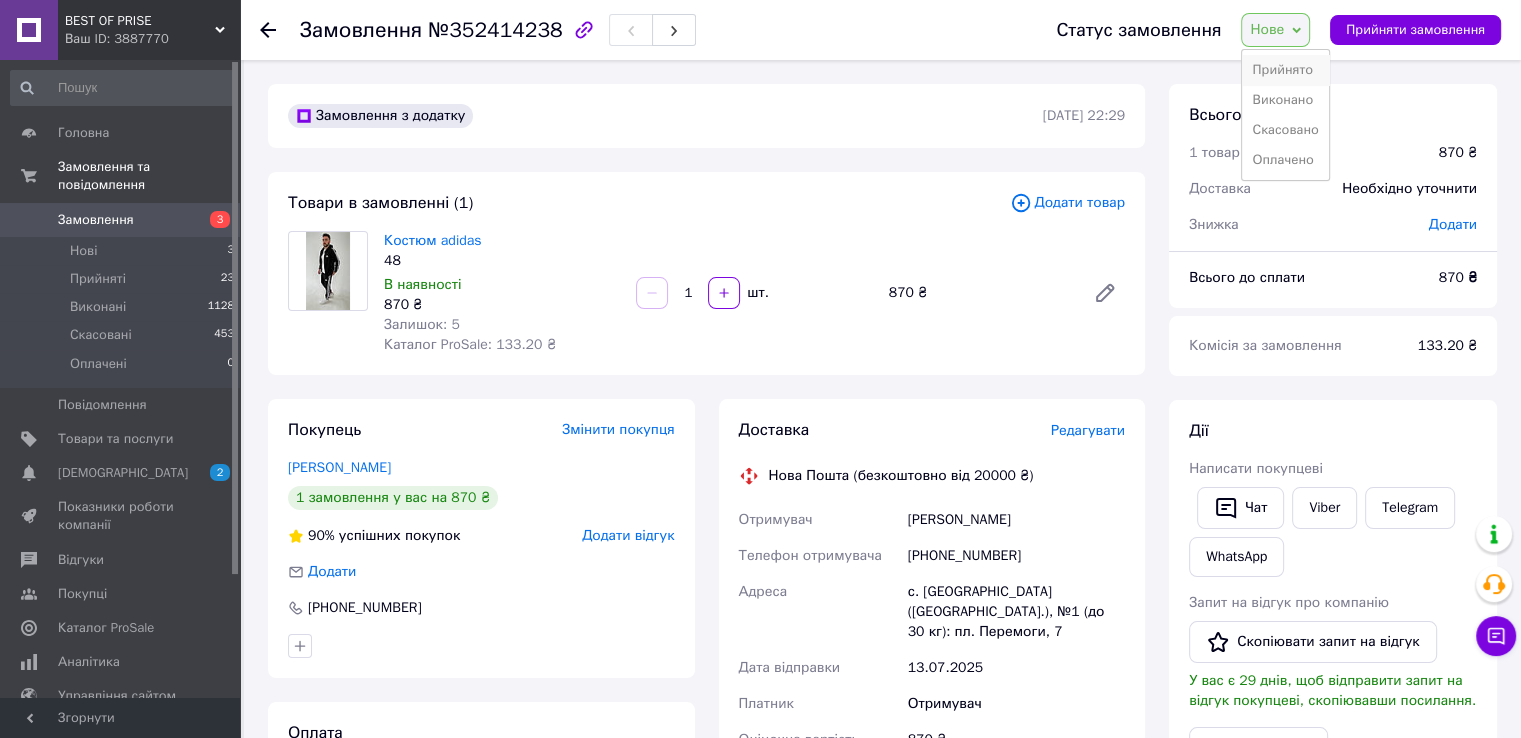 click on "Прийнято" at bounding box center (1285, 70) 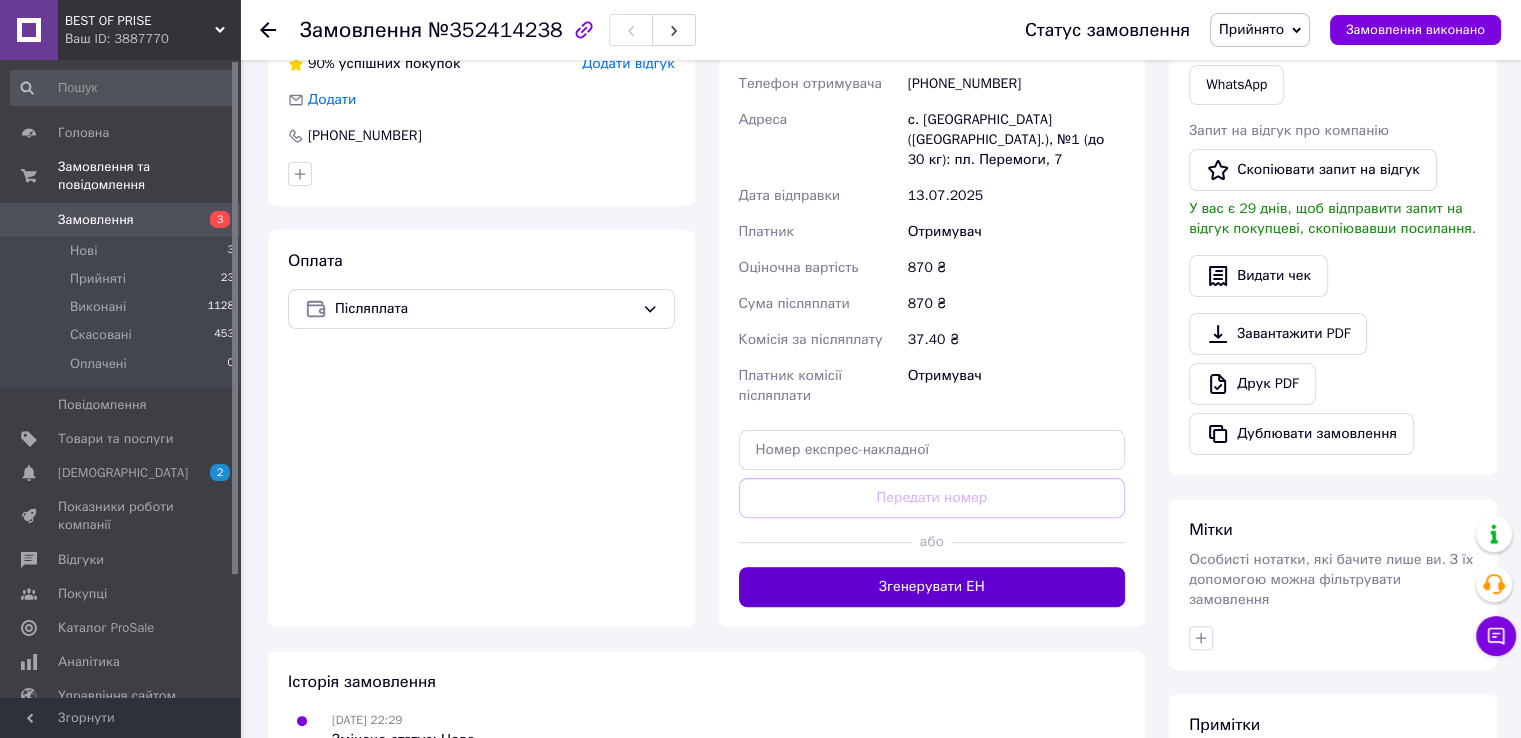 scroll, scrollTop: 500, scrollLeft: 0, axis: vertical 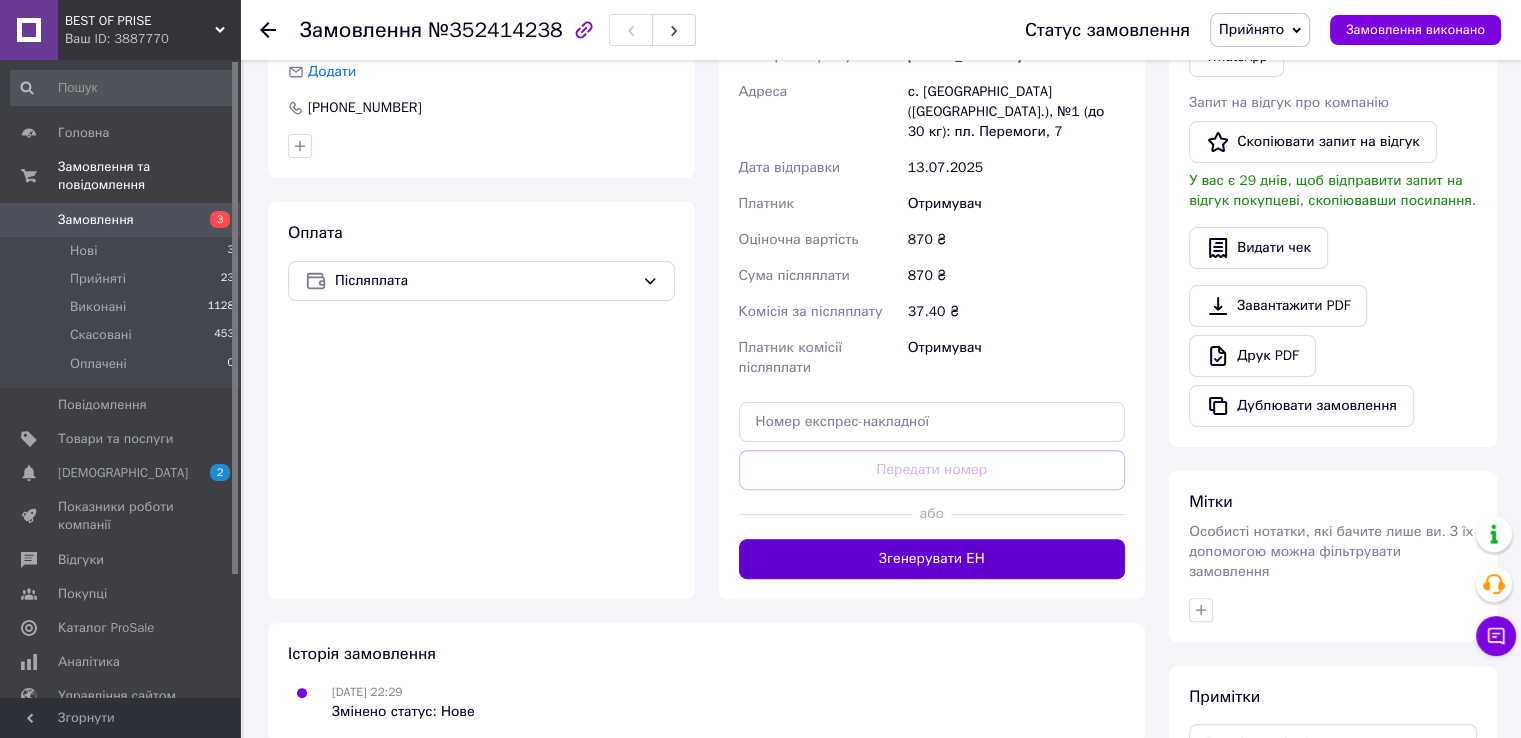 click on "Згенерувати ЕН" at bounding box center (932, 559) 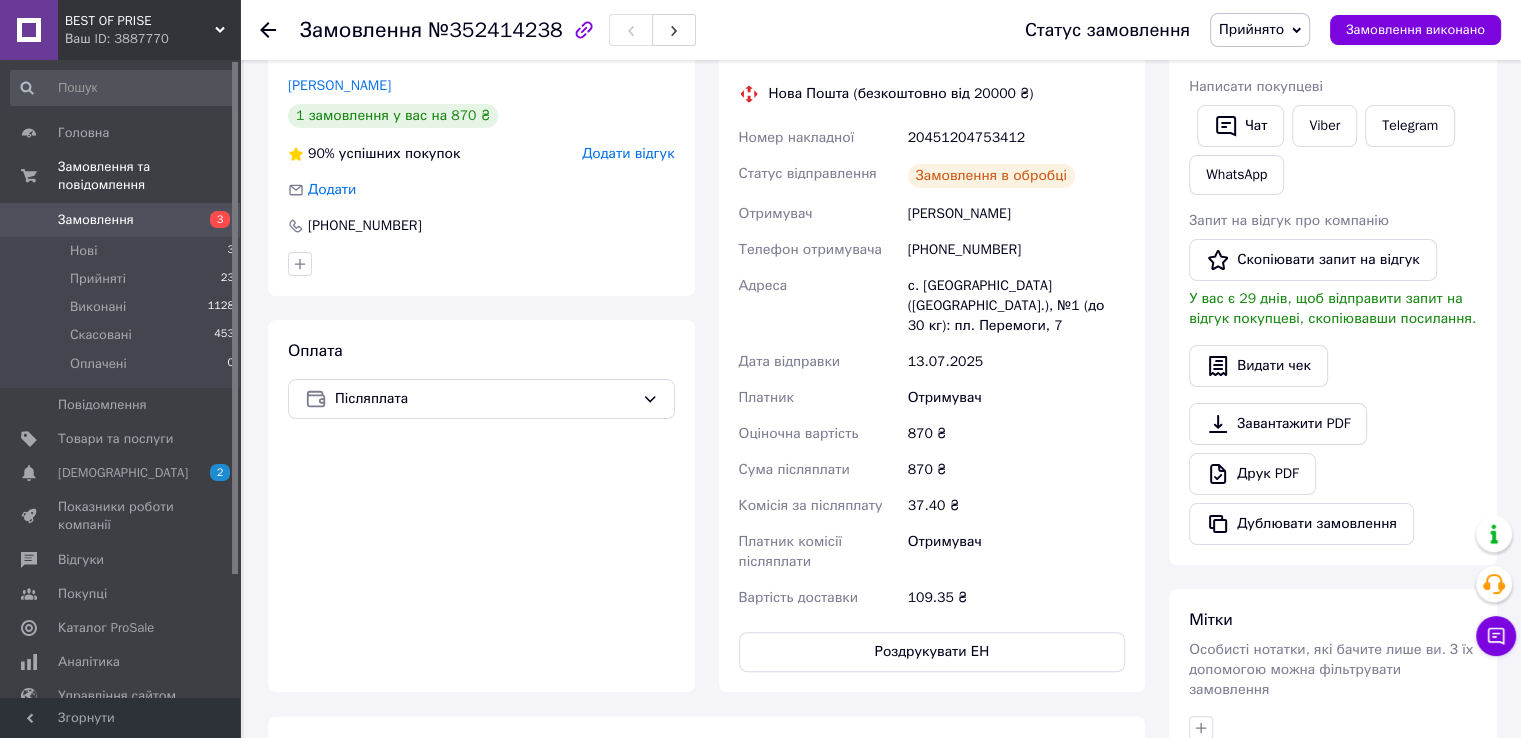 scroll, scrollTop: 300, scrollLeft: 0, axis: vertical 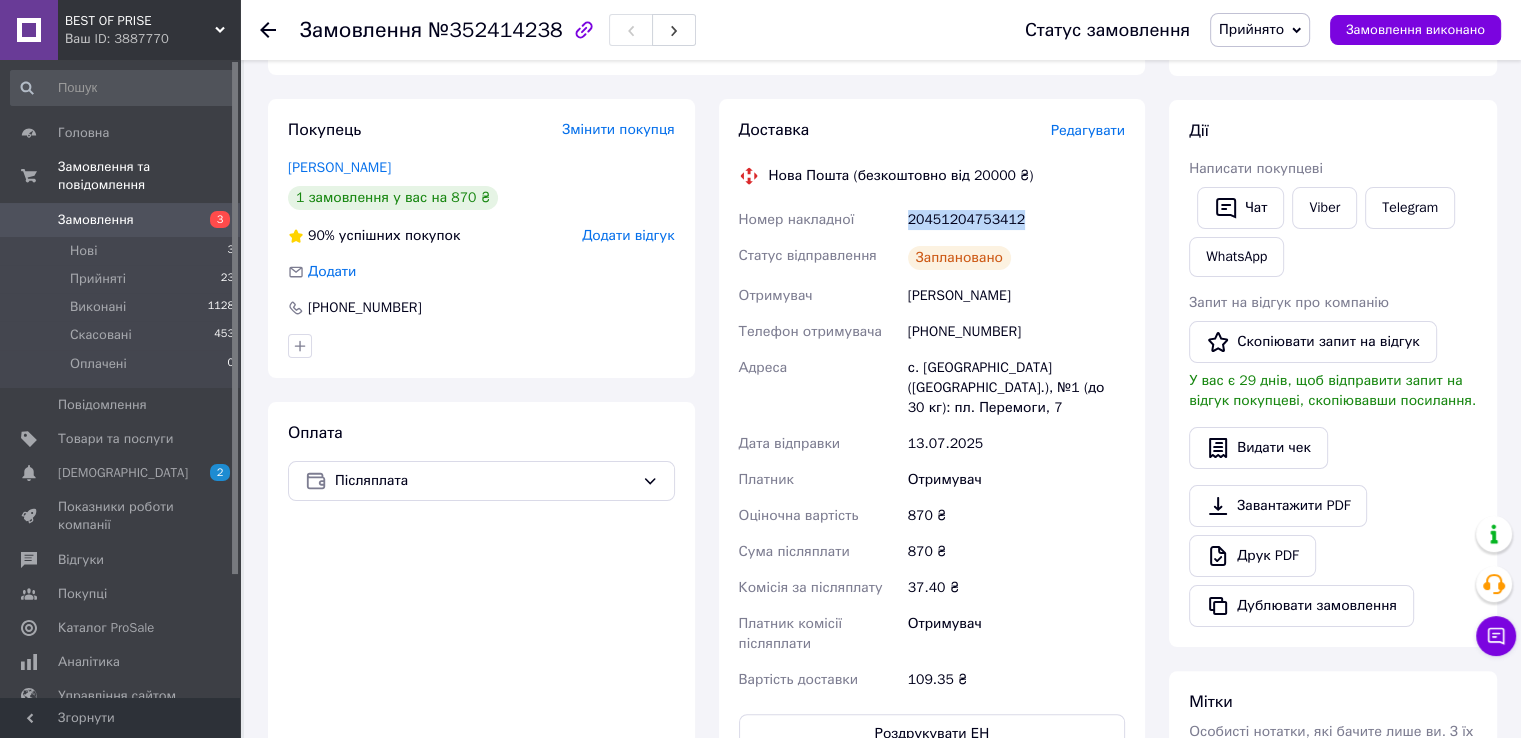 drag, startPoint x: 1032, startPoint y: 226, endPoint x: 860, endPoint y: 230, distance: 172.04651 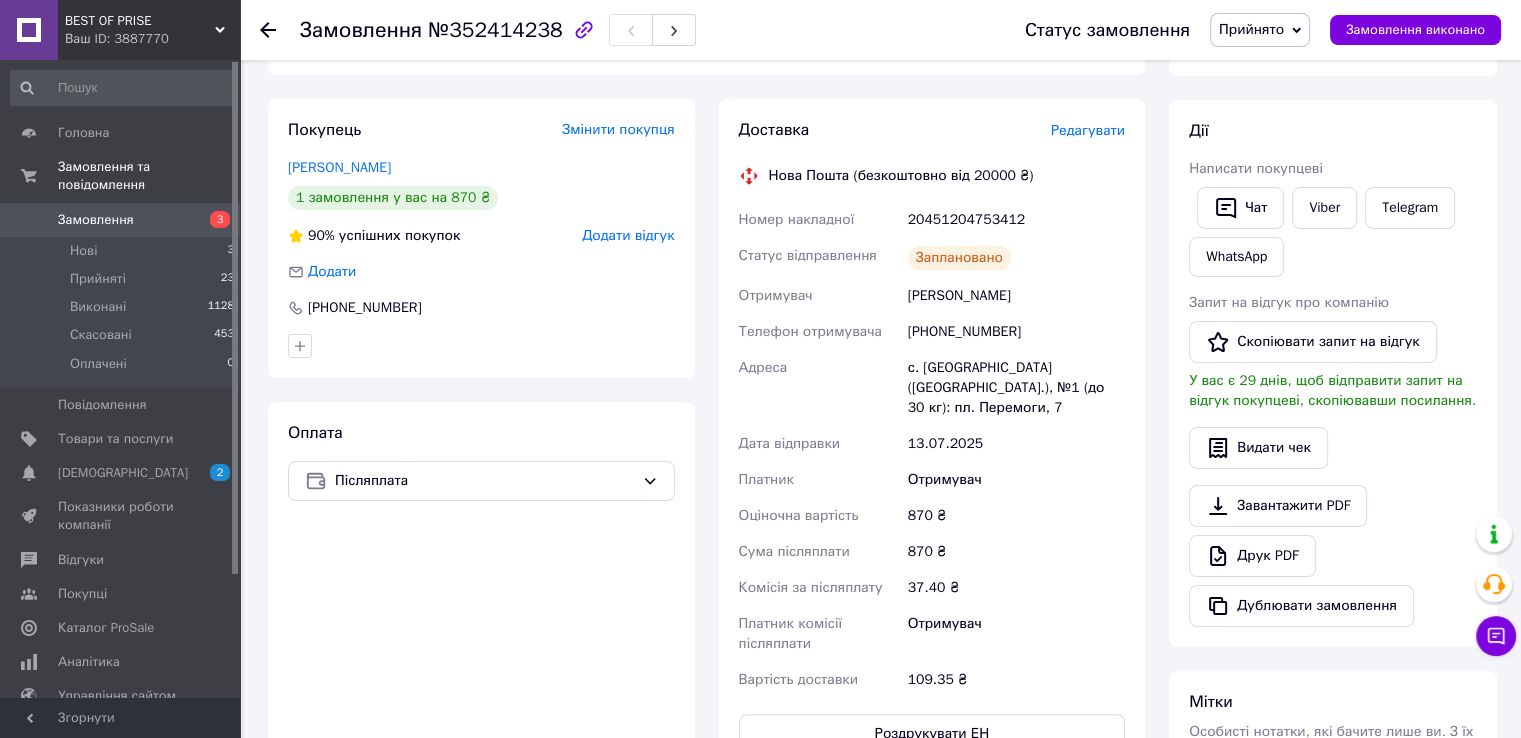 click on "Замовлення №352414238 Статус замовлення Прийнято Виконано Скасовано Оплачено Замовлення виконано Замовлення з додатку [DATE] 22:29 Товари в замовленні (1) Додати товар Костюм adidas 48 В наявності 870 ₴ Залишок: 4 Каталог ProSale: 133.20 ₴  1   шт. 870 ₴ Покупець Змінити покупця [PERSON_NAME] 1 замовлення у вас на 870 ₴ 90%   успішних покупок Додати відгук Додати [PHONE_NUMBER] Оплата Післяплата Доставка Редагувати Нова Пошта (безкоштовно від 20000 ₴) Номер накладної 20451204753412 Статус відправлення Заплановано Отримувач [PERSON_NAME] Телефон отримувача [PHONE_NUMBER] Адреса Дата відправки [DATE] 870 ₴ <" at bounding box center (882, 457) 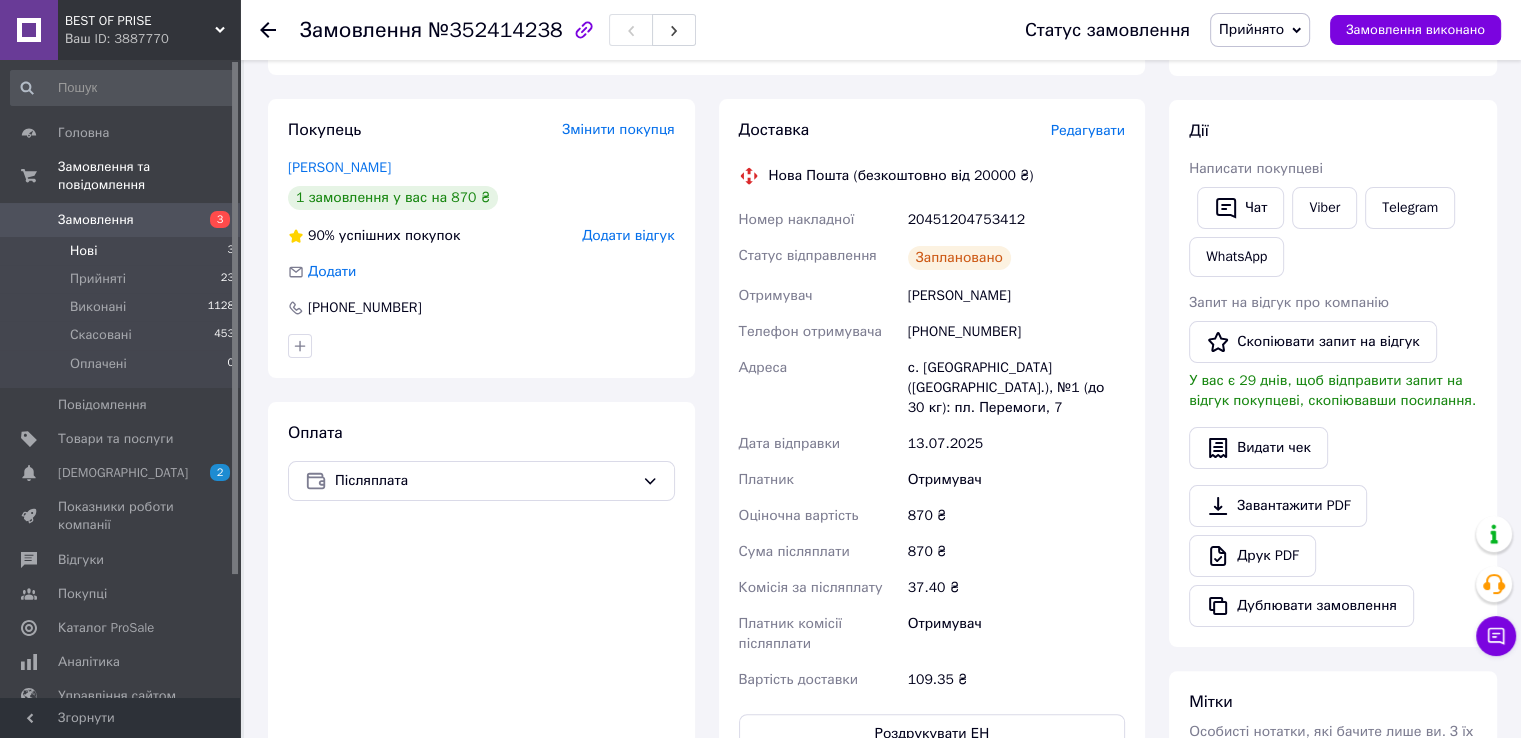 click on "Нові 3" at bounding box center [123, 251] 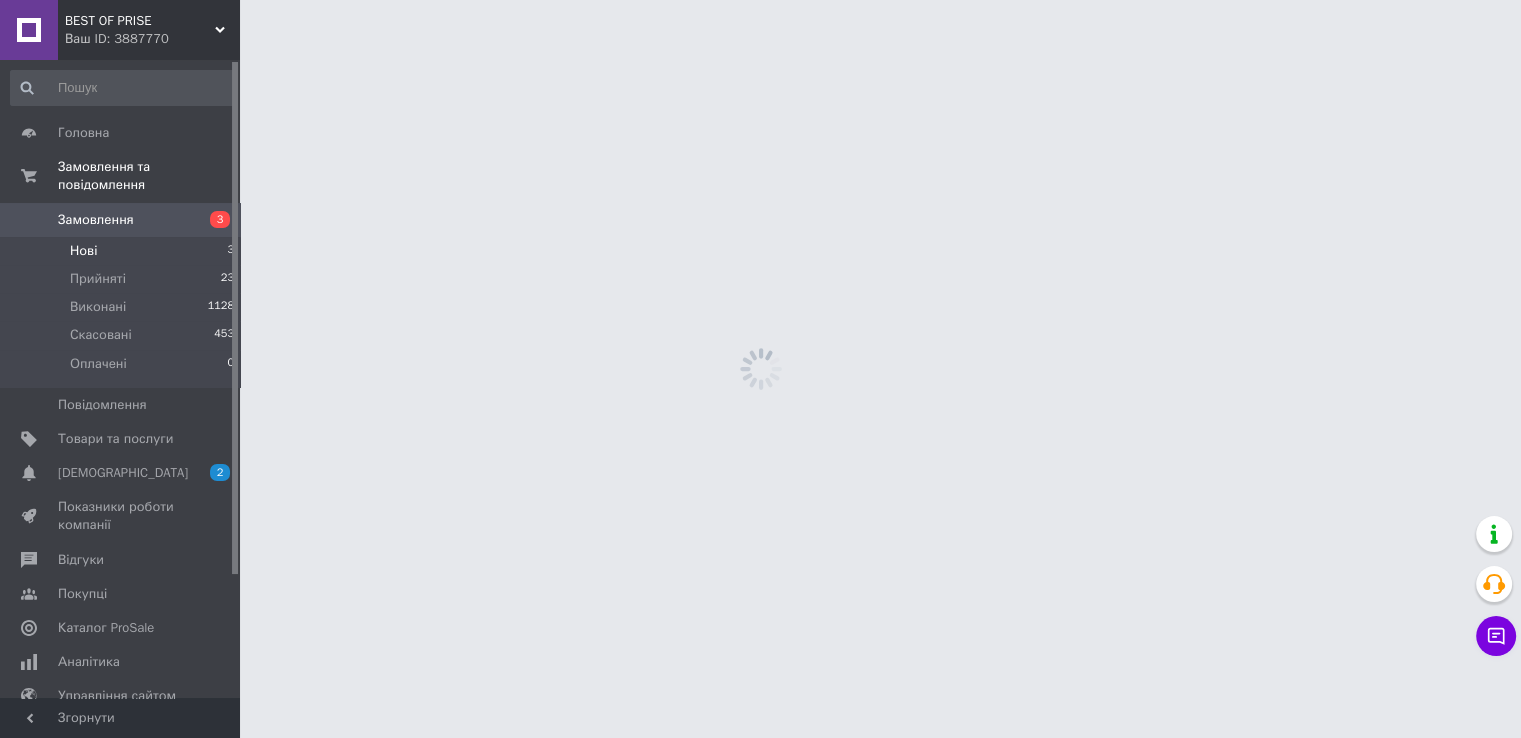 scroll, scrollTop: 0, scrollLeft: 0, axis: both 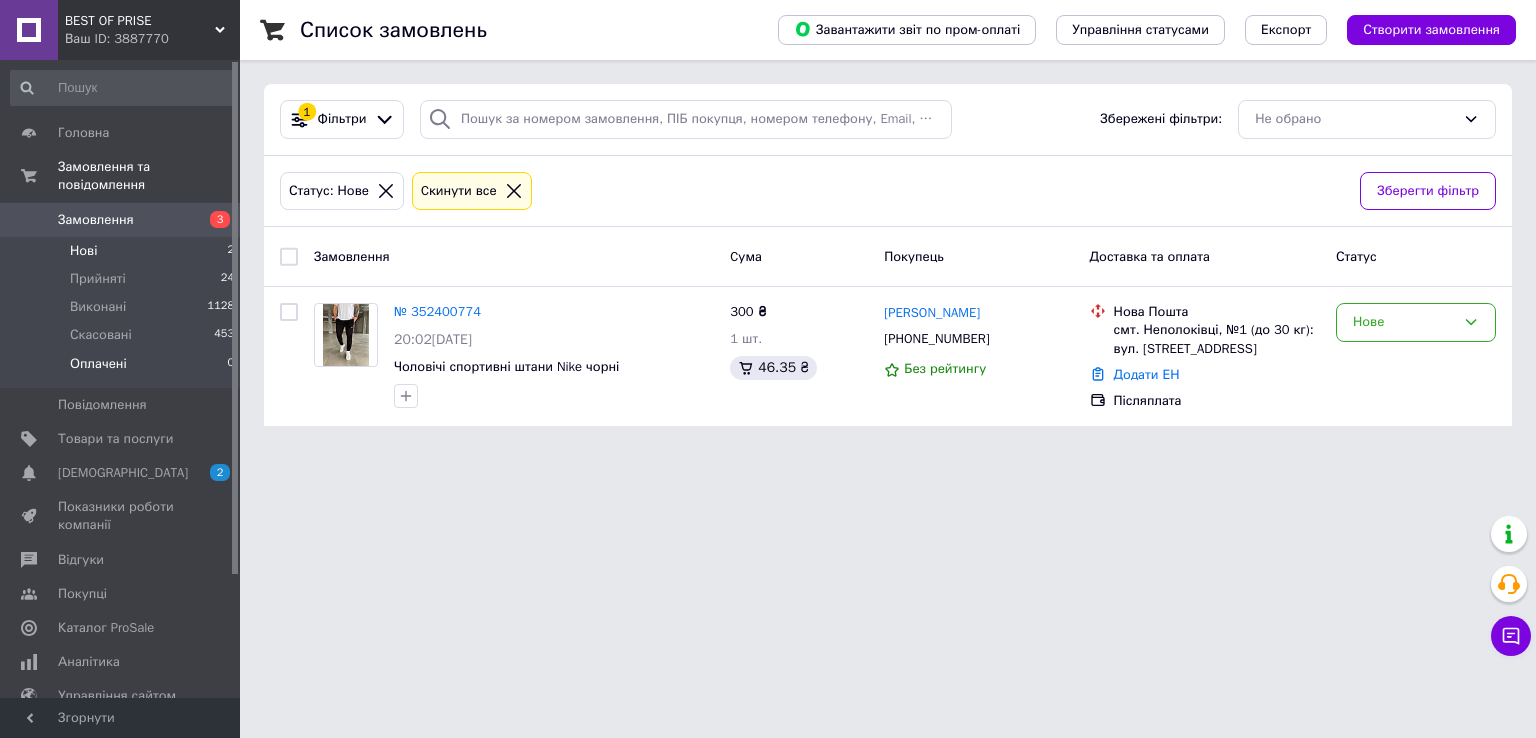 click on "Оплачені 0" at bounding box center (123, 369) 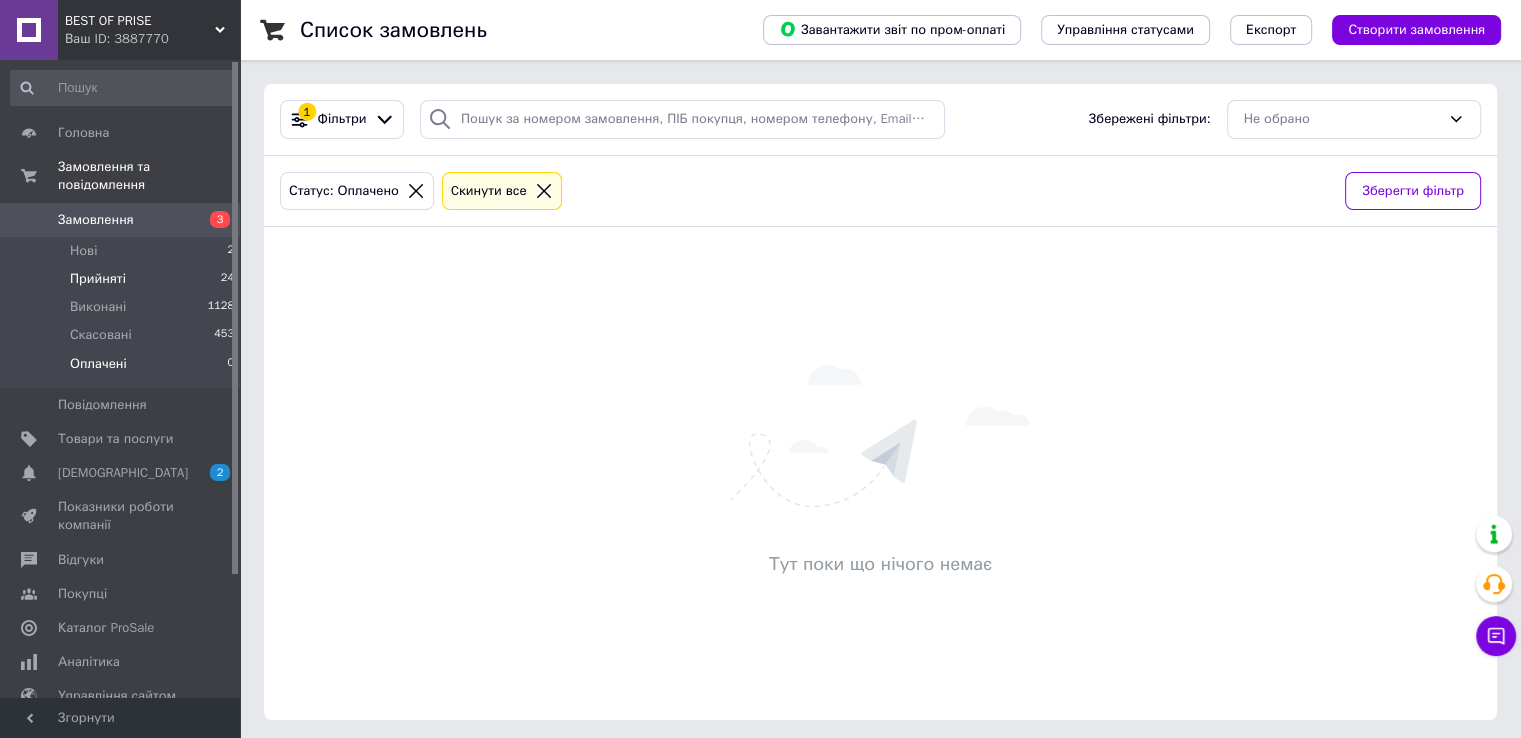 click on "Прийняті 24" at bounding box center (123, 279) 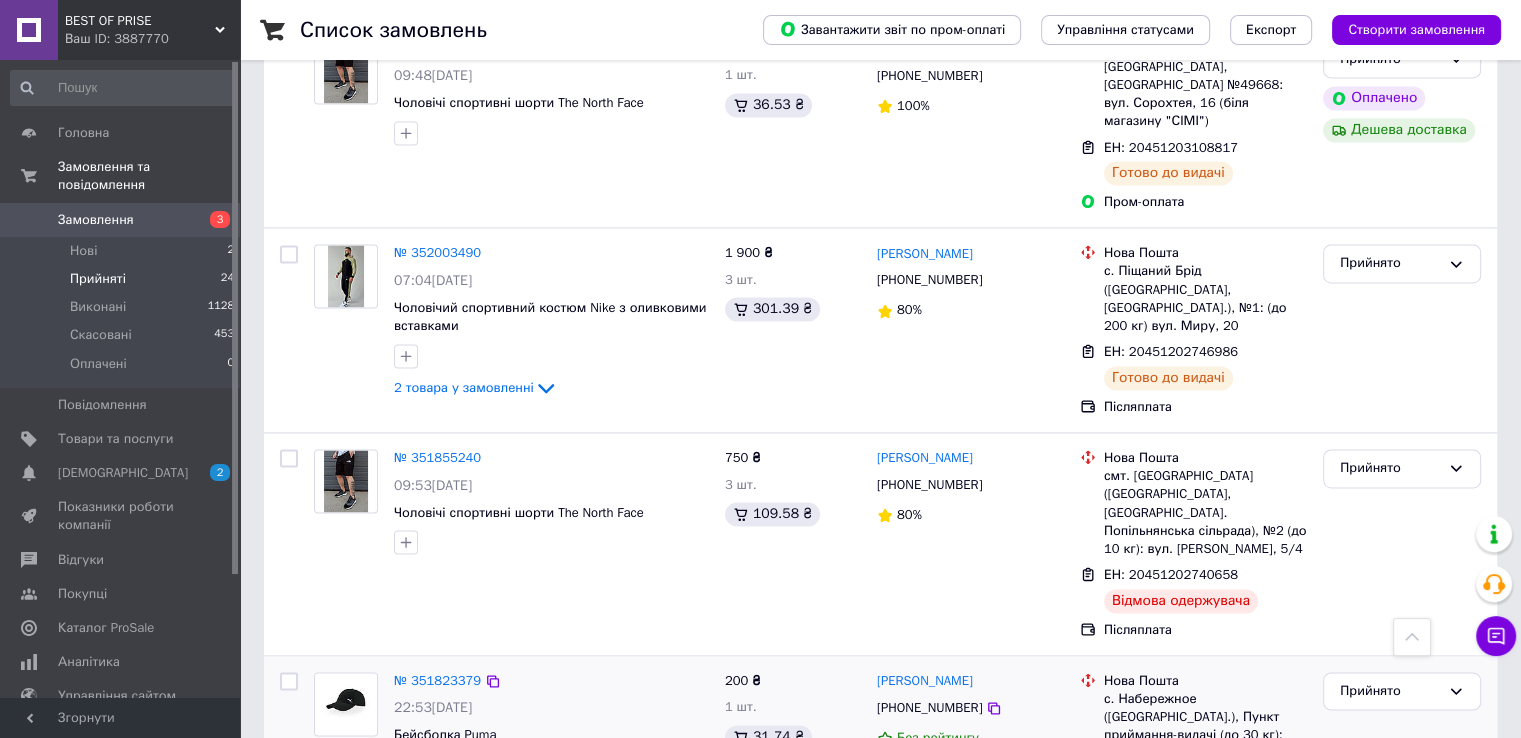 scroll, scrollTop: 3265, scrollLeft: 0, axis: vertical 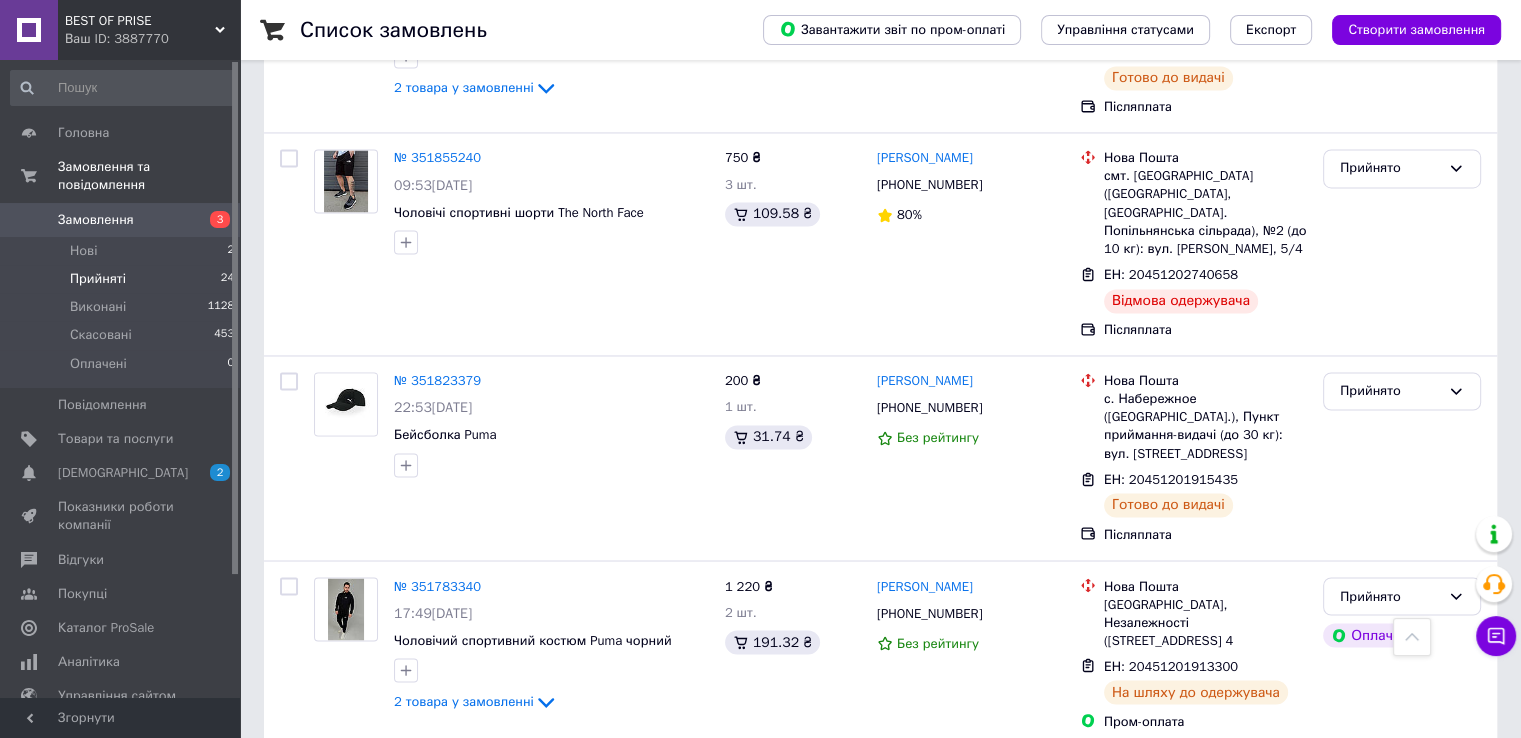 click on "2" at bounding box center [327, 929] 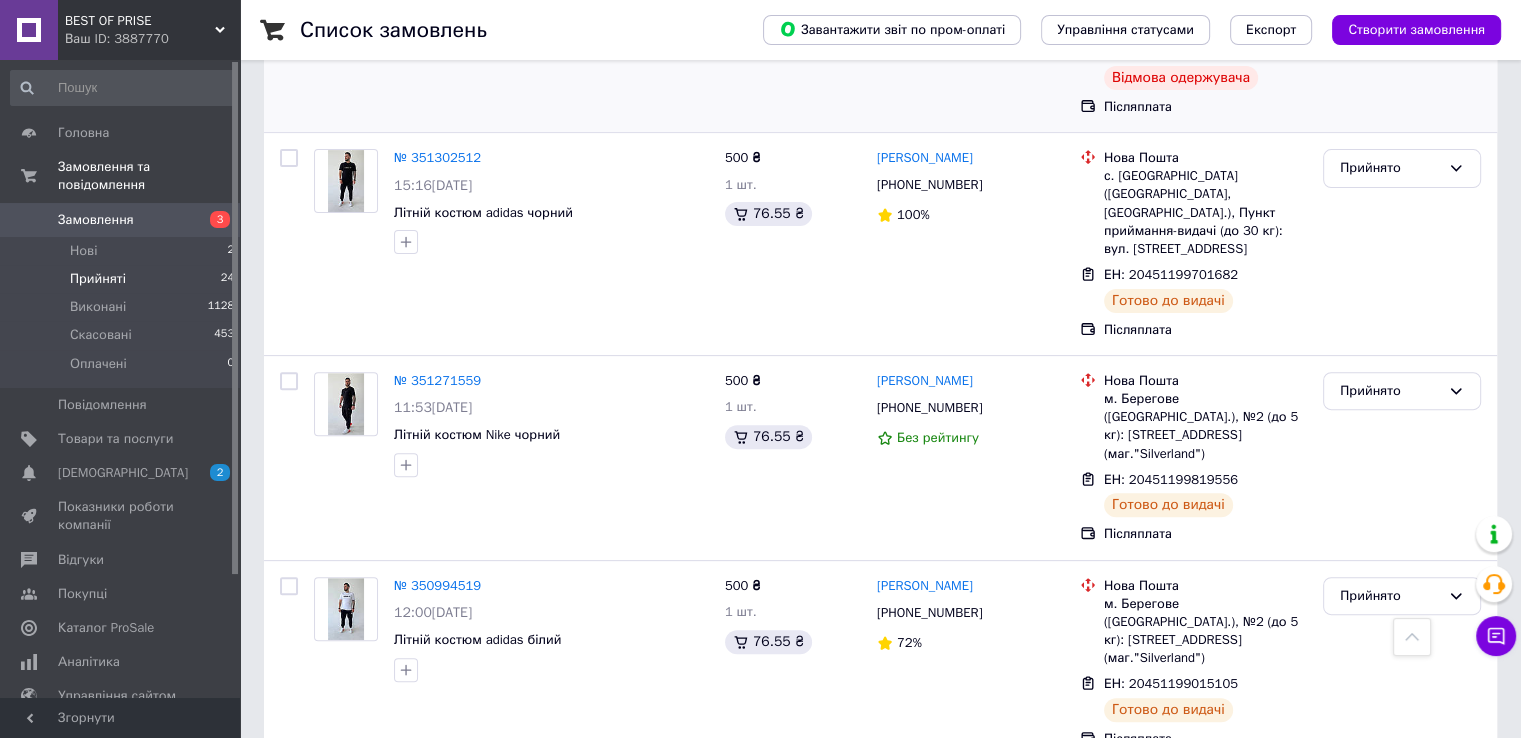 scroll, scrollTop: 639, scrollLeft: 0, axis: vertical 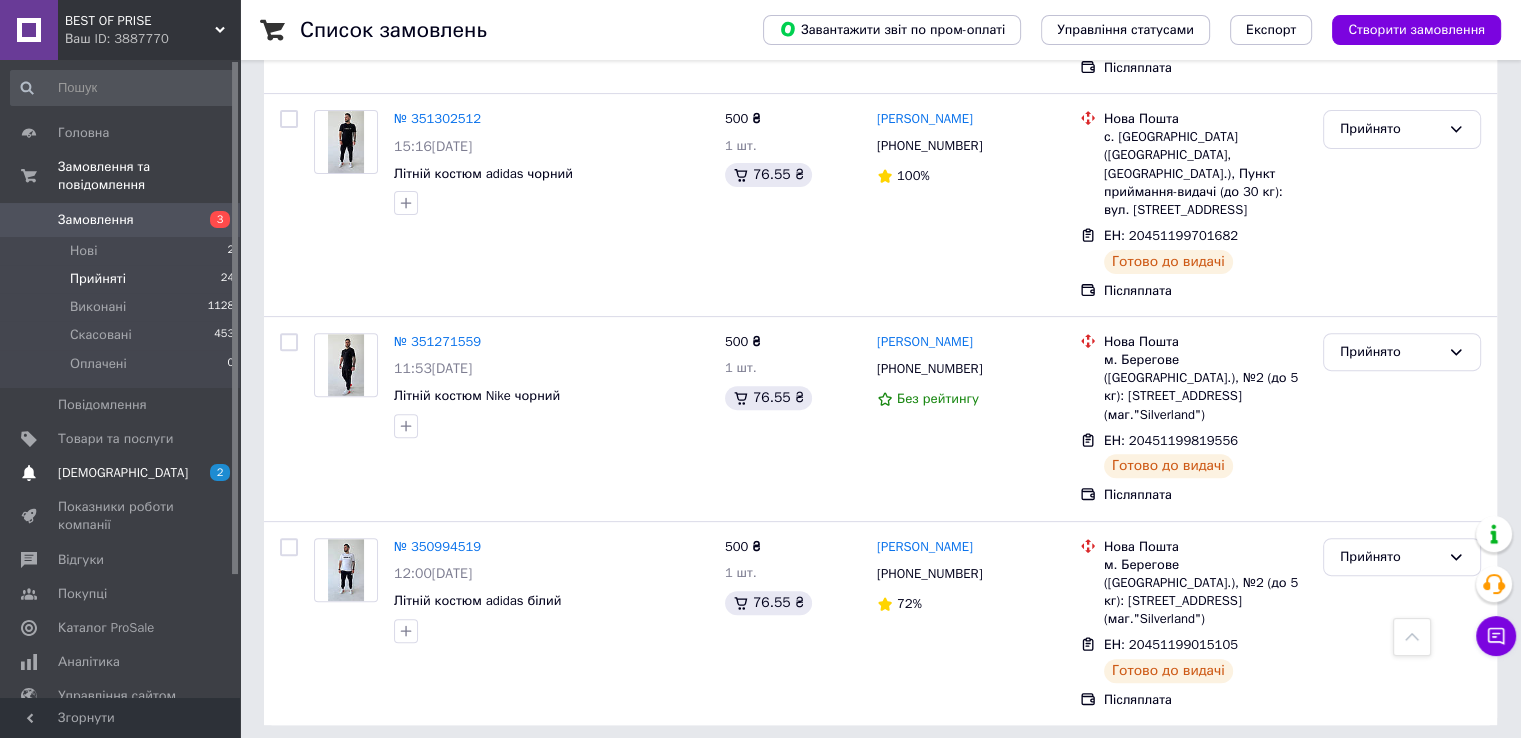 click on "[DEMOGRAPHIC_DATA]" at bounding box center [123, 473] 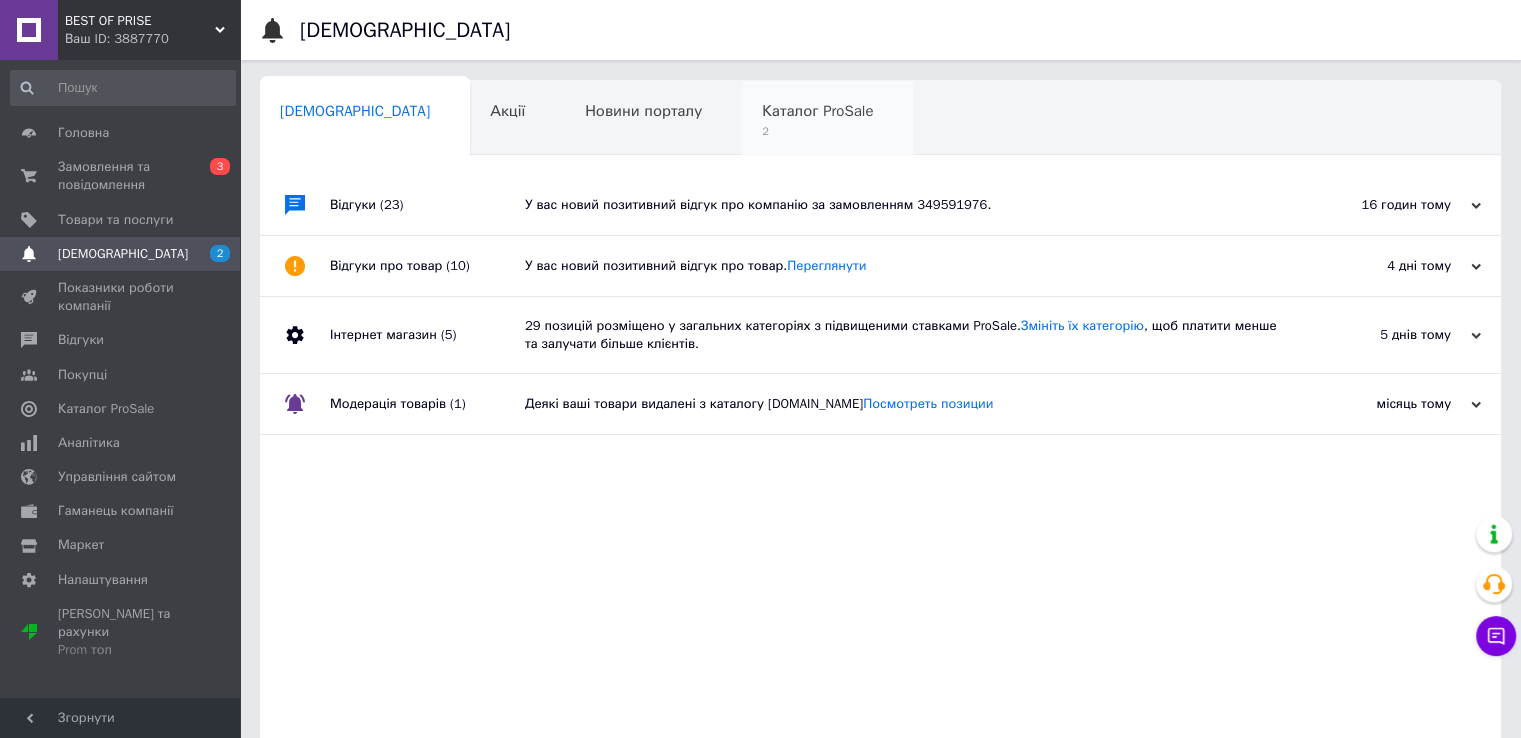 click on "2" at bounding box center [817, 131] 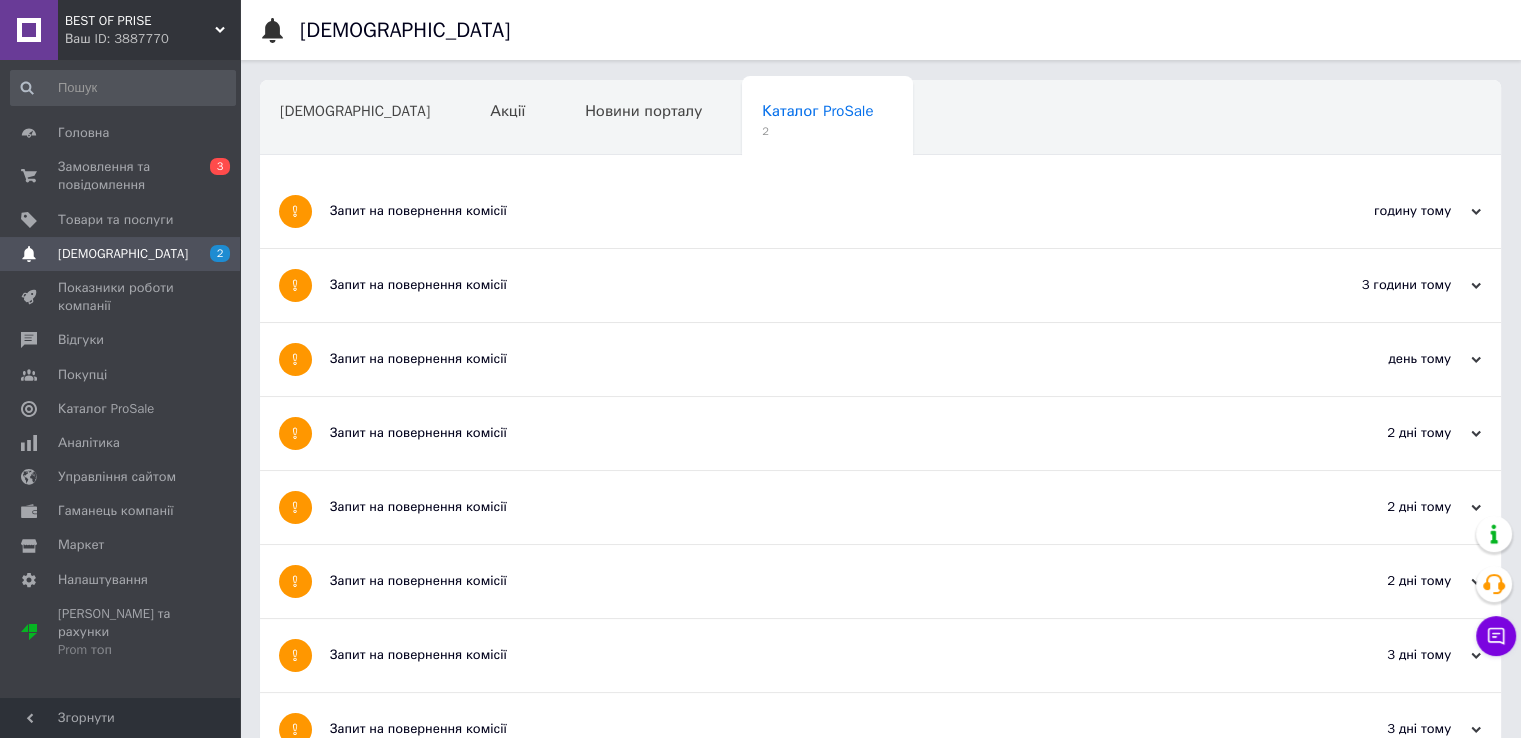 click on "Запит на повернення комісії" at bounding box center [805, 211] 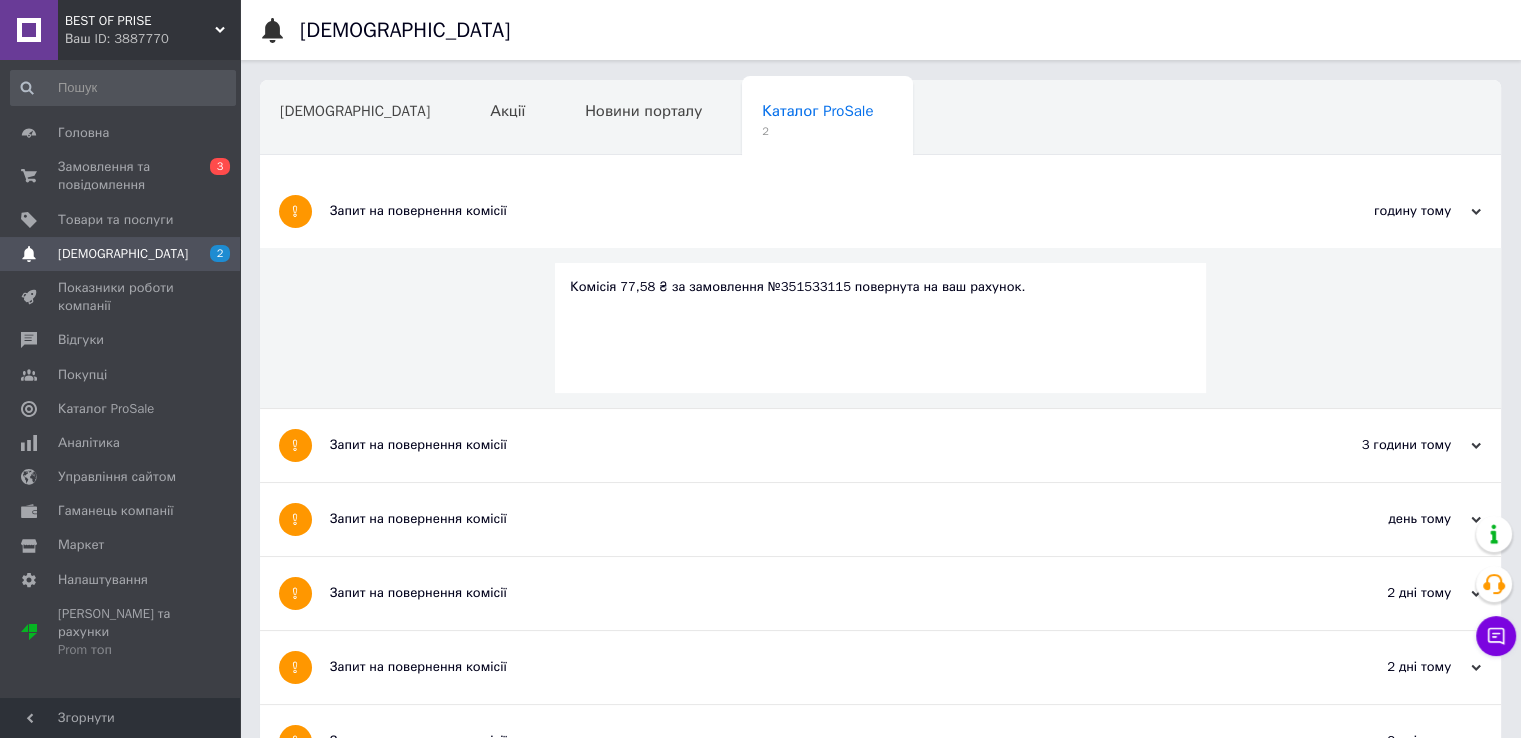 click on "Запит на повернення комісії" at bounding box center [805, 445] 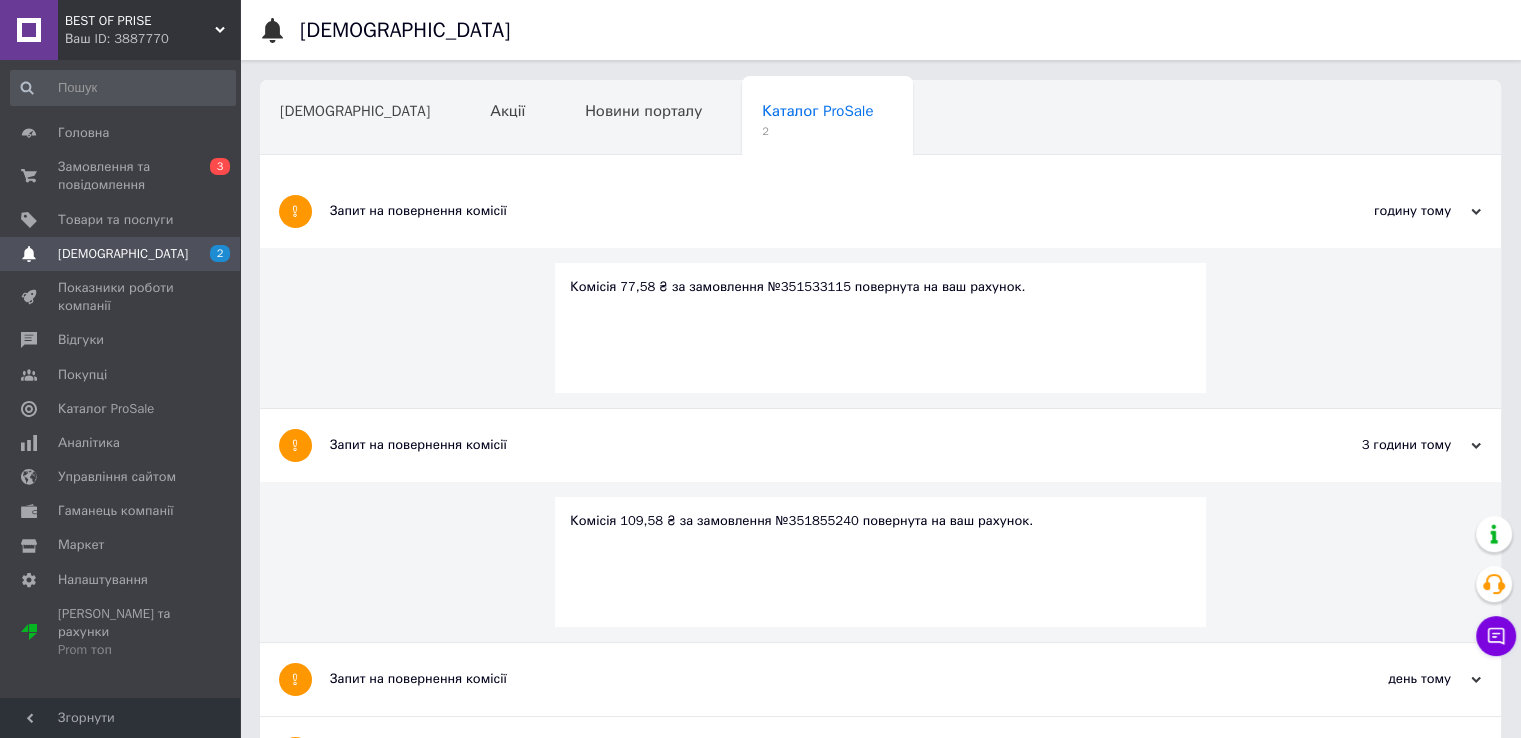 click on "Запит на повернення комісії" at bounding box center (805, 211) 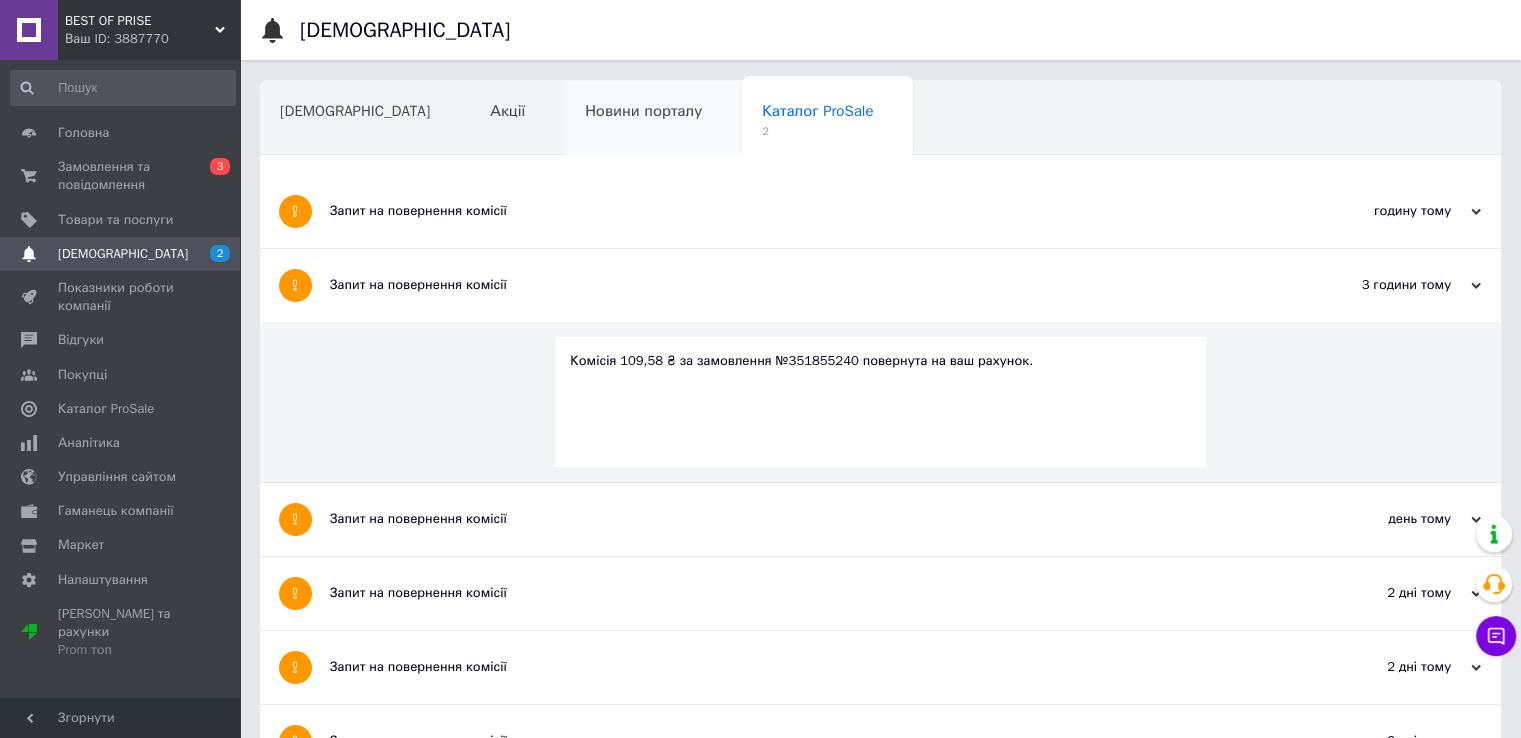 click on "Новини порталу" at bounding box center [643, 111] 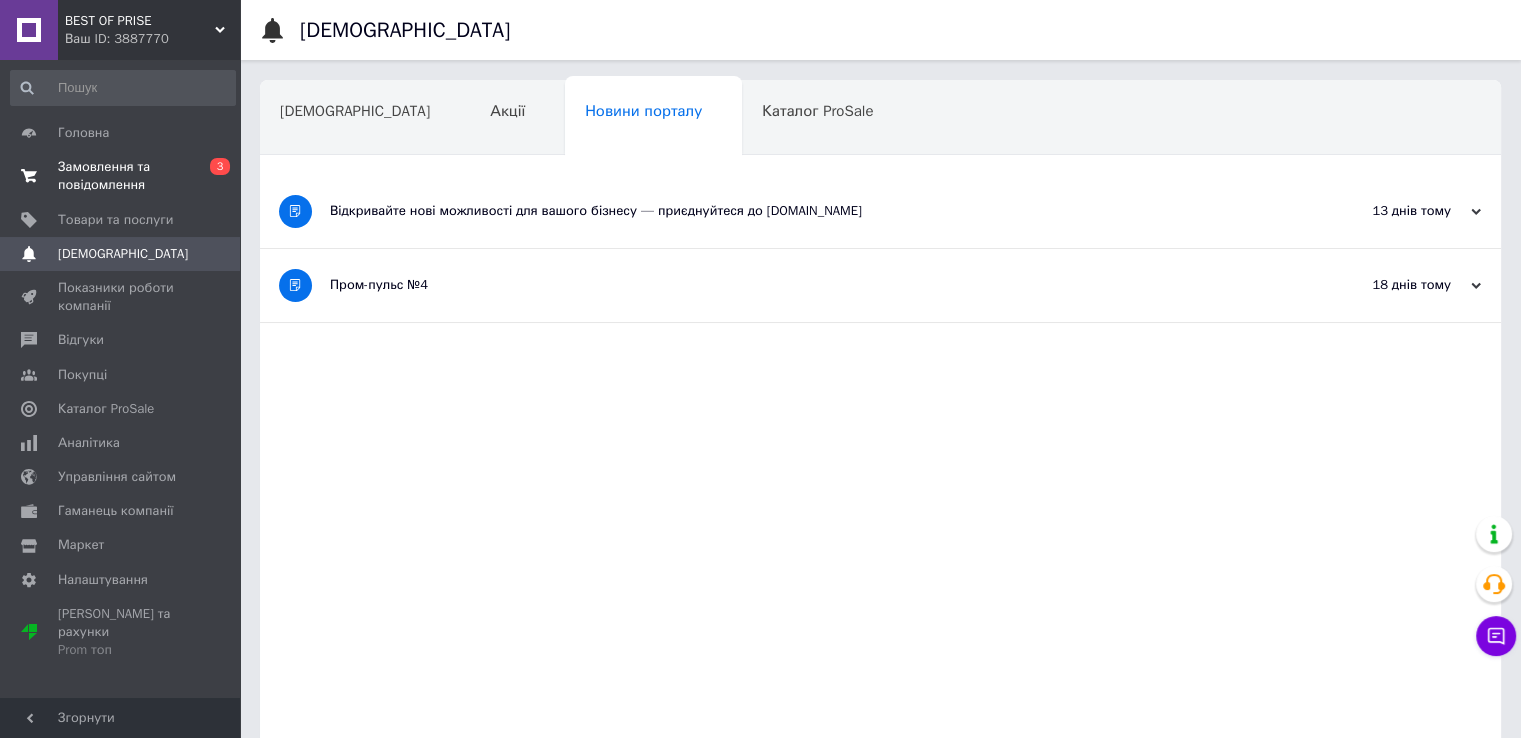 click on "3" at bounding box center (220, 166) 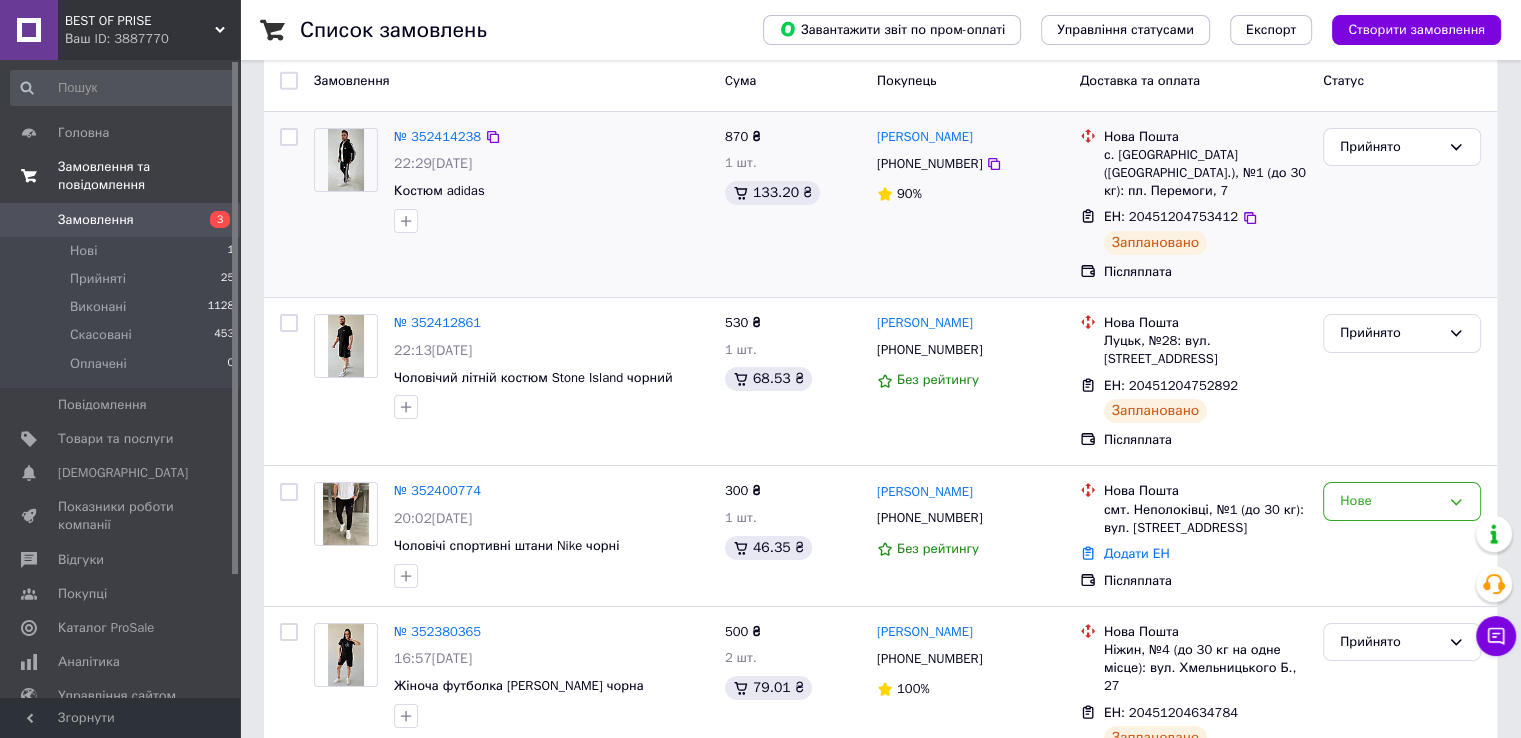 scroll, scrollTop: 300, scrollLeft: 0, axis: vertical 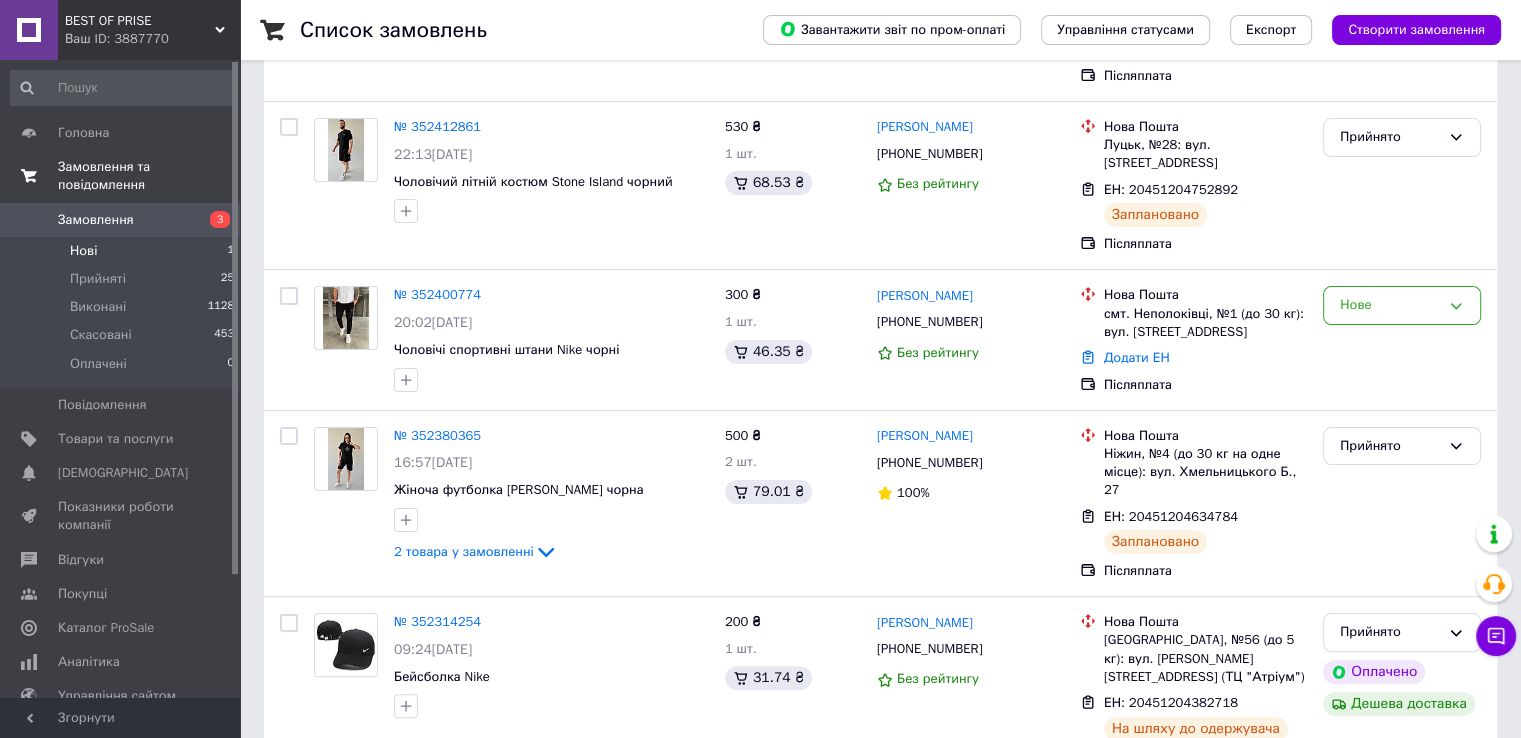 click on "Нові 1" at bounding box center (123, 251) 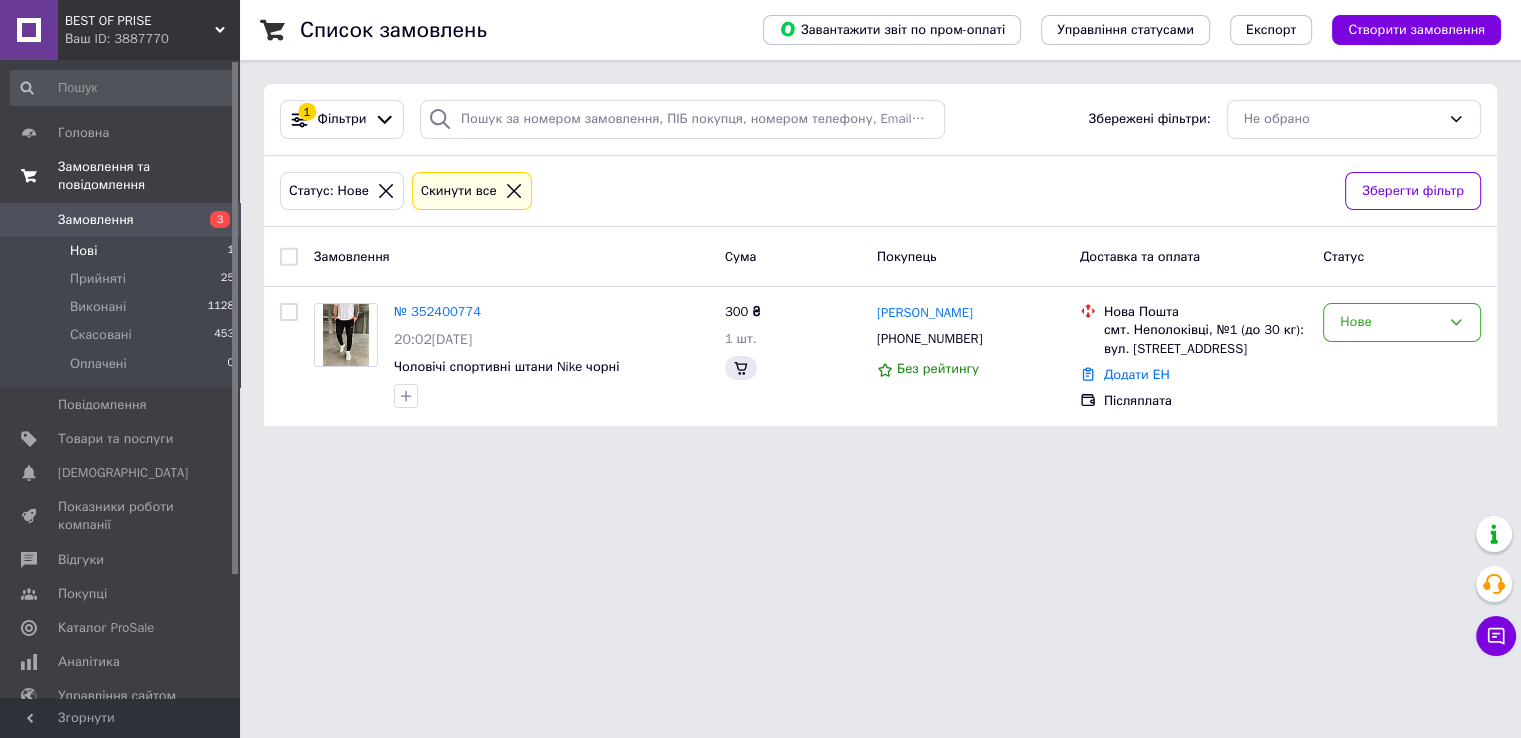 scroll, scrollTop: 0, scrollLeft: 0, axis: both 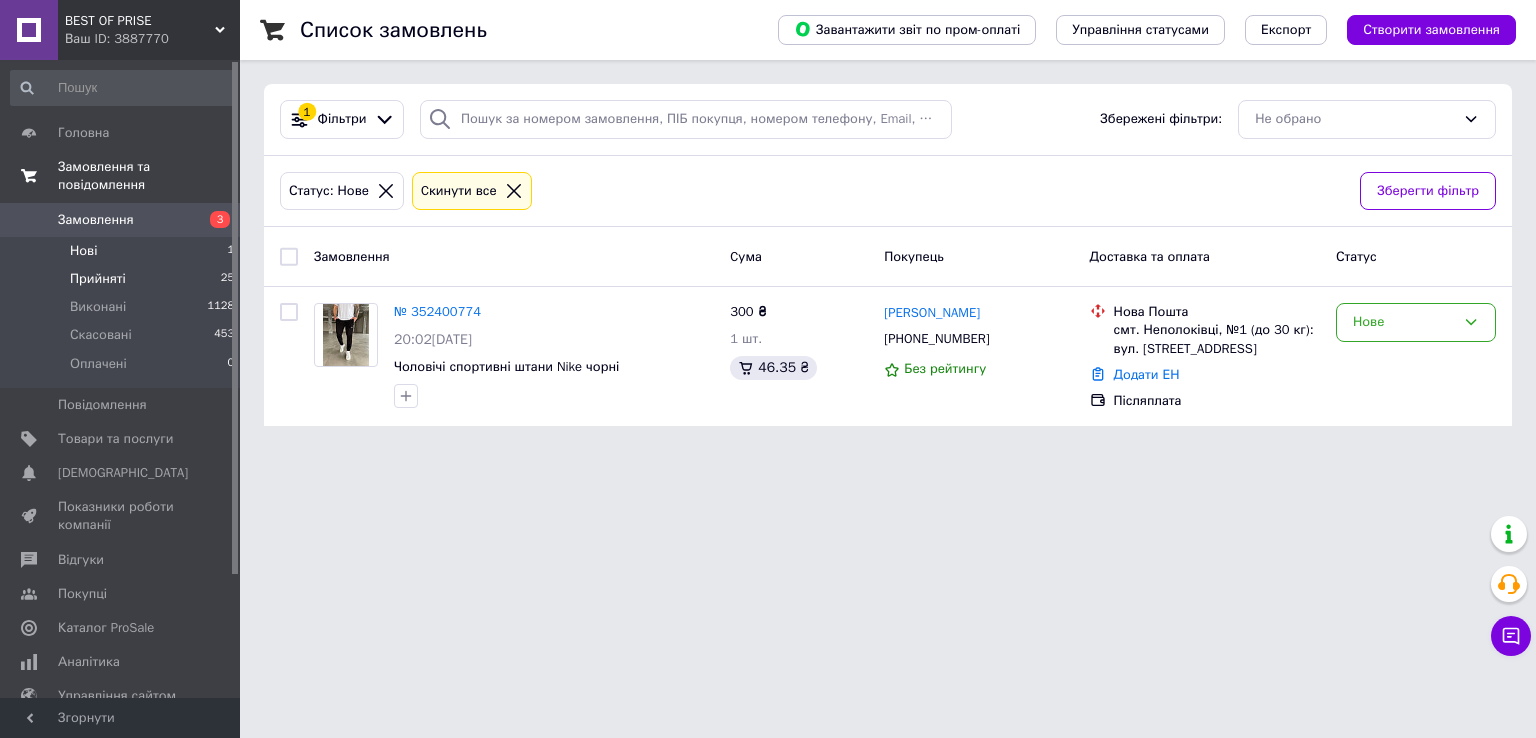 click on "Прийняті 25" at bounding box center [123, 279] 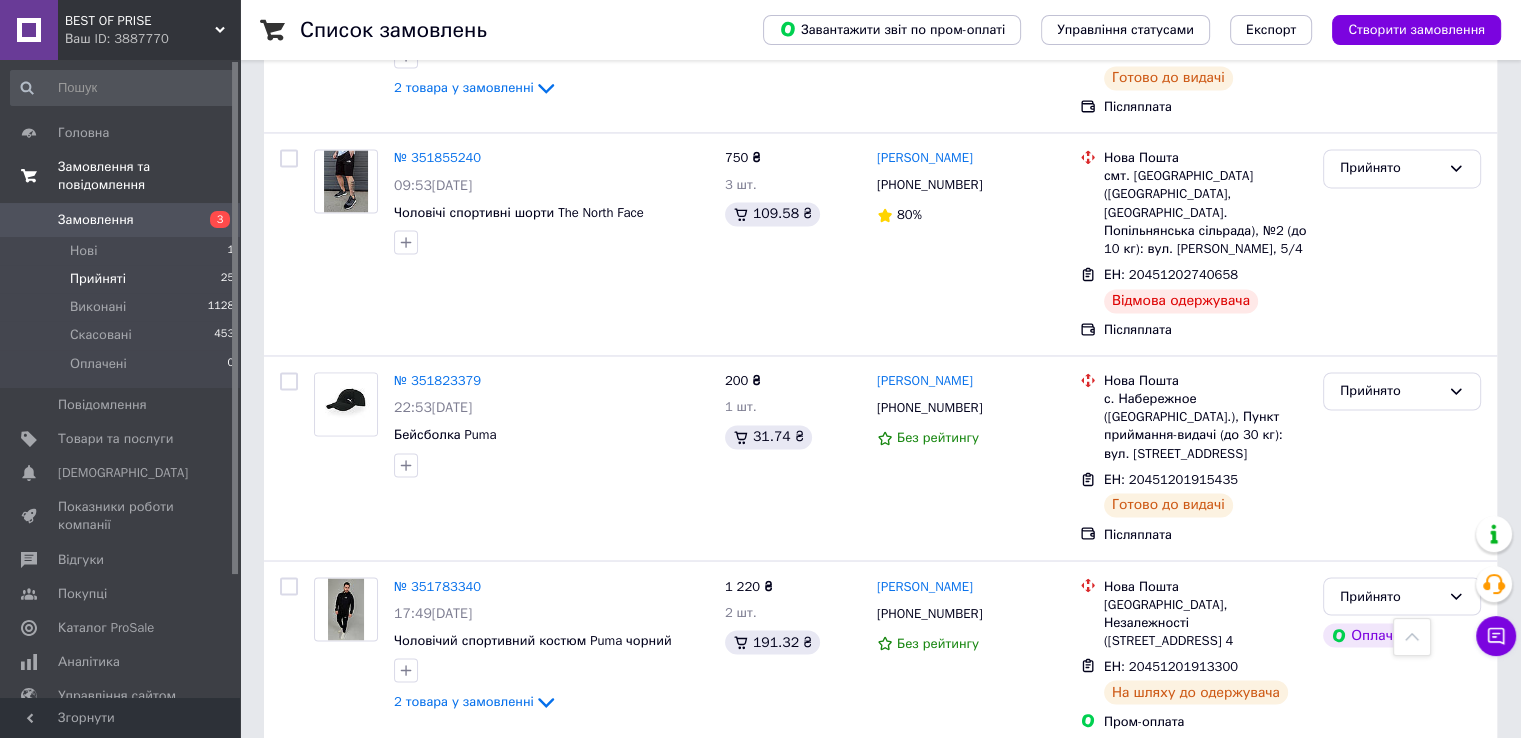 scroll, scrollTop: 2965, scrollLeft: 0, axis: vertical 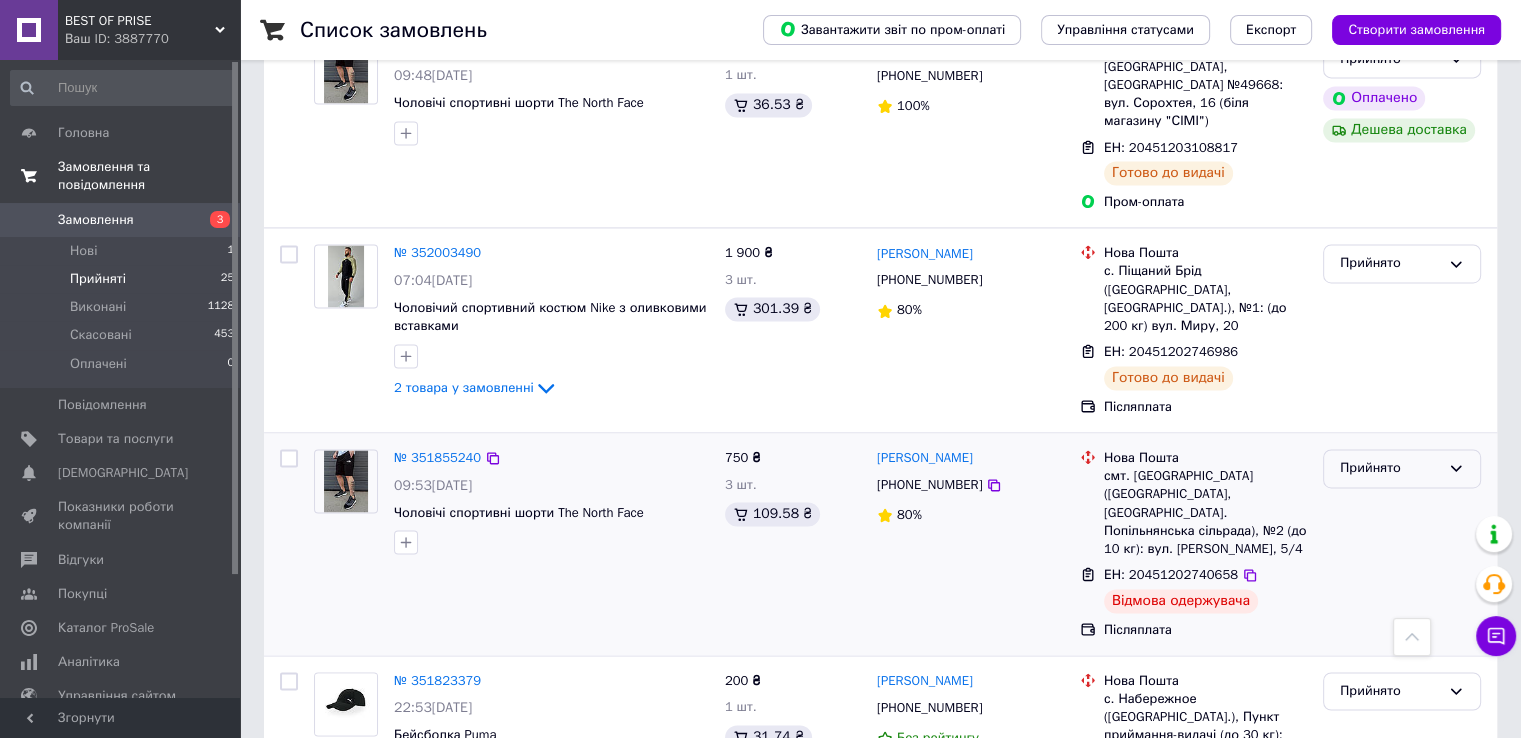 click on "Прийнято" at bounding box center (1390, 468) 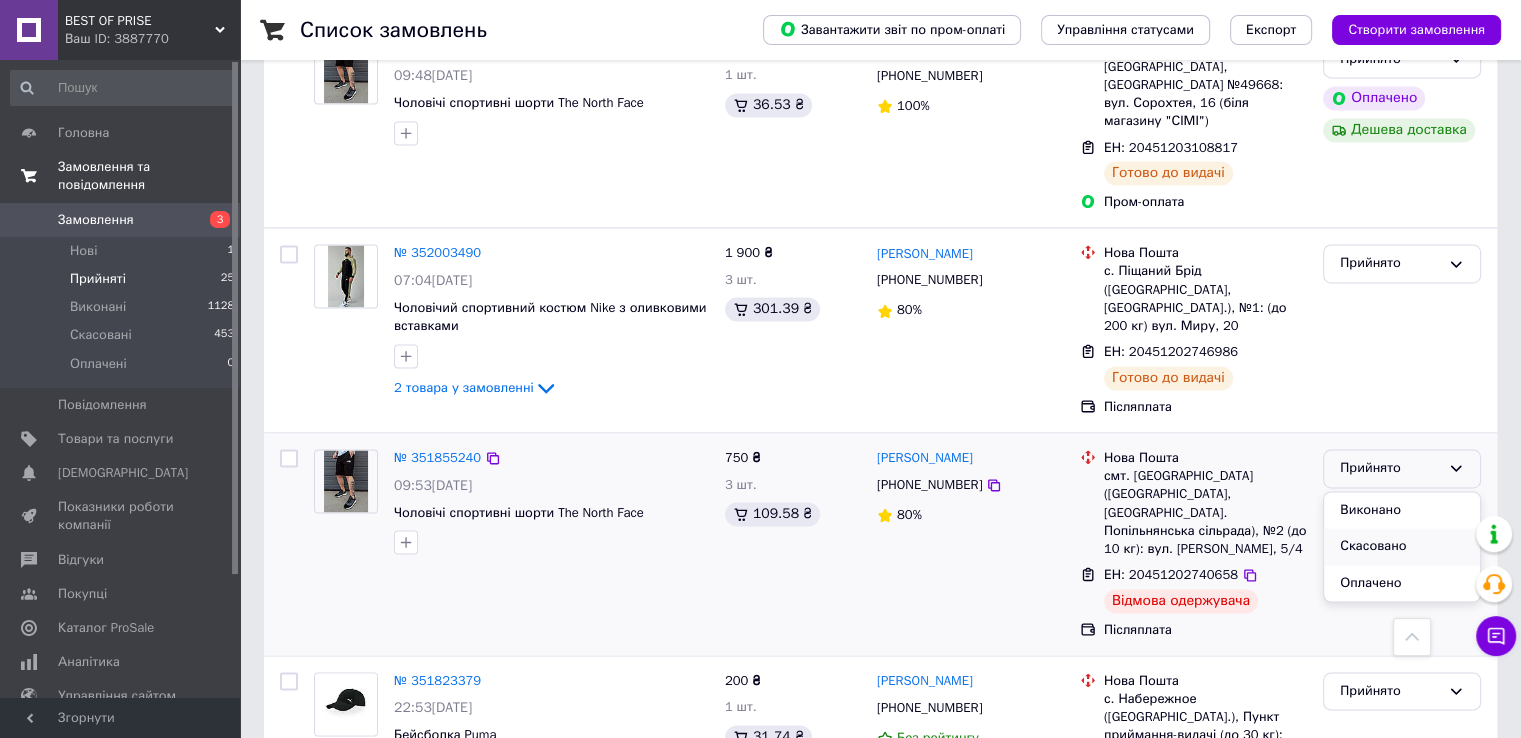 click on "Скасовано" at bounding box center [1402, 546] 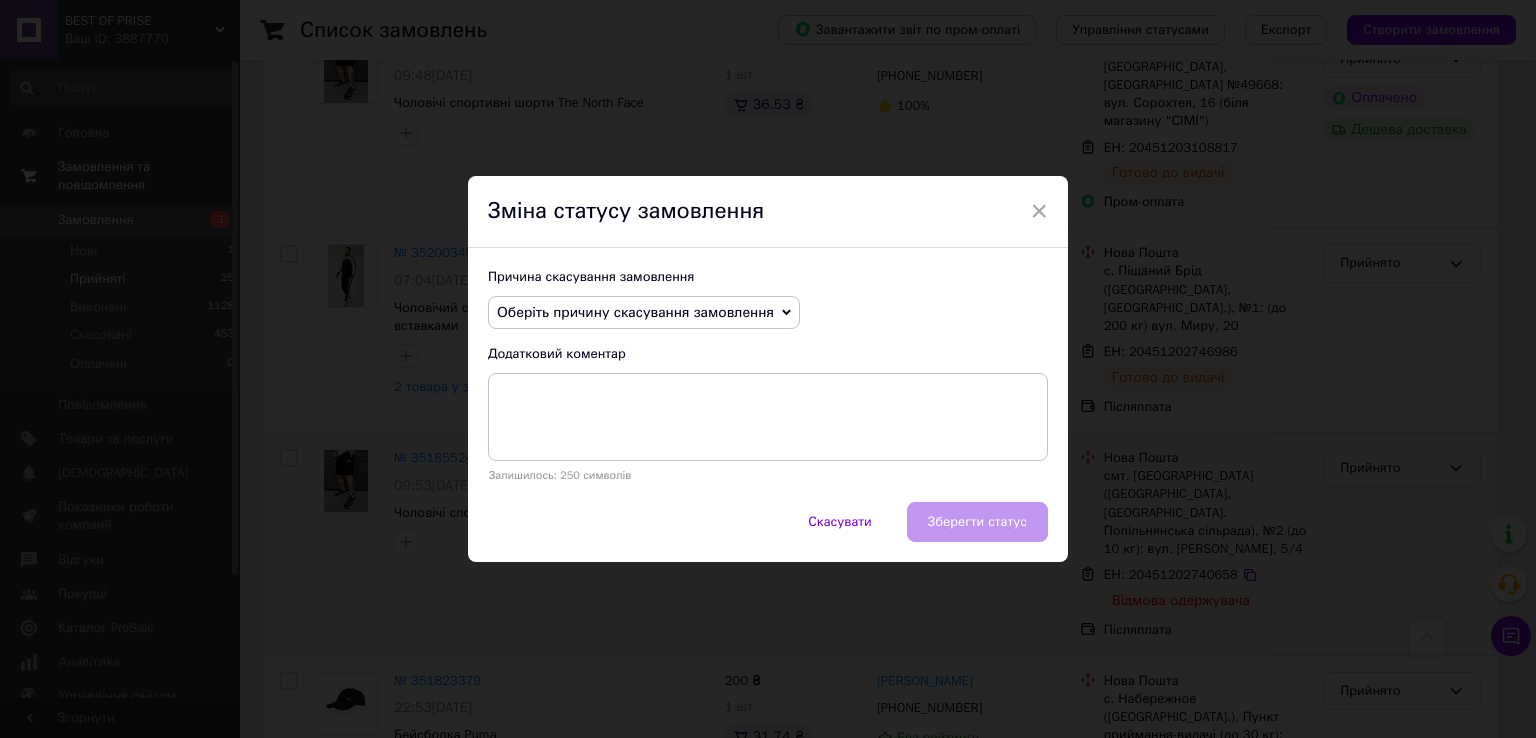 click on "Оберіть причину скасування замовлення" at bounding box center [644, 313] 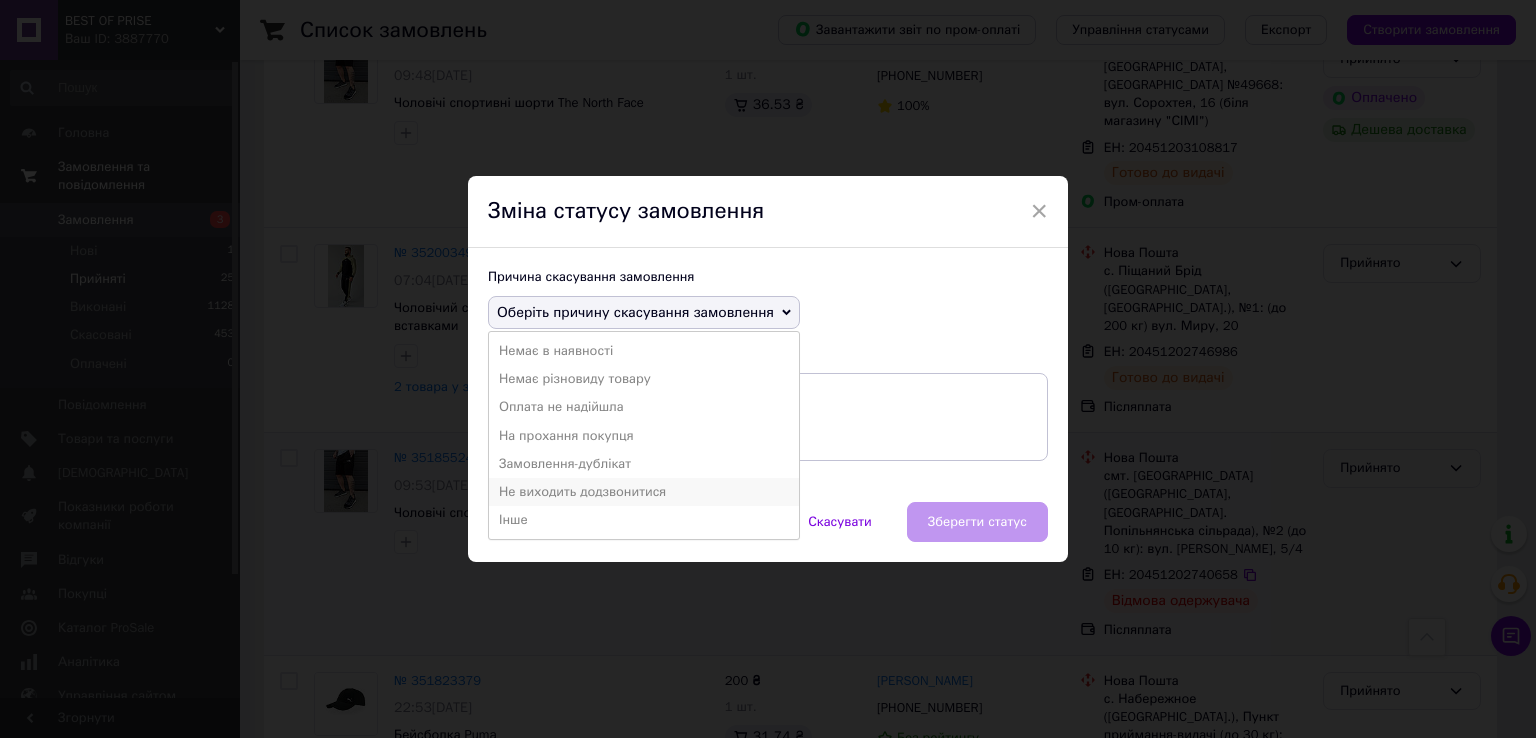 click on "Не виходить додзвонитися" at bounding box center [644, 492] 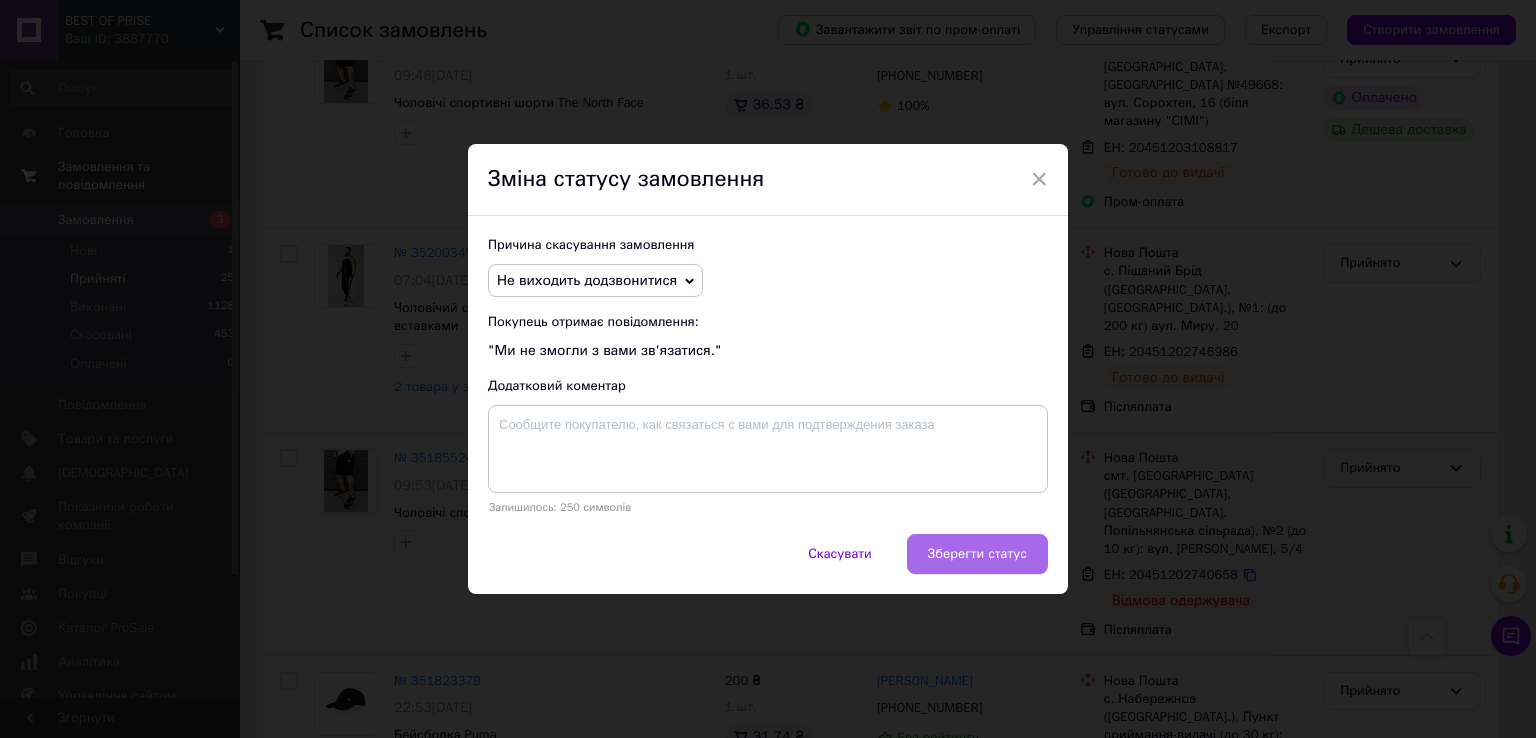 click on "Зберегти статус" at bounding box center [977, 554] 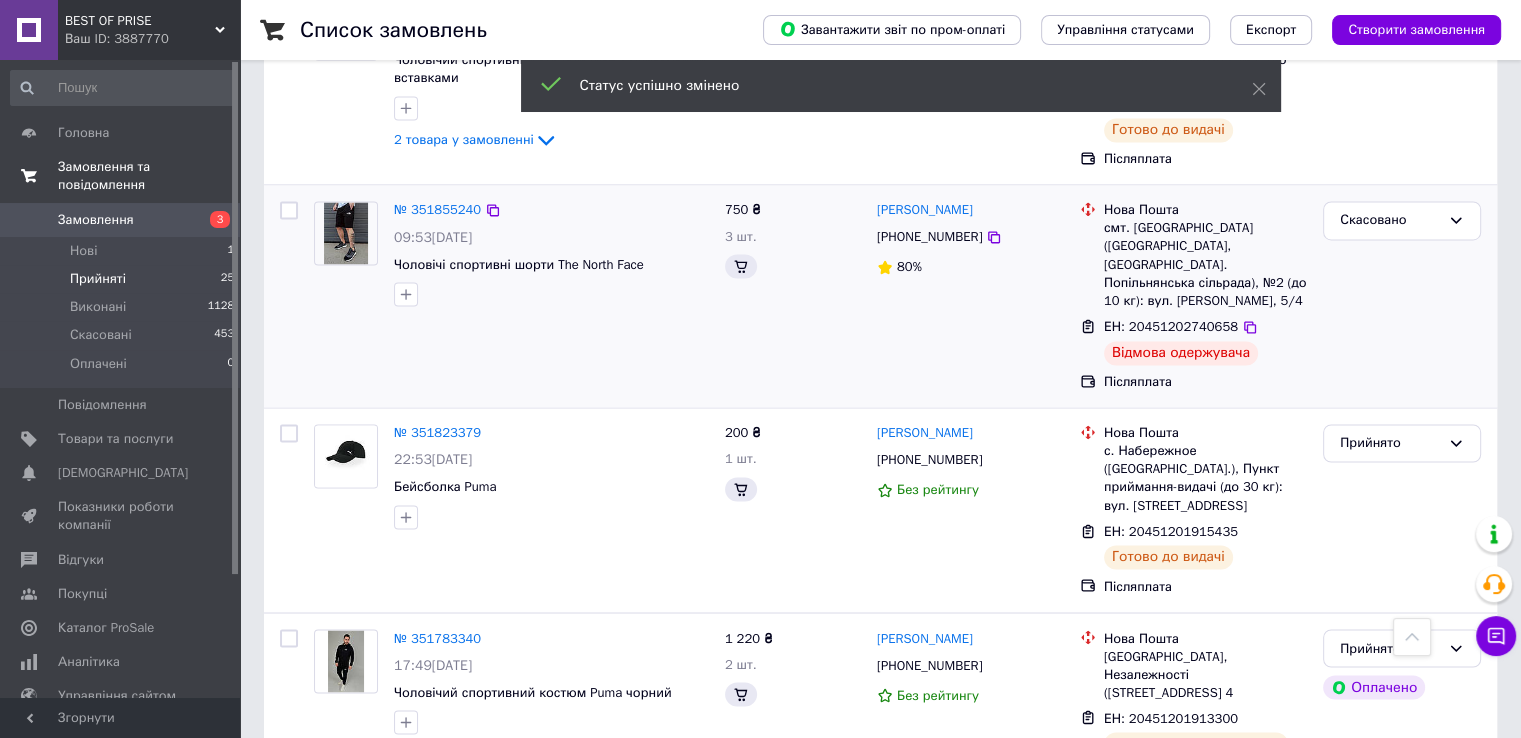scroll, scrollTop: 3265, scrollLeft: 0, axis: vertical 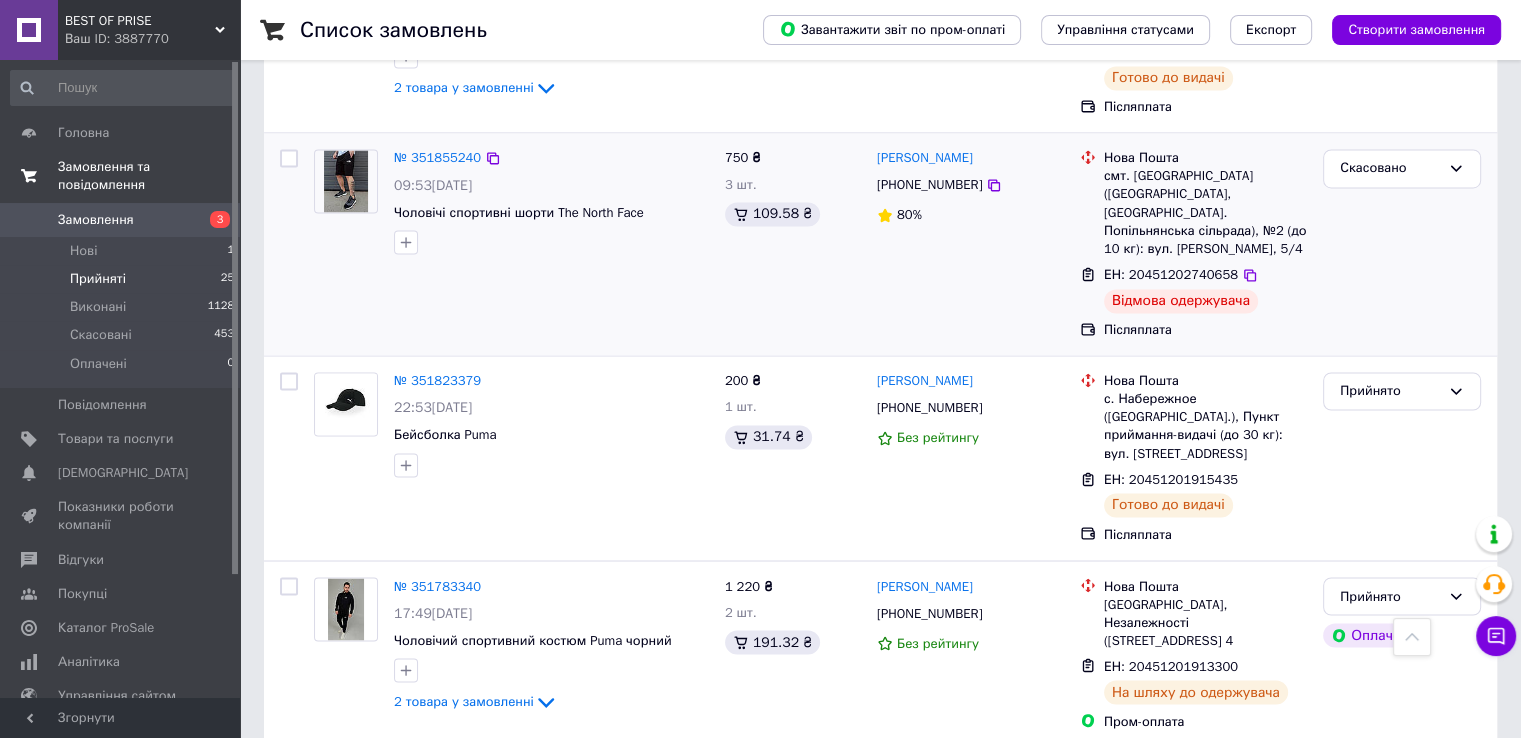 click on "2" at bounding box center [327, 929] 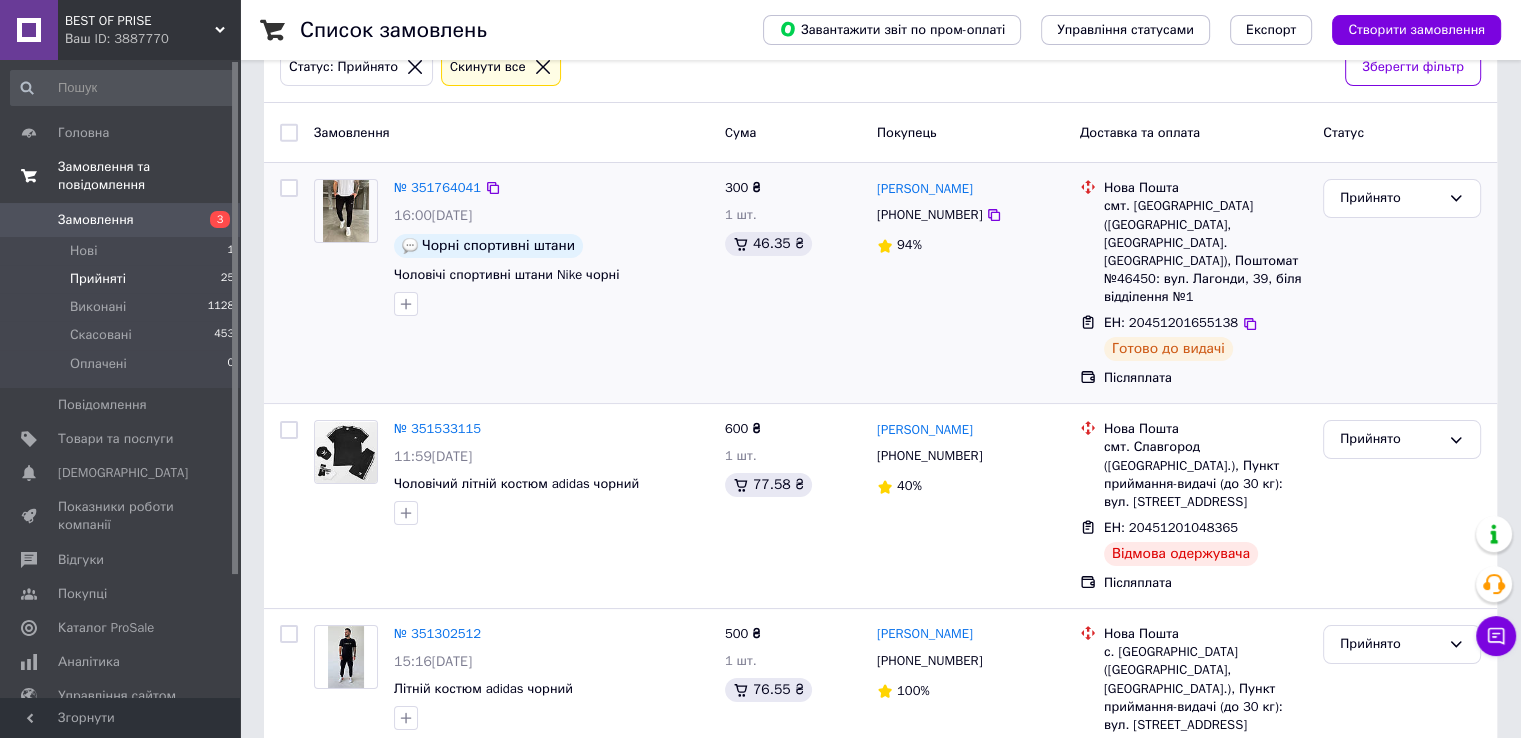 scroll, scrollTop: 300, scrollLeft: 0, axis: vertical 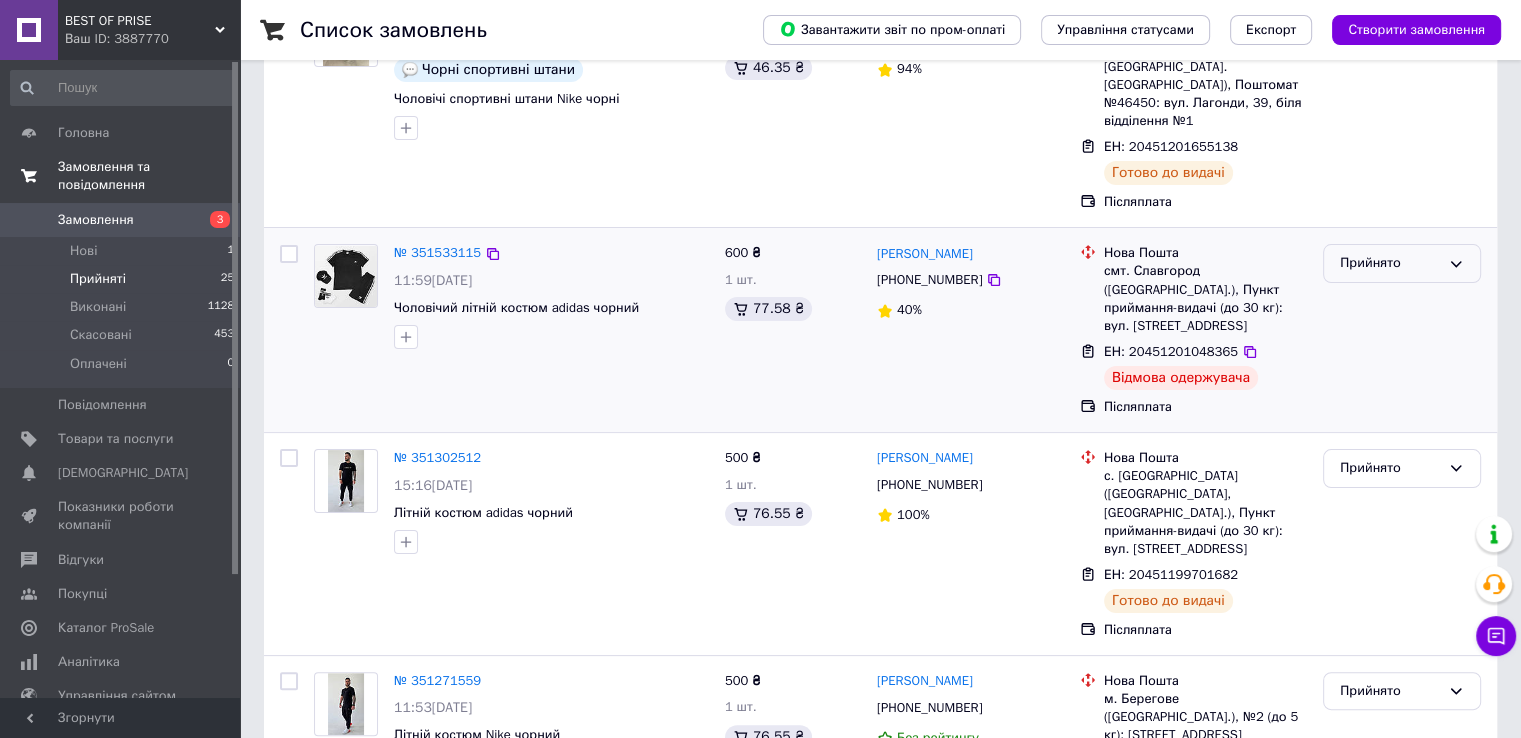 click on "Прийнято" at bounding box center (1390, 263) 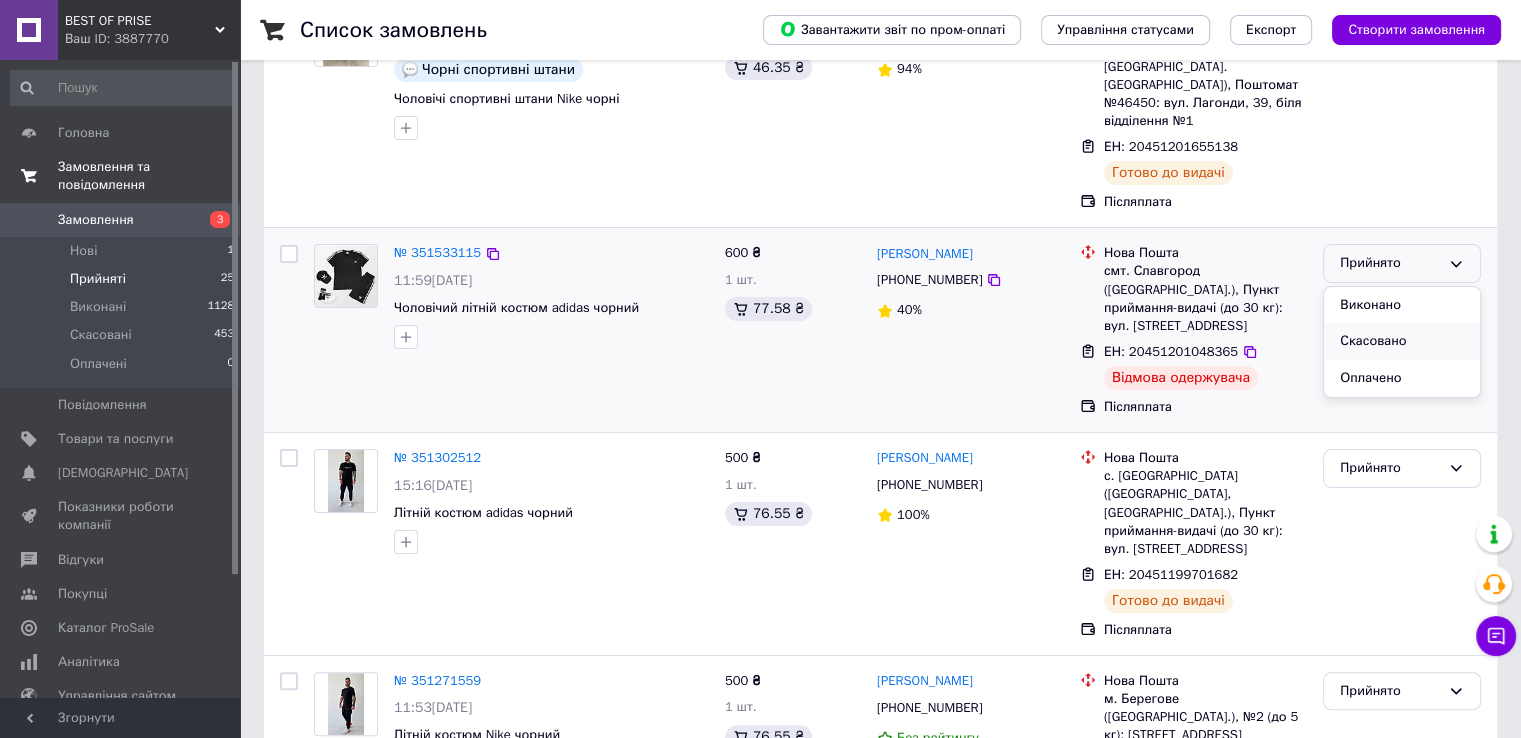 click on "Скасовано" at bounding box center [1402, 341] 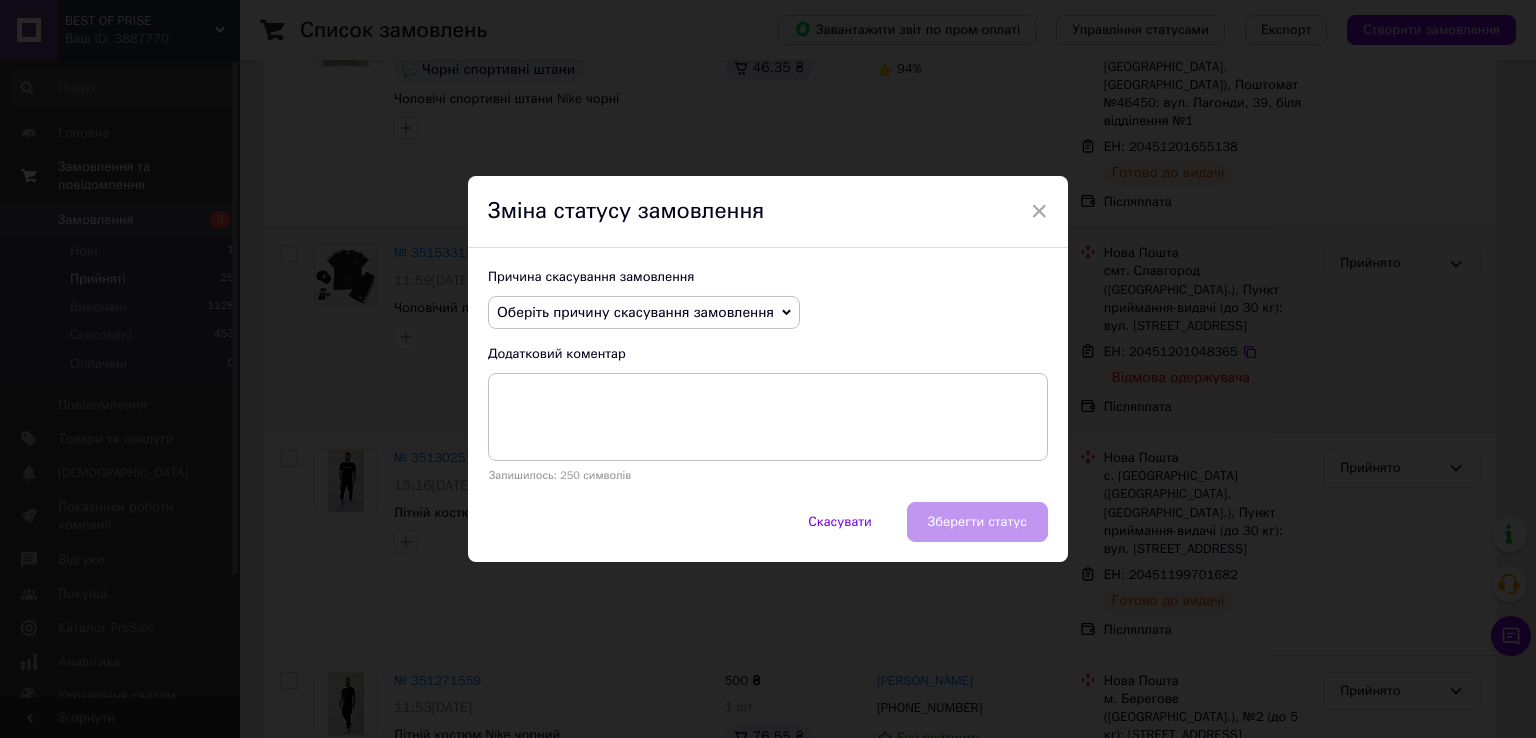 click on "Оберіть причину скасування замовлення" at bounding box center [635, 312] 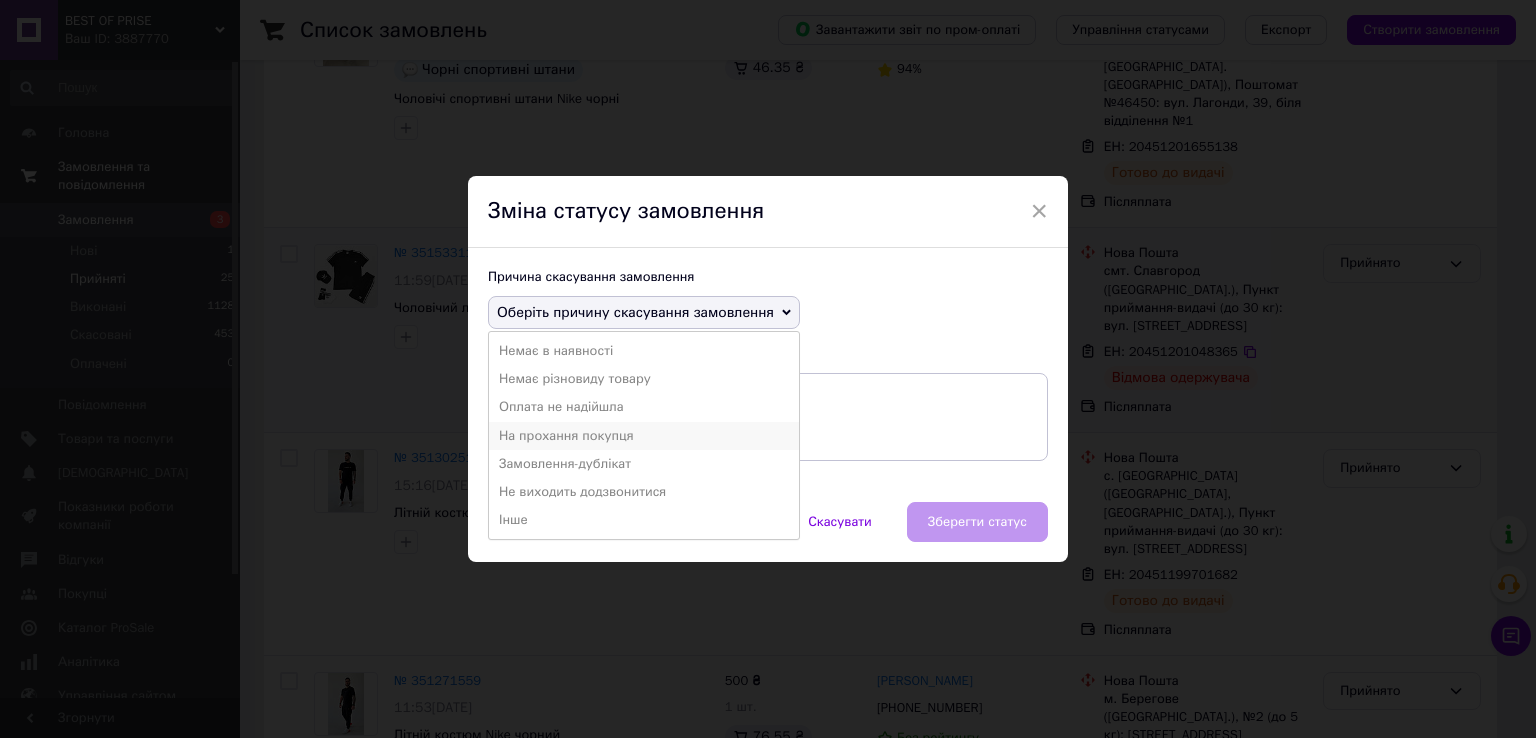 click on "На прохання покупця" at bounding box center [644, 436] 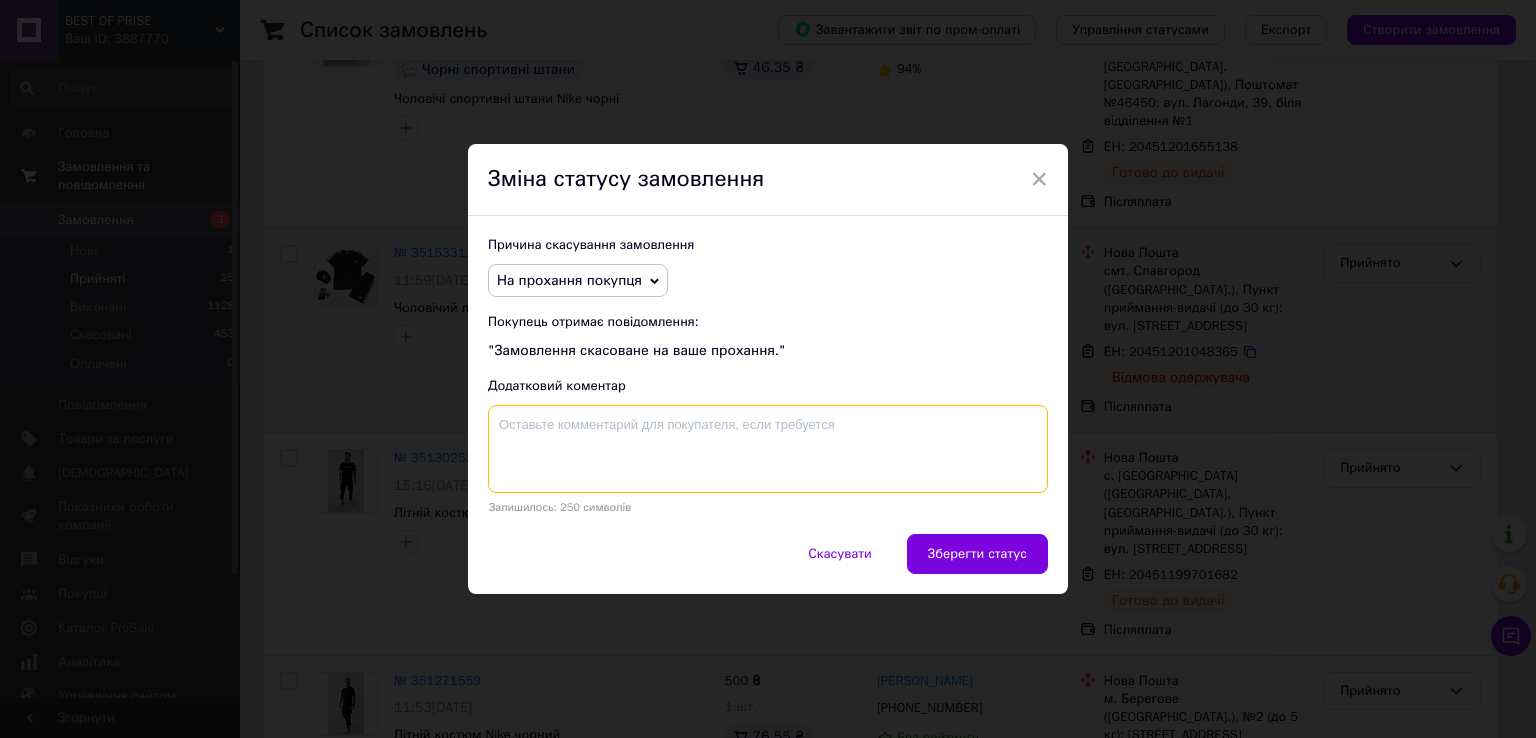 click at bounding box center [768, 449] 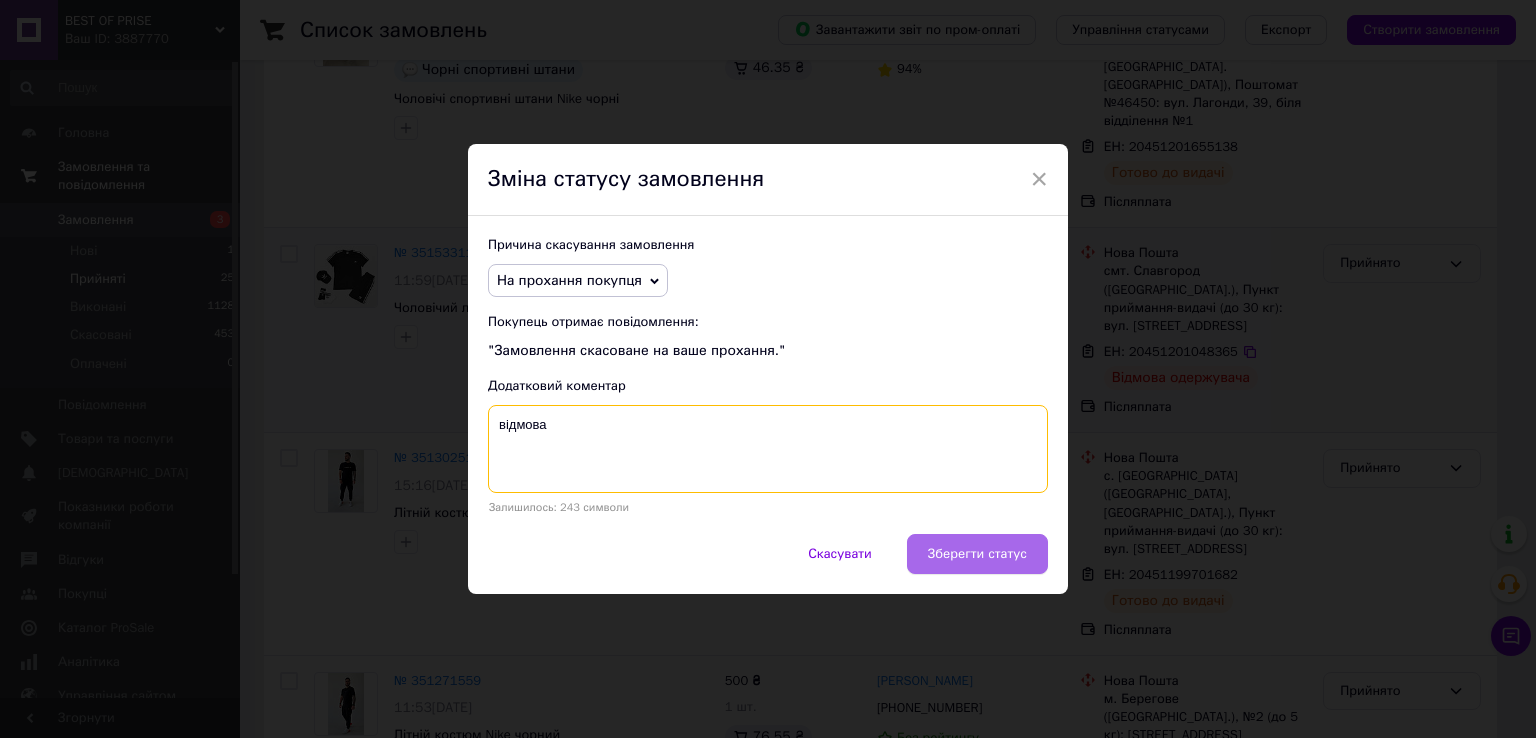 type on "відмова" 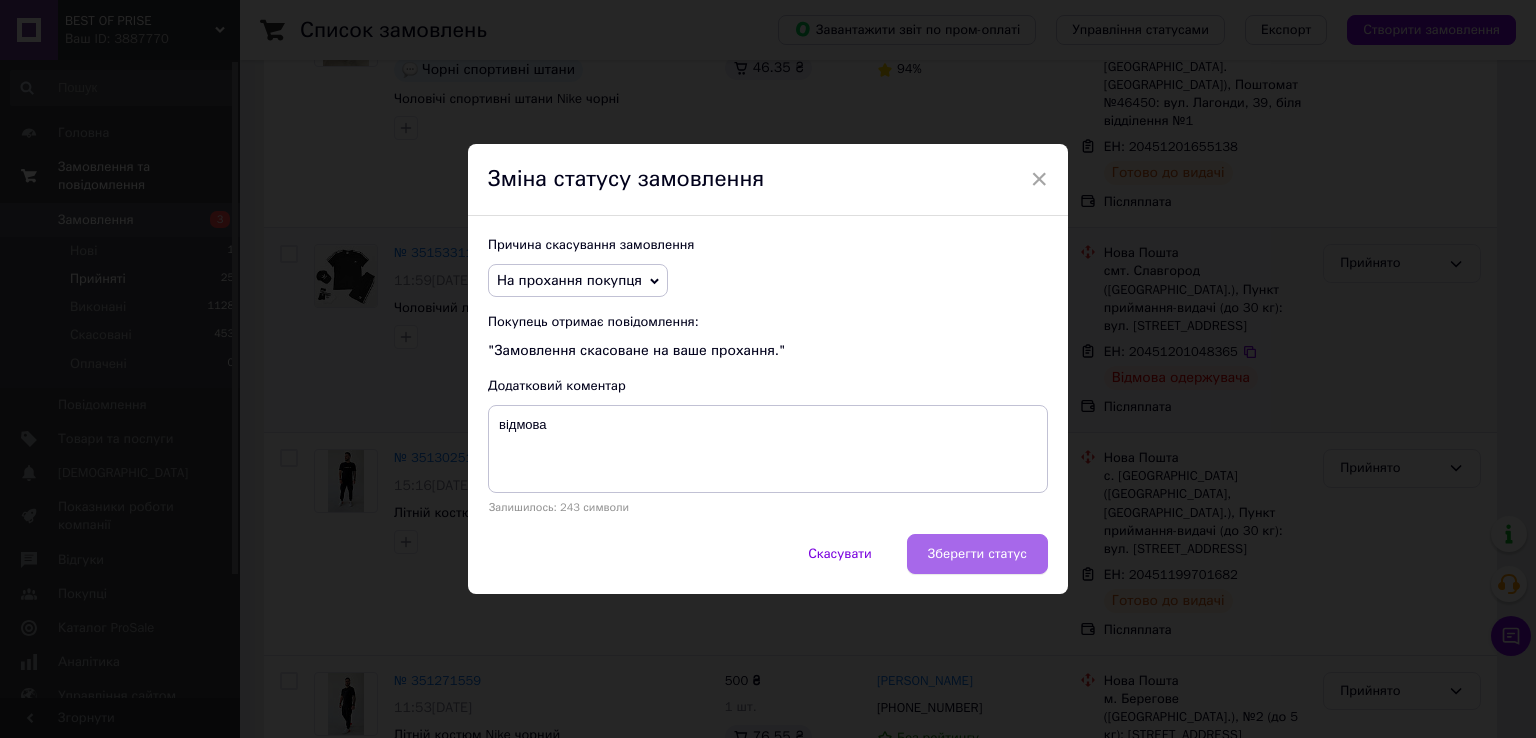click on "Зберегти статус" at bounding box center [977, 554] 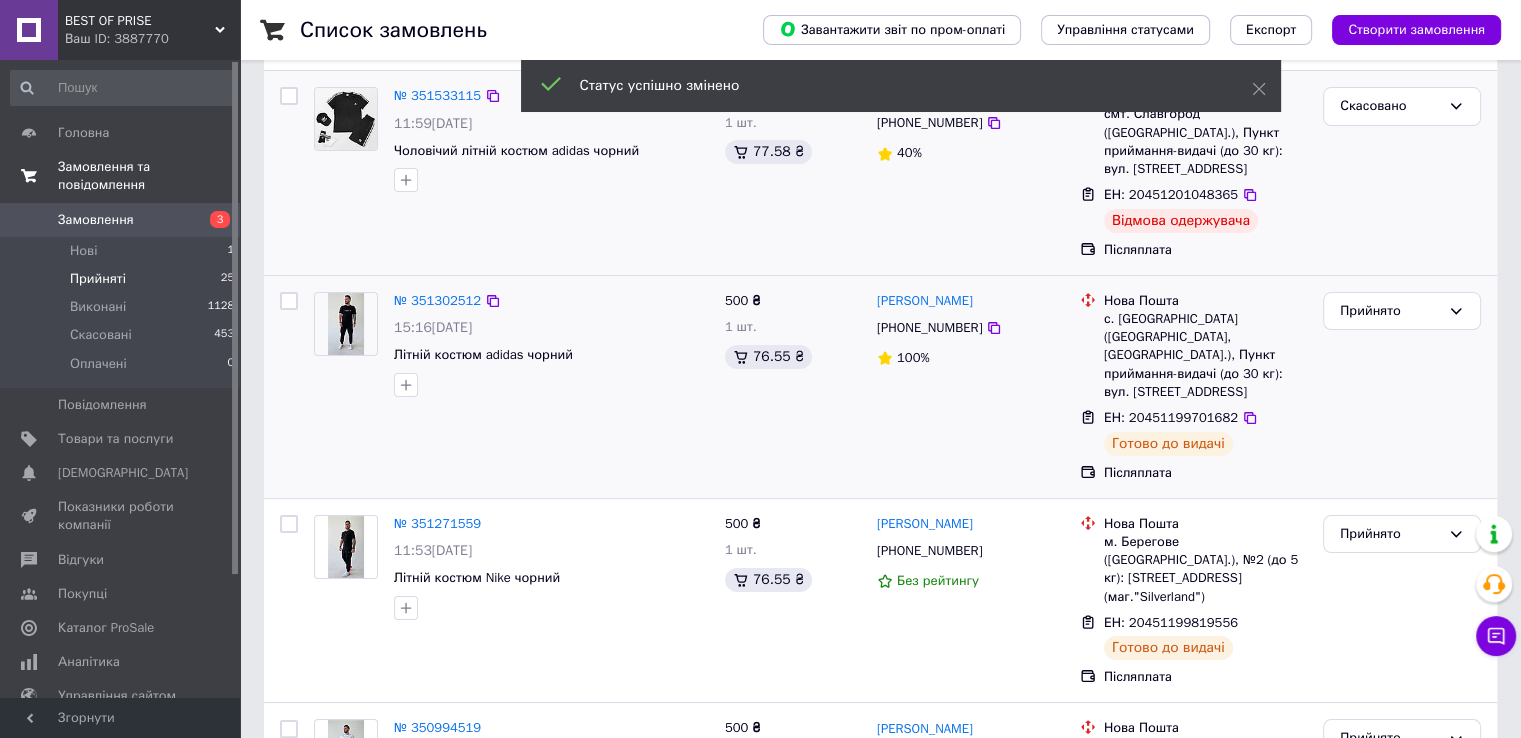 scroll, scrollTop: 116, scrollLeft: 0, axis: vertical 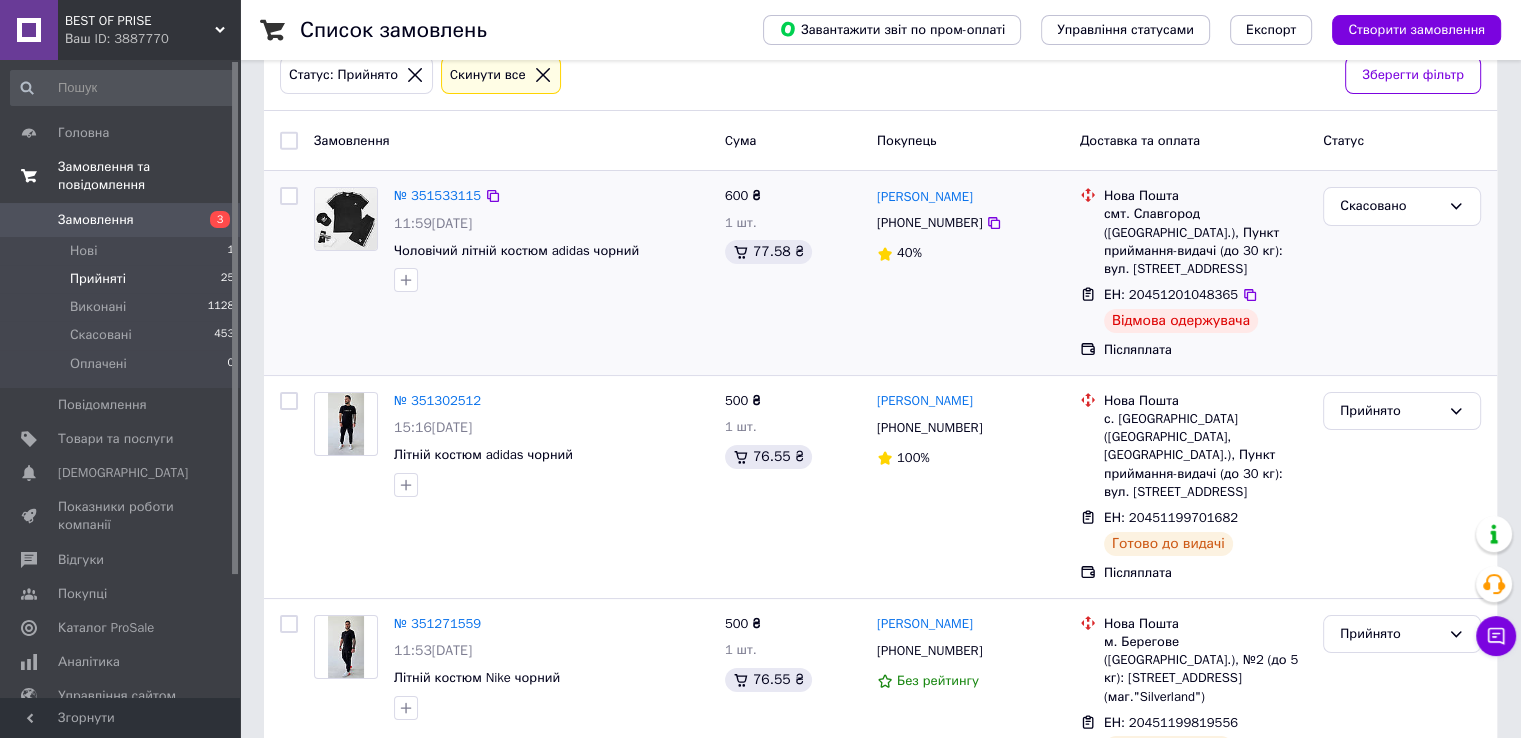 click on "Прийняті" at bounding box center [98, 279] 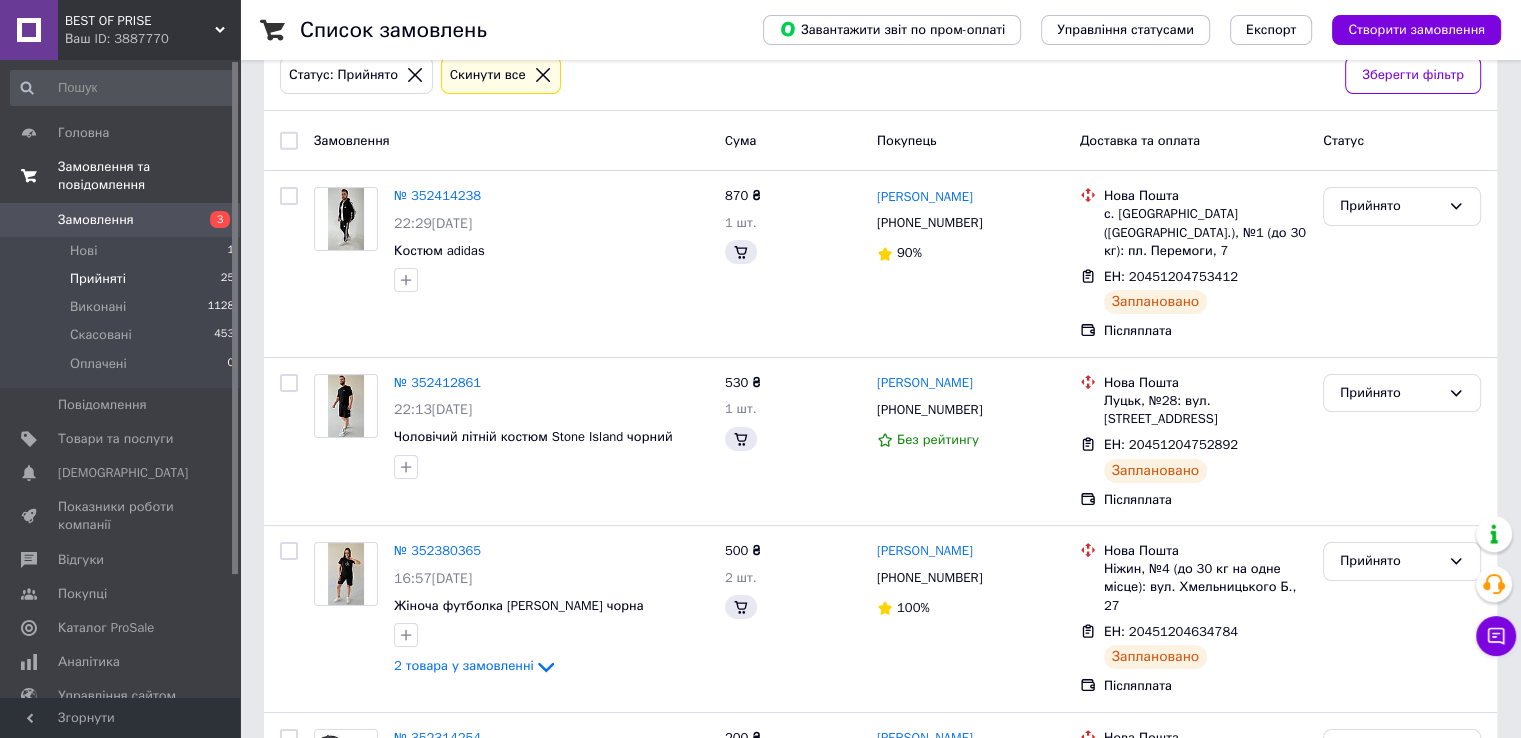 scroll, scrollTop: 0, scrollLeft: 0, axis: both 